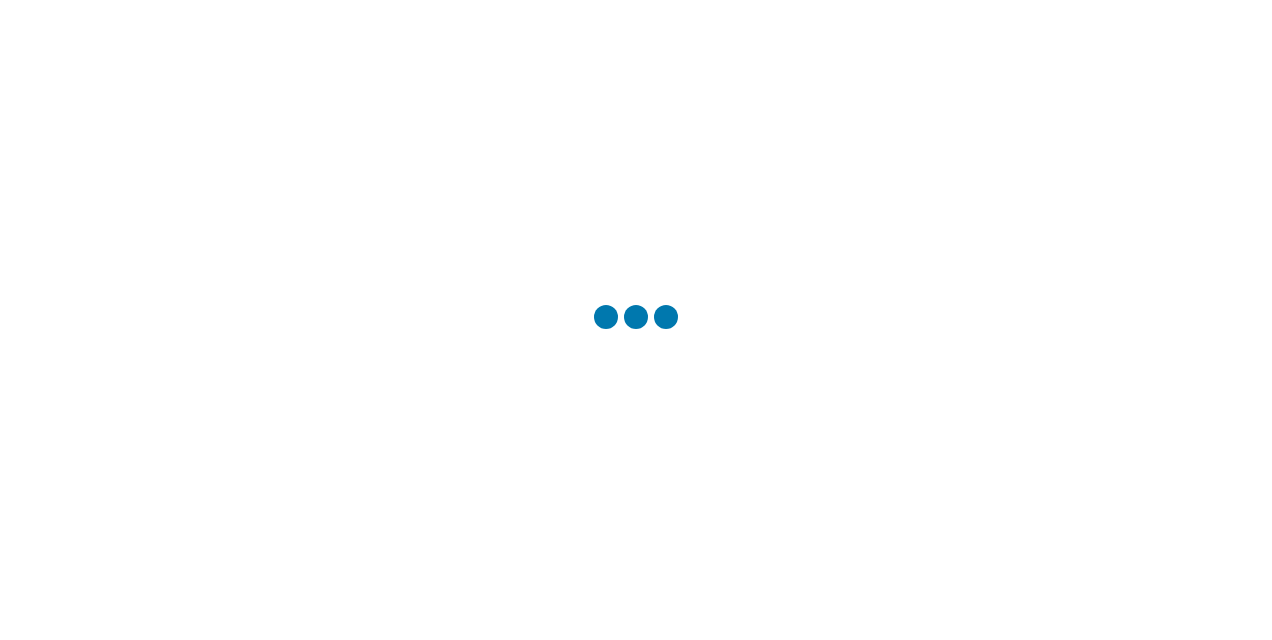 scroll, scrollTop: 0, scrollLeft: 0, axis: both 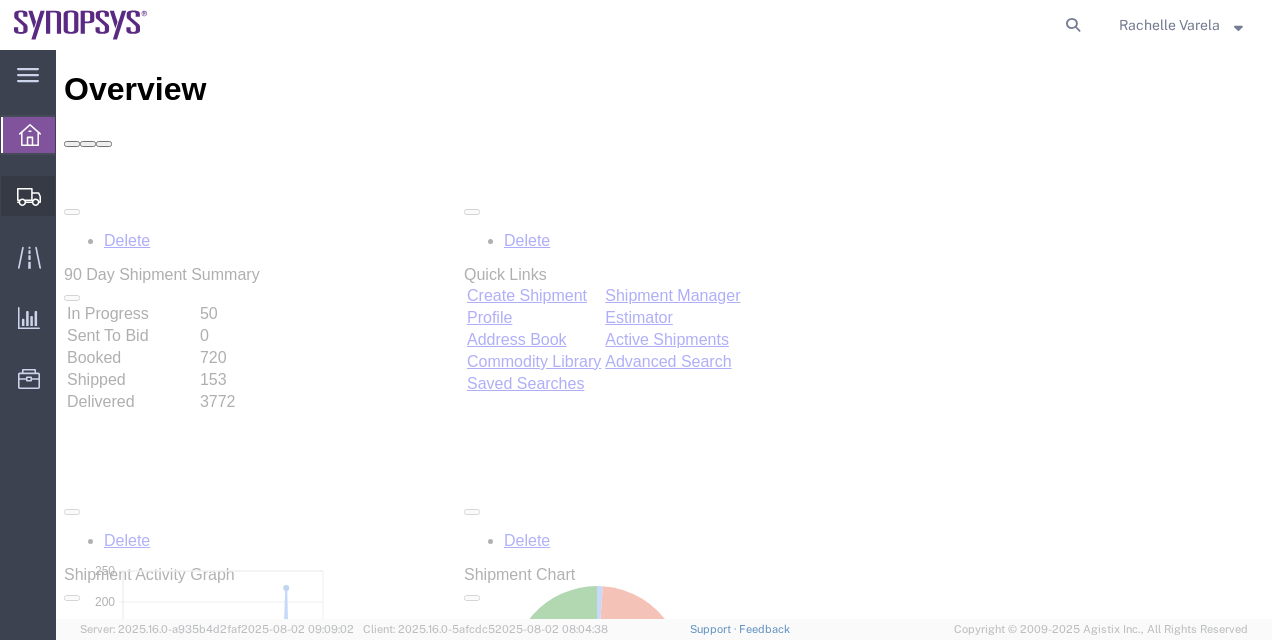 click on "Shipment Manager" 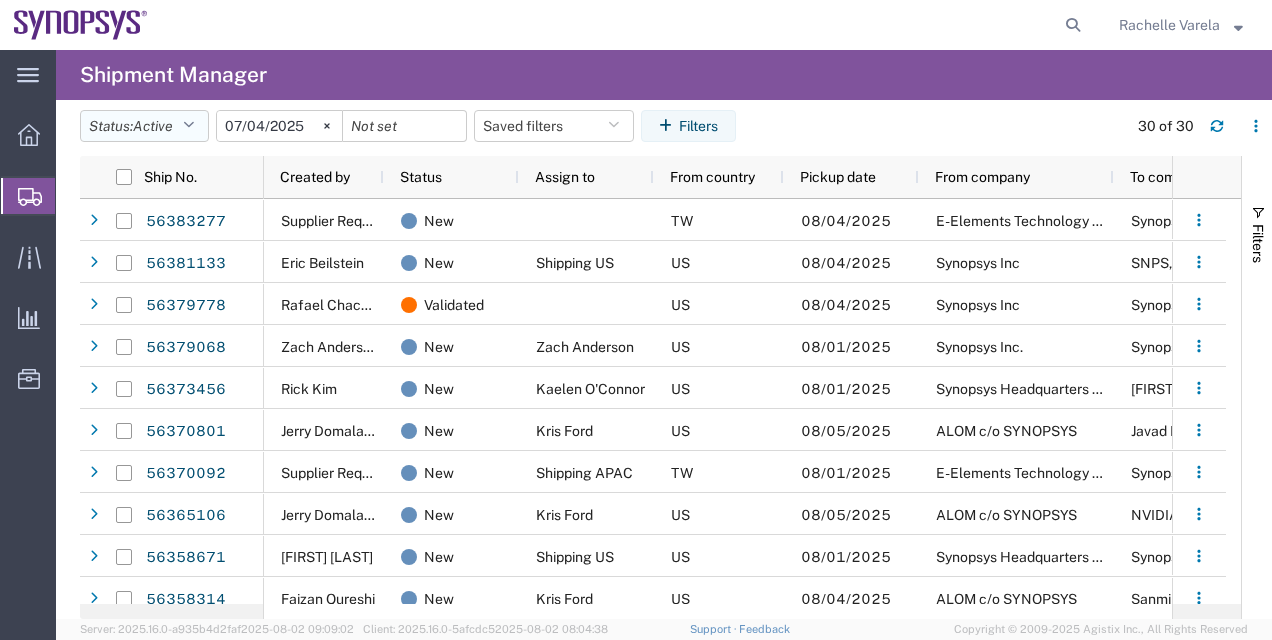 click on "Status:  Active" 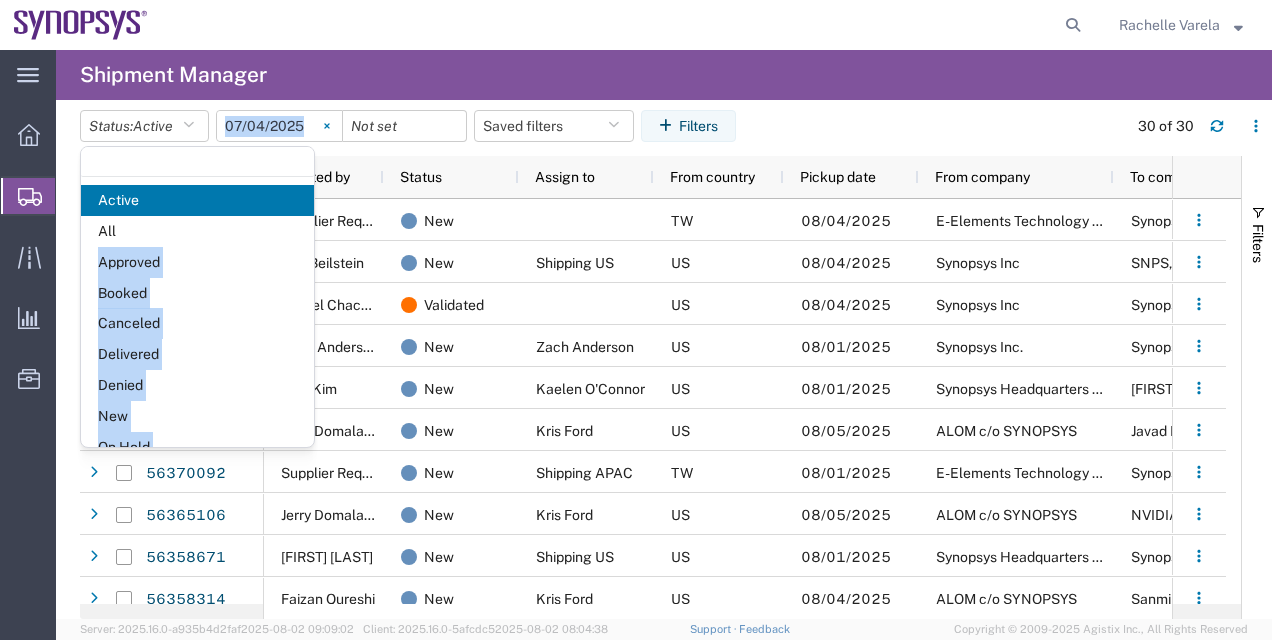 drag, startPoint x: 188, startPoint y: 222, endPoint x: 330, endPoint y: 128, distance: 170.29387 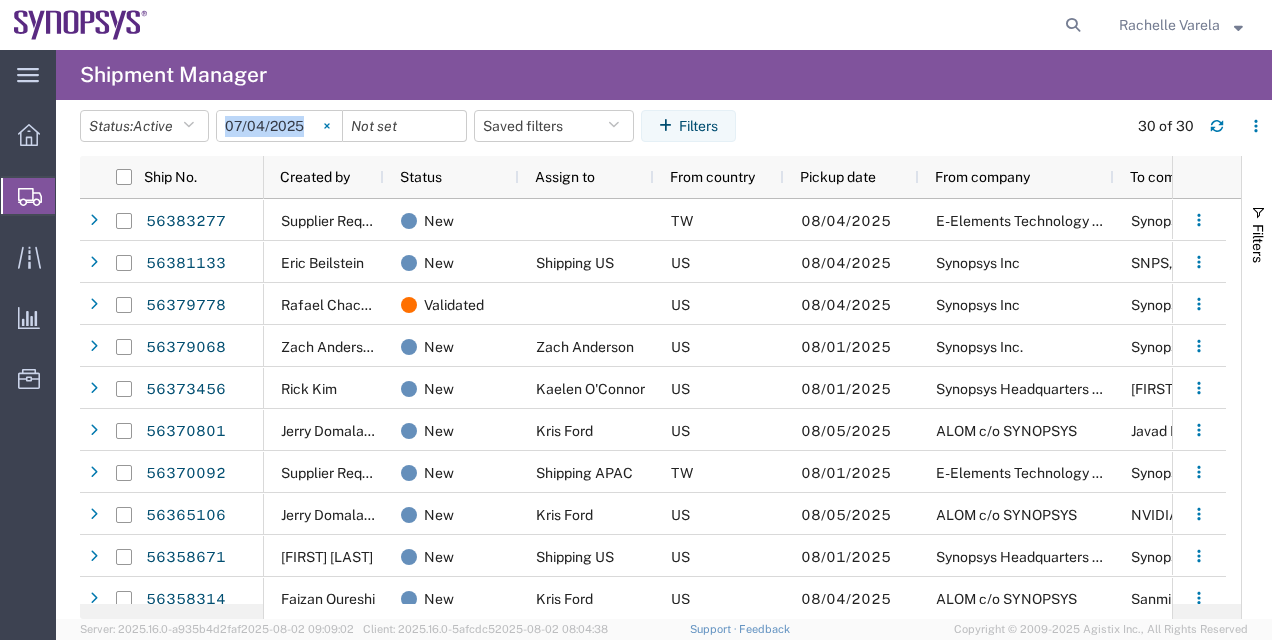 click 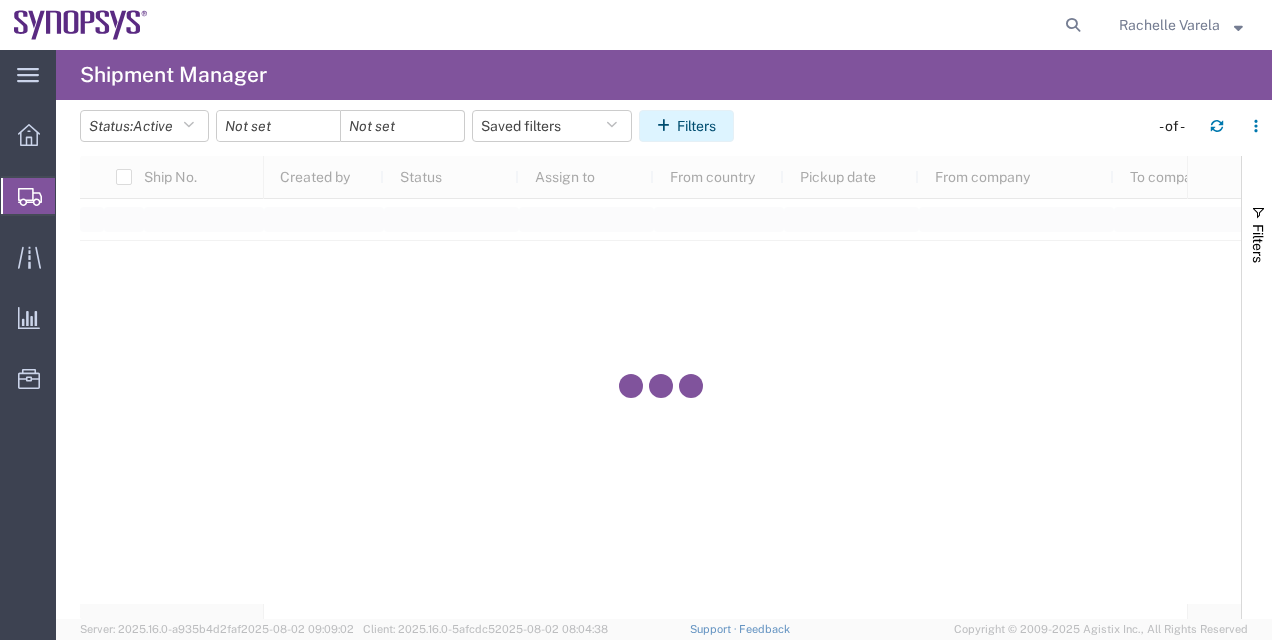 click on "Filters" 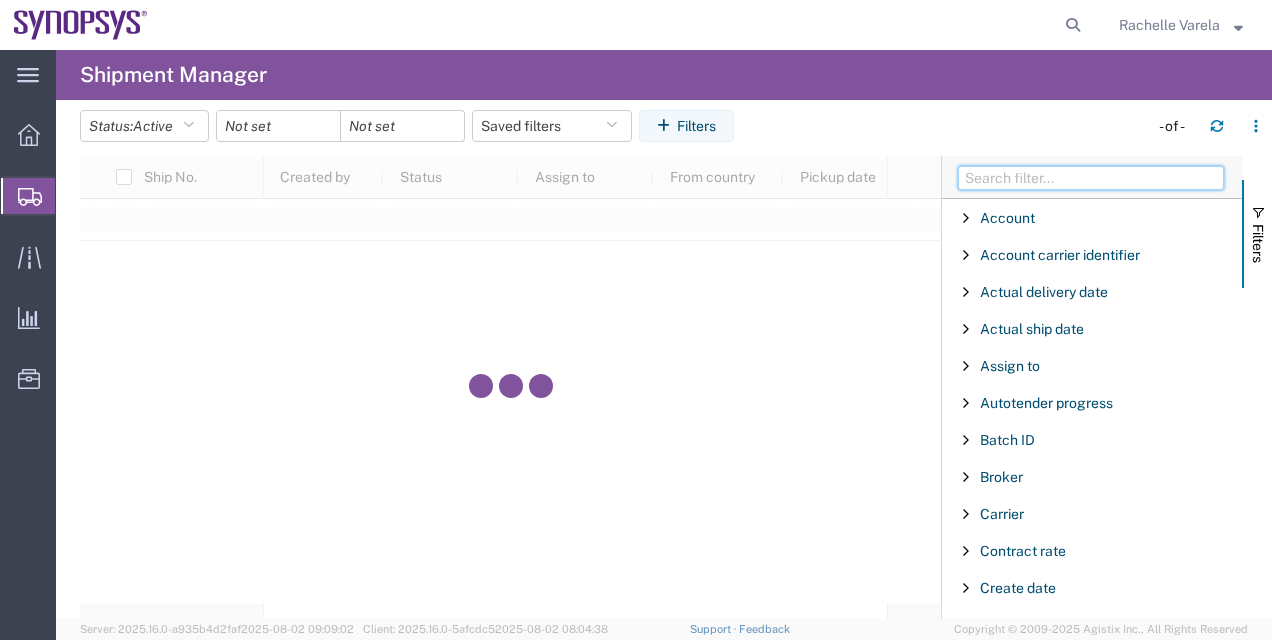 click at bounding box center [1091, 178] 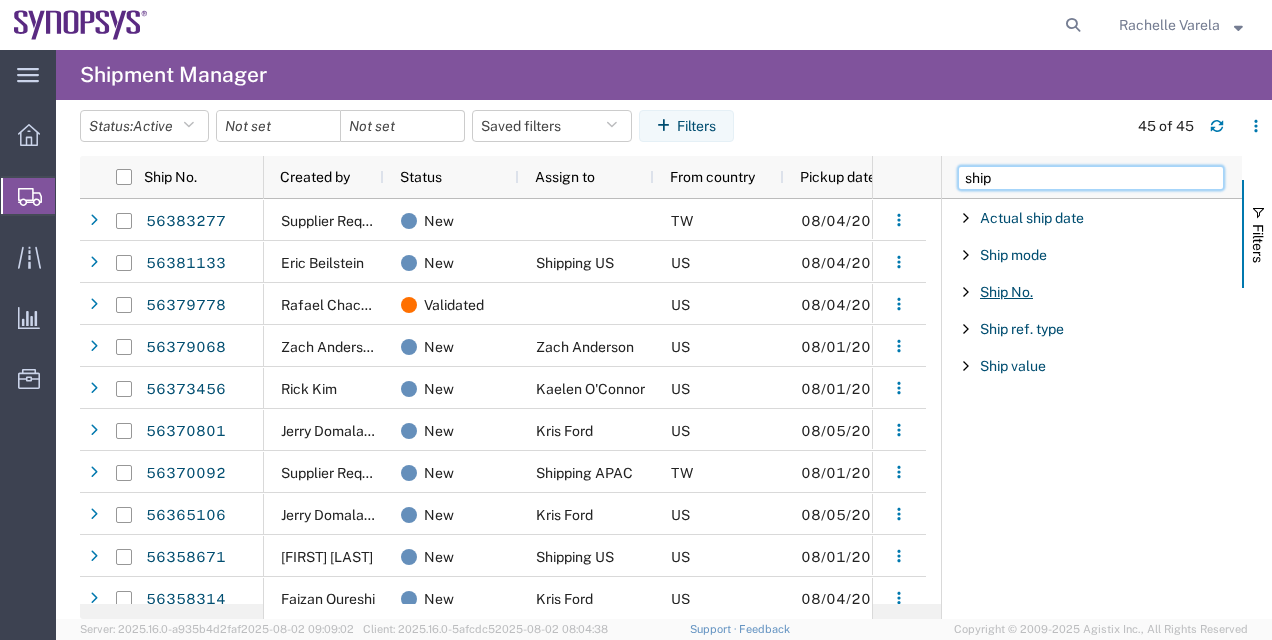 type on "ship" 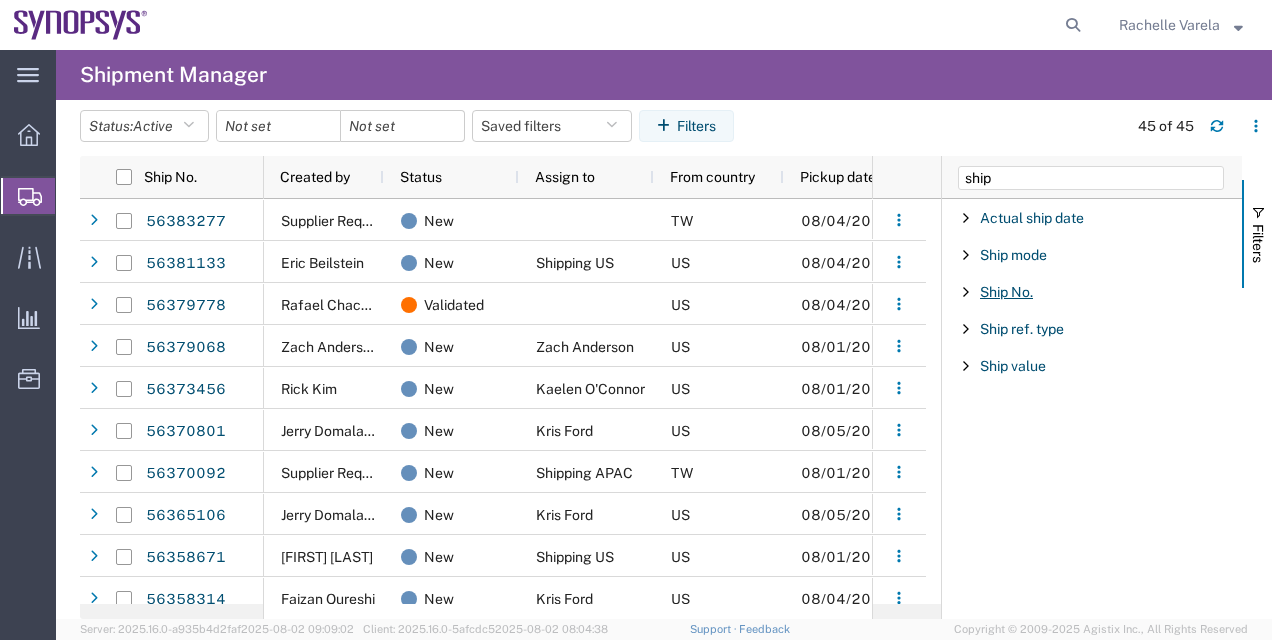 click on "Ship No." at bounding box center (1006, 292) 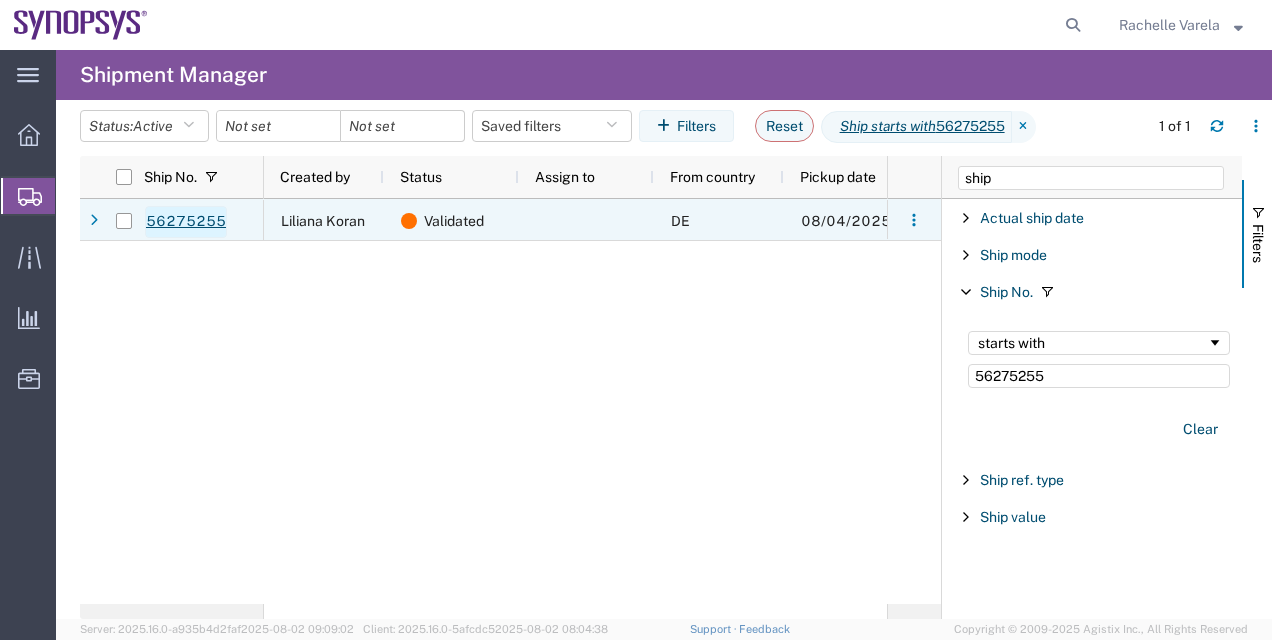 type on "56275255" 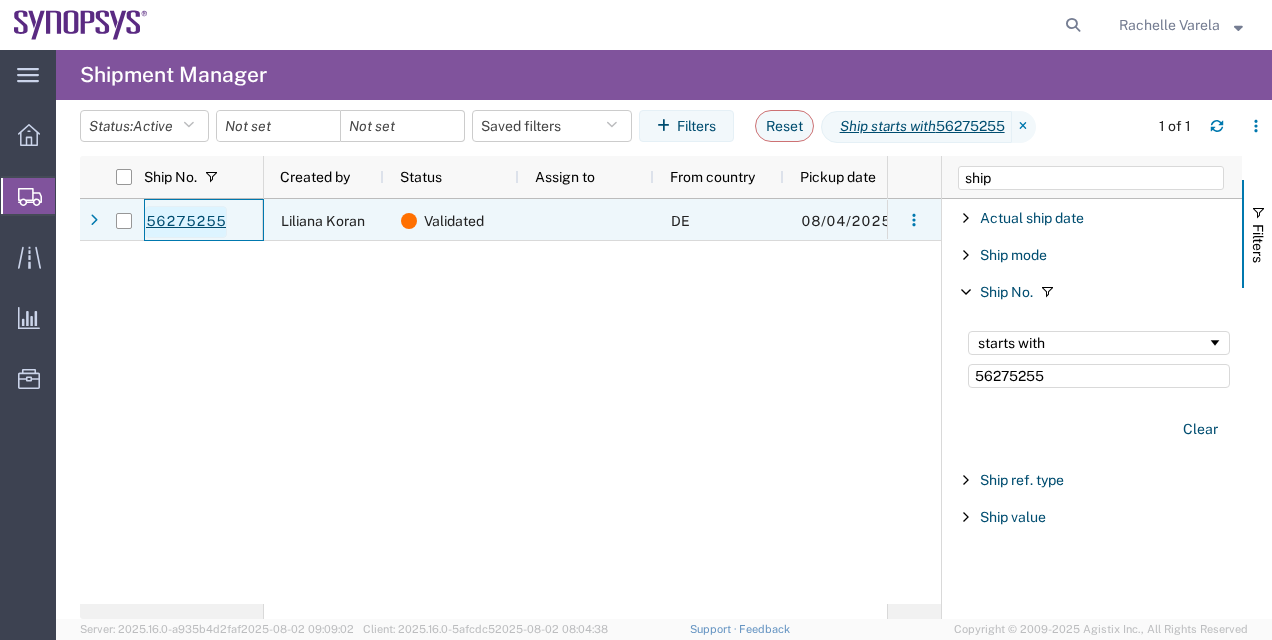 click on "56275255" 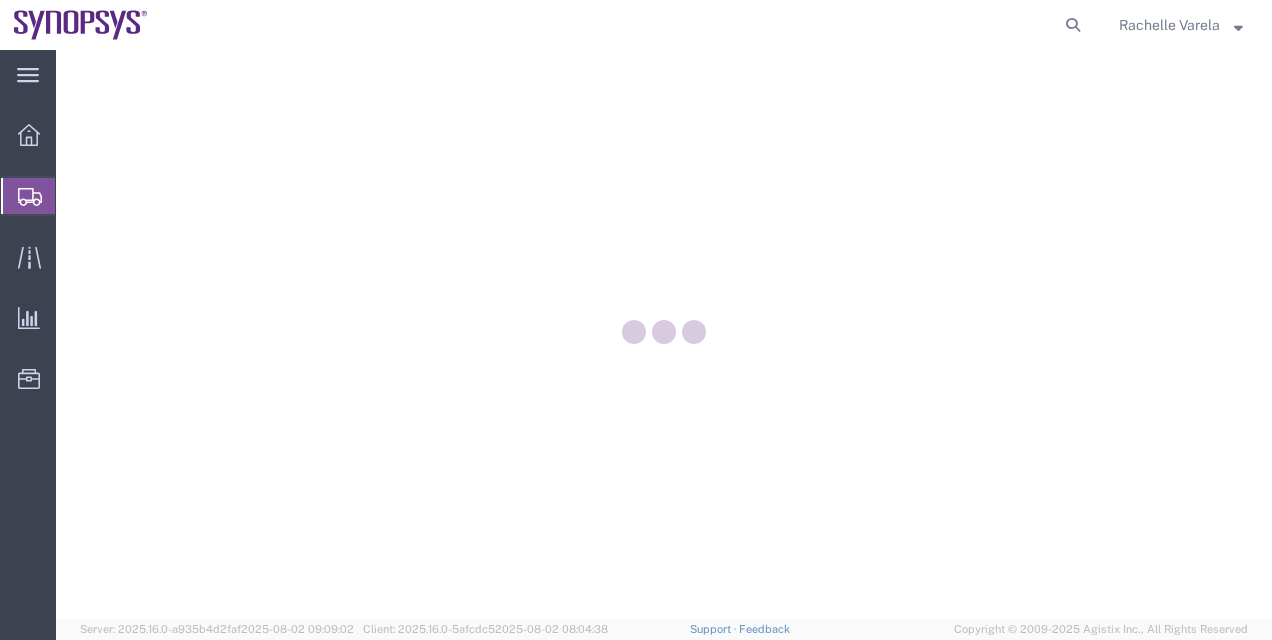 scroll, scrollTop: 0, scrollLeft: 0, axis: both 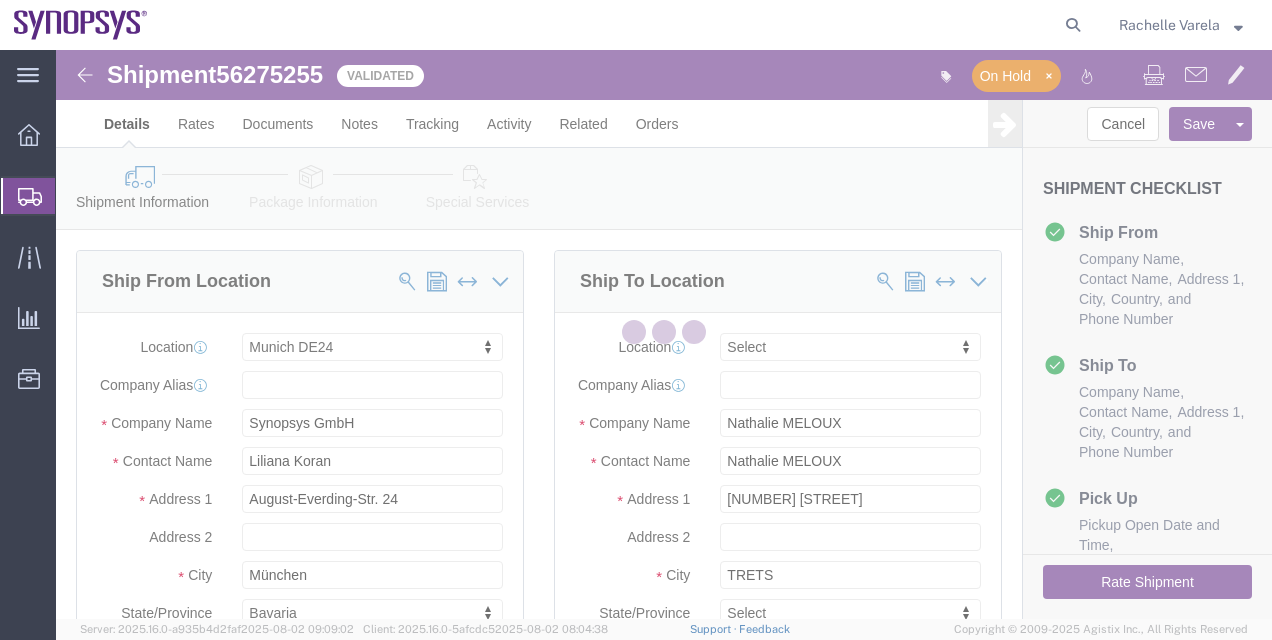 click 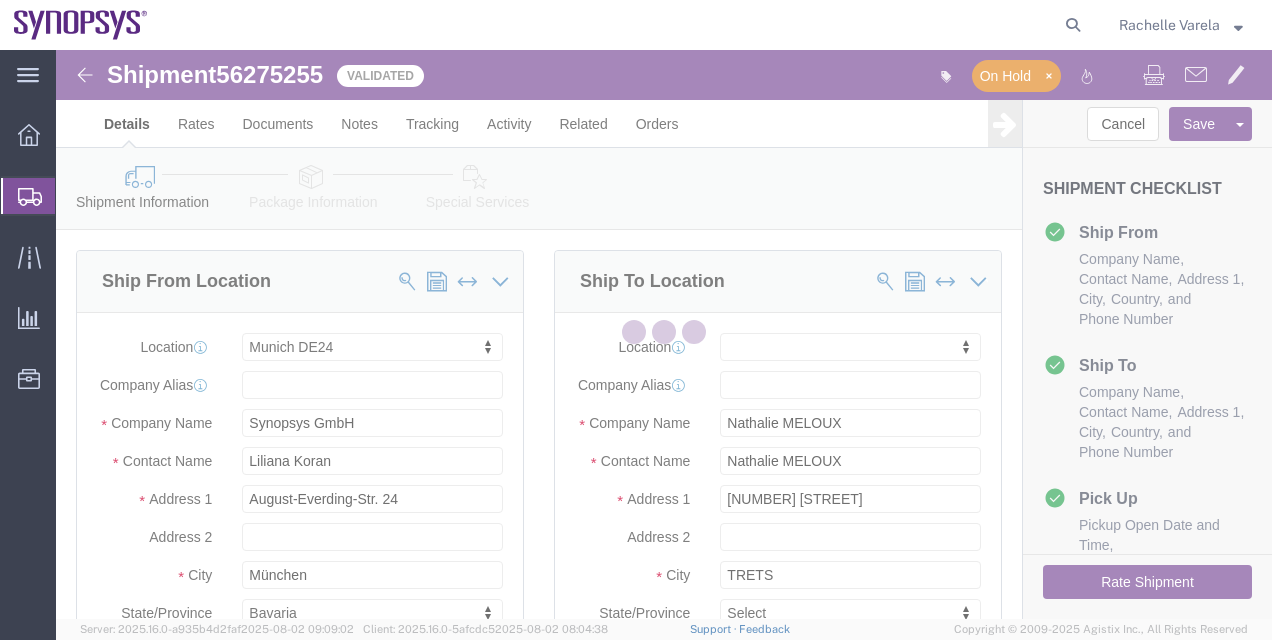 select on "[NUMBER]" 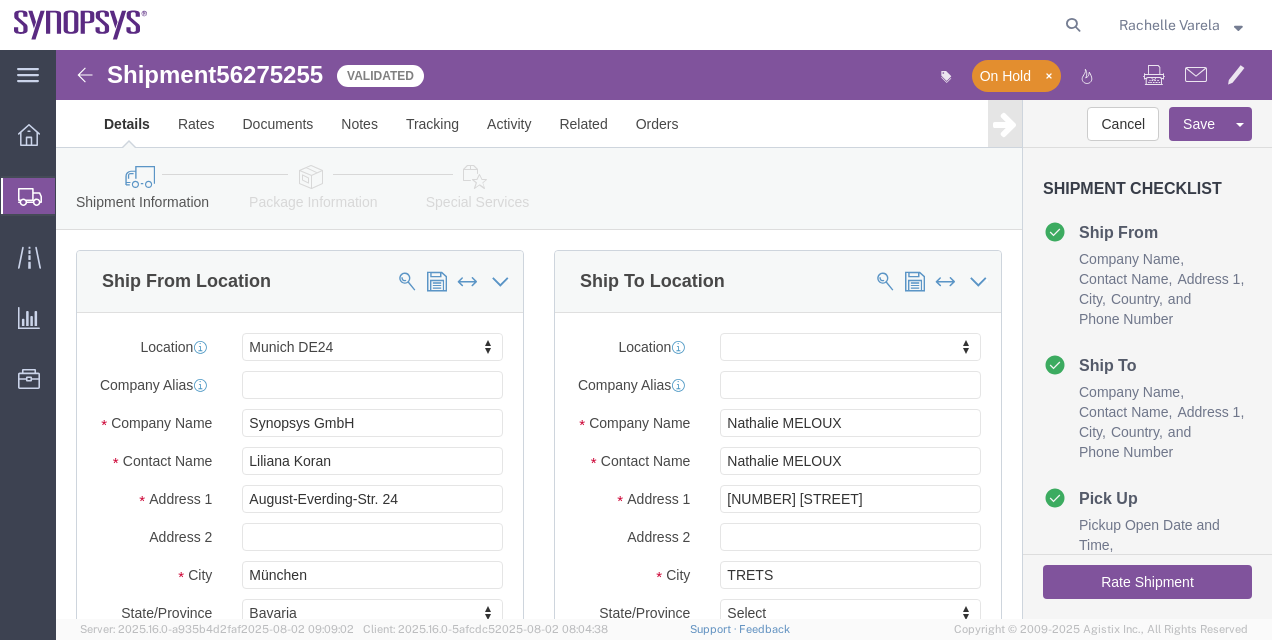 click 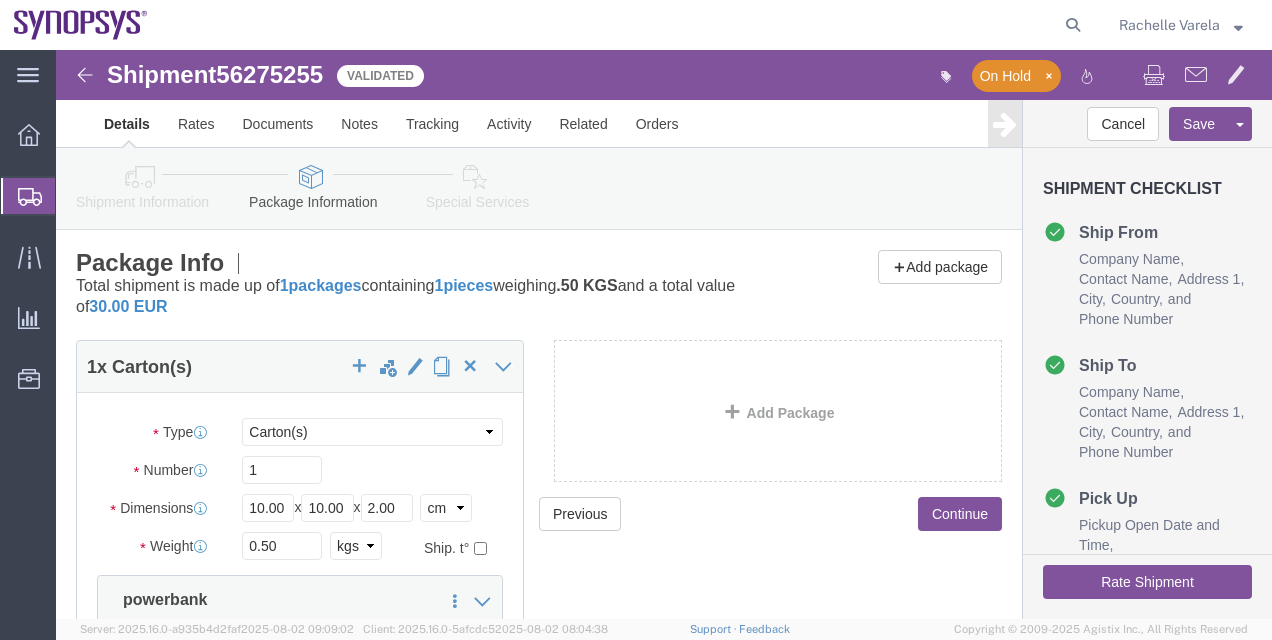 click on "Shipment Manager" 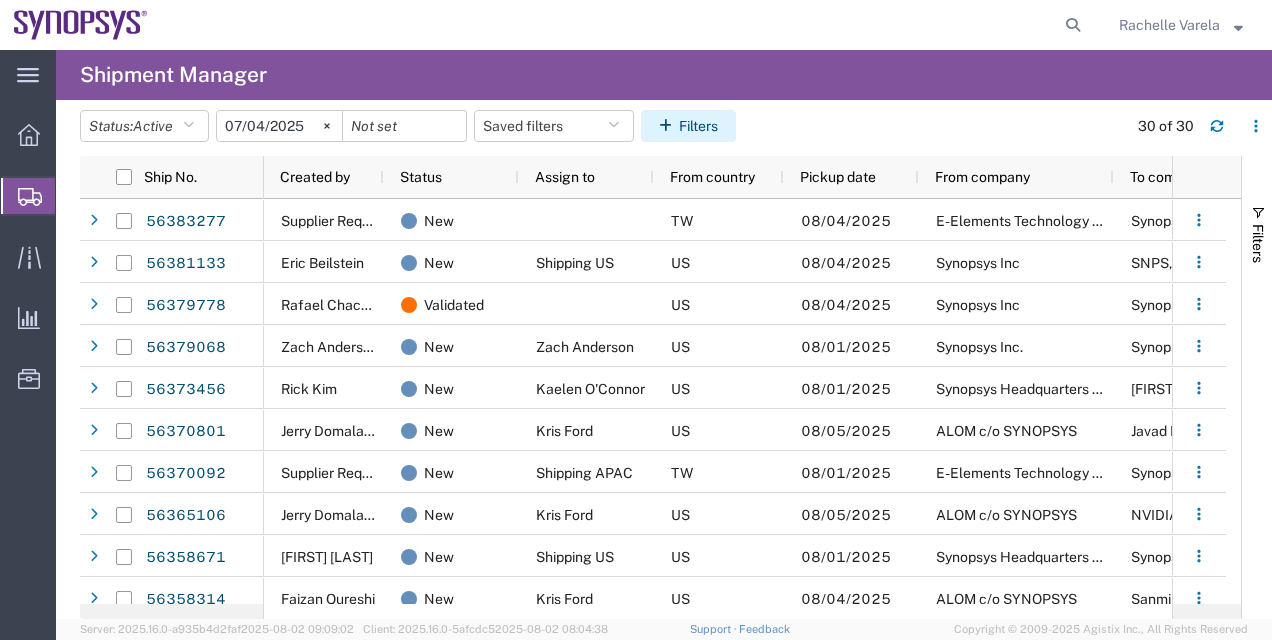 click on "Filters" 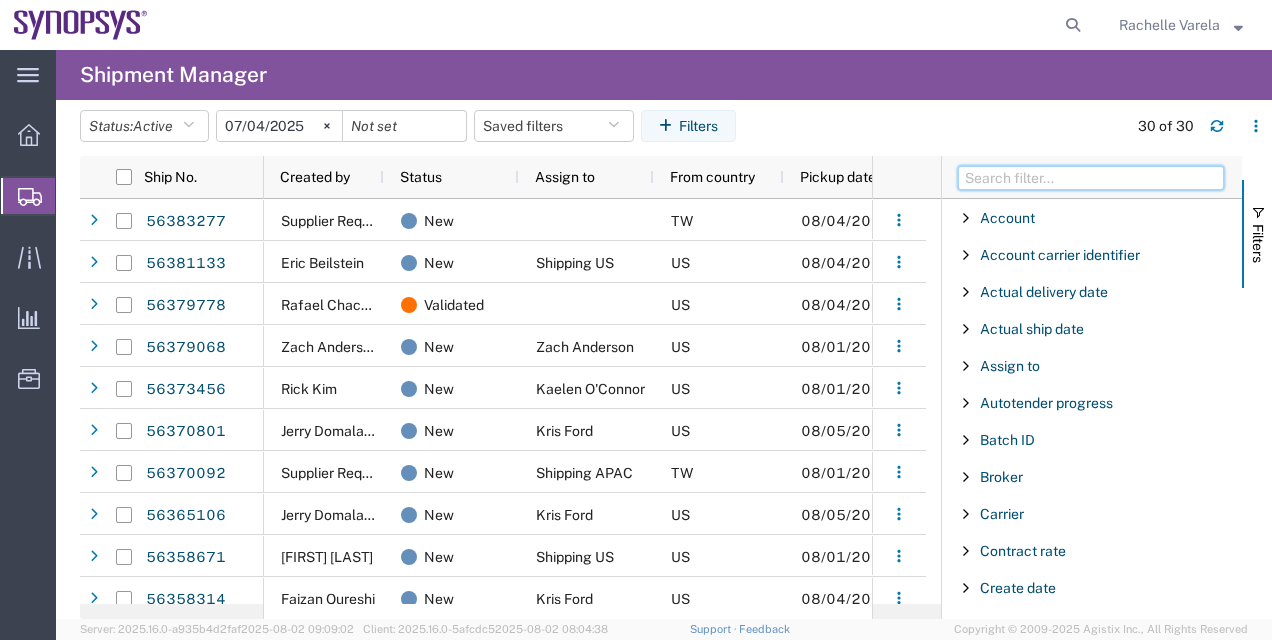 click at bounding box center (1091, 178) 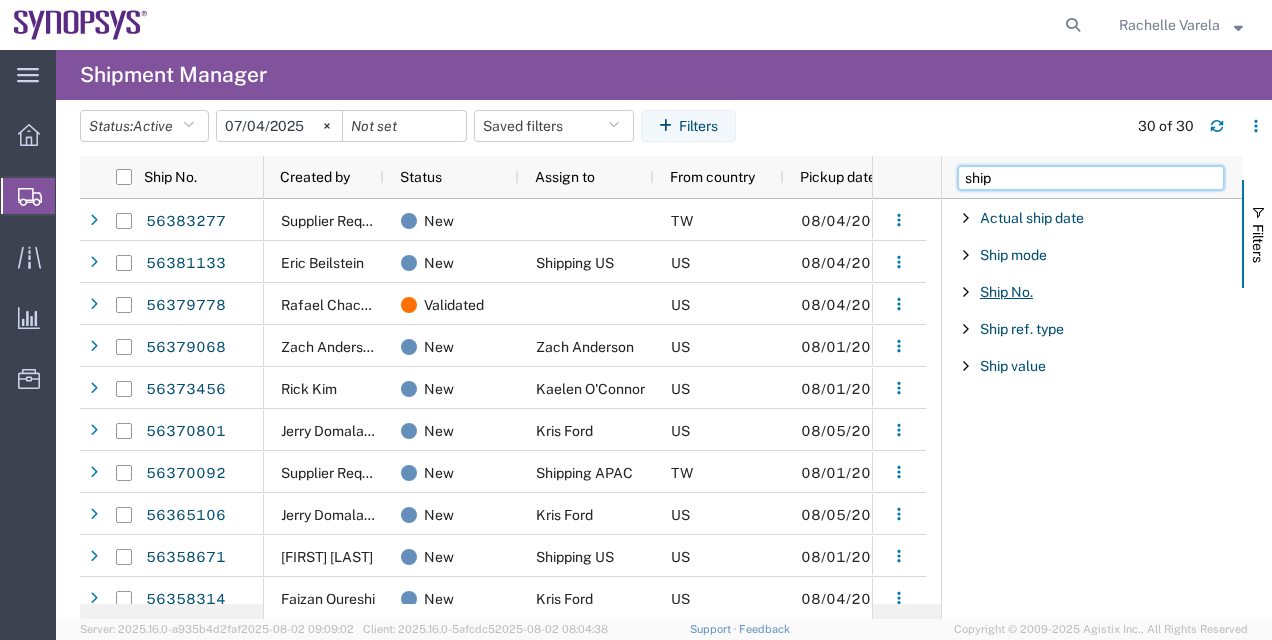 type on "ship" 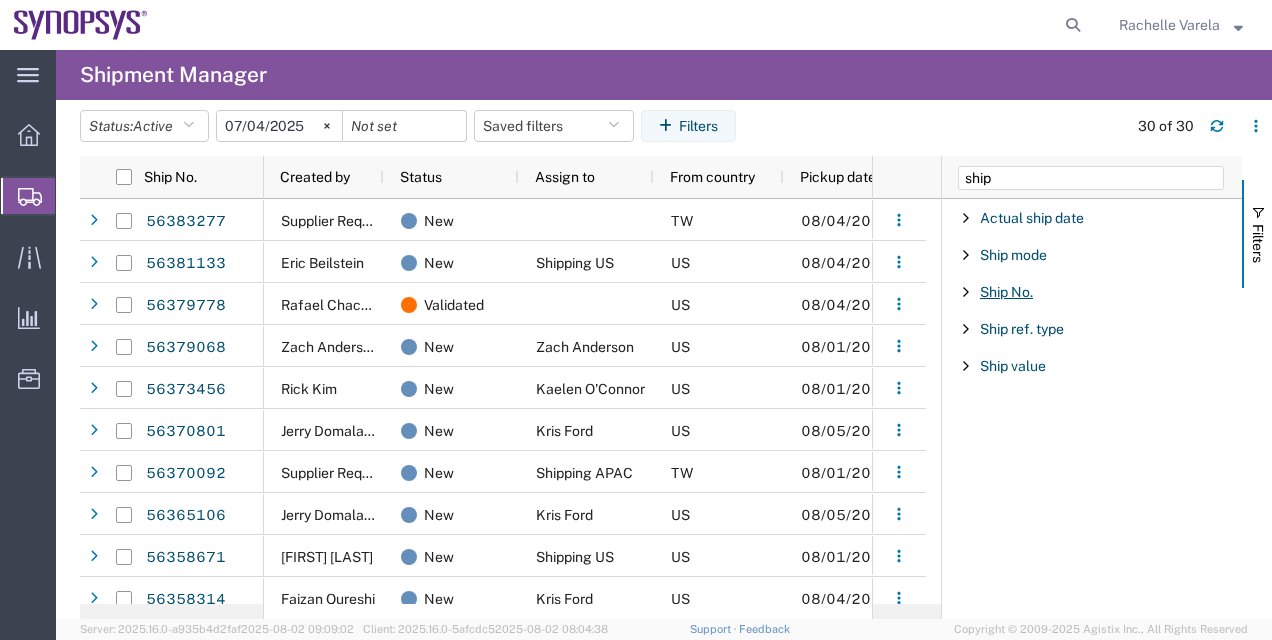 click on "Ship No." at bounding box center [1006, 292] 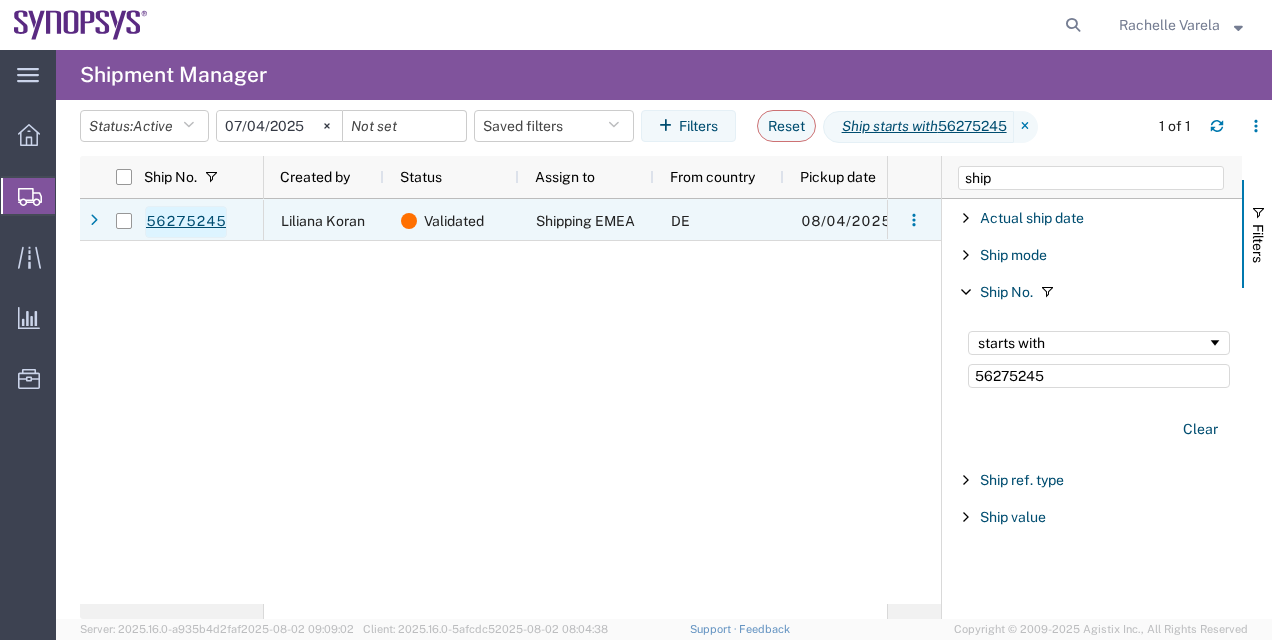 type on "56275245" 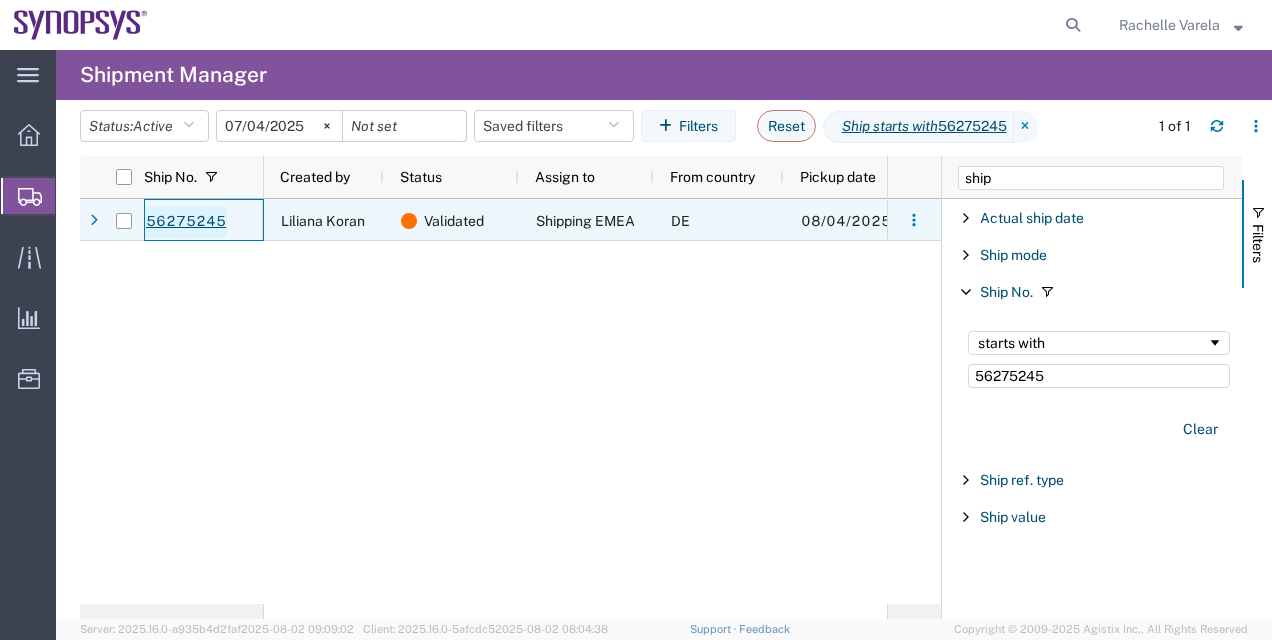 click on "56275245" 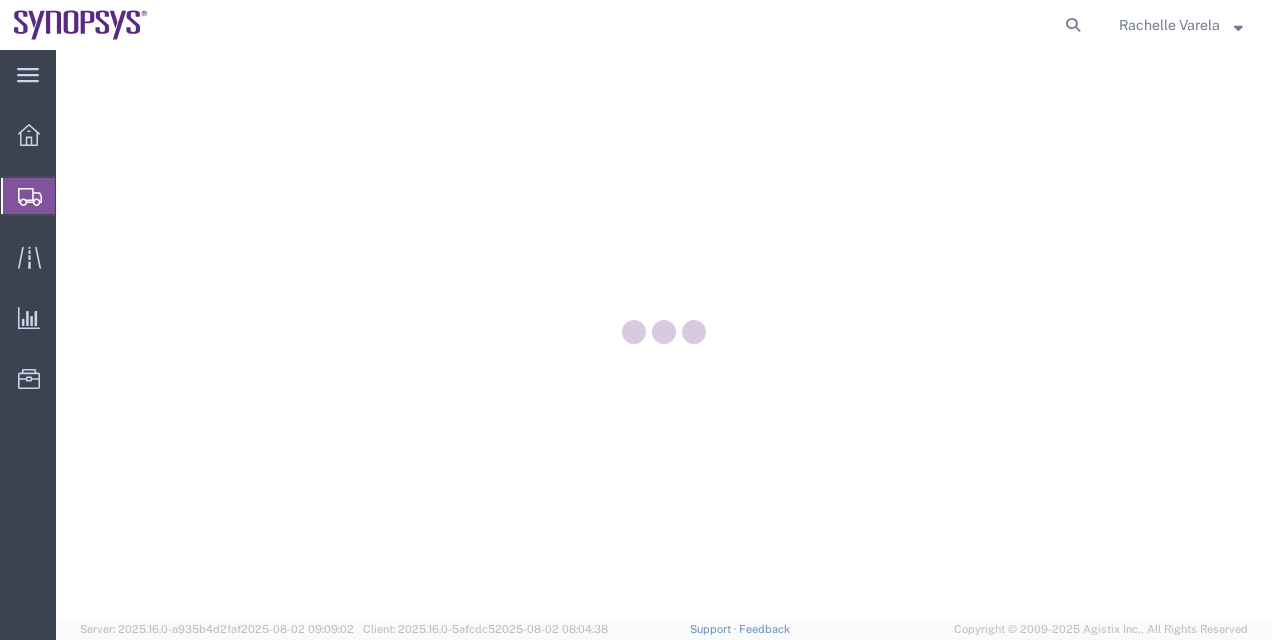 scroll, scrollTop: 0, scrollLeft: 0, axis: both 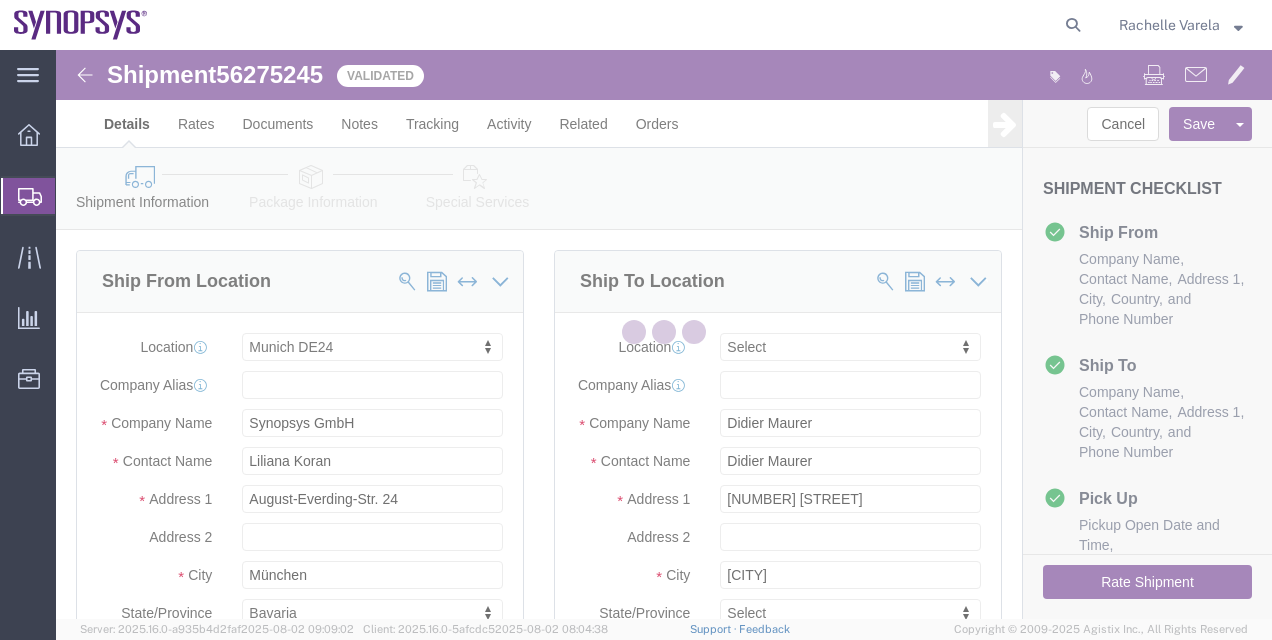 click 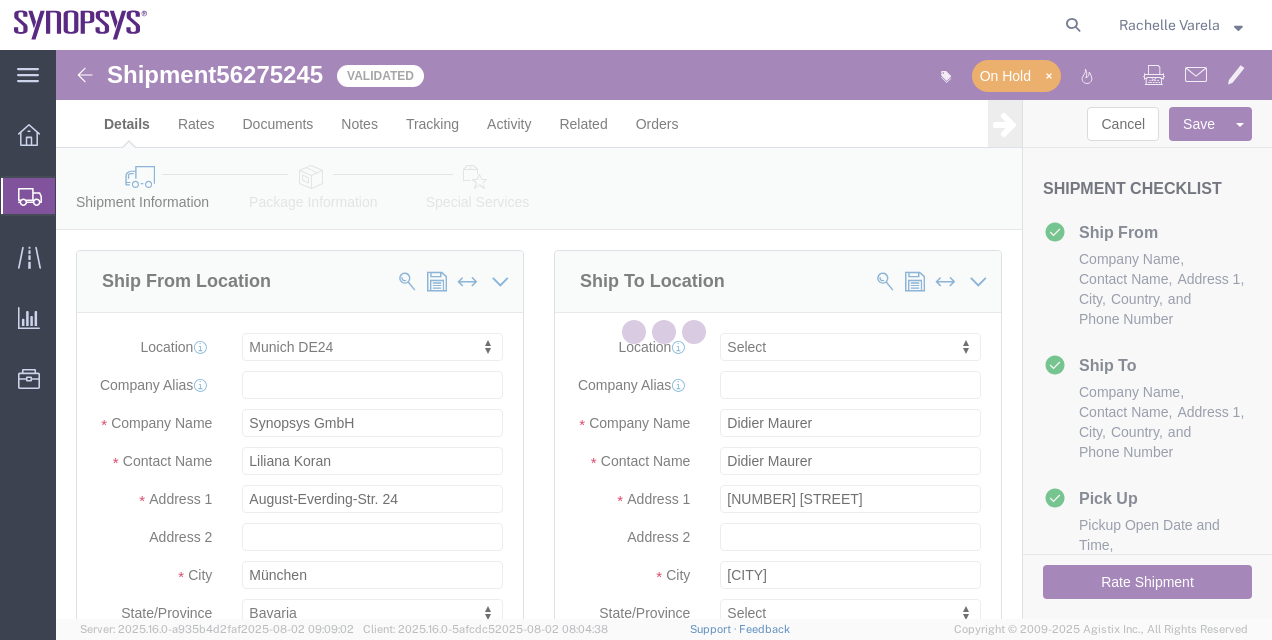 select on "[NUMBER]" 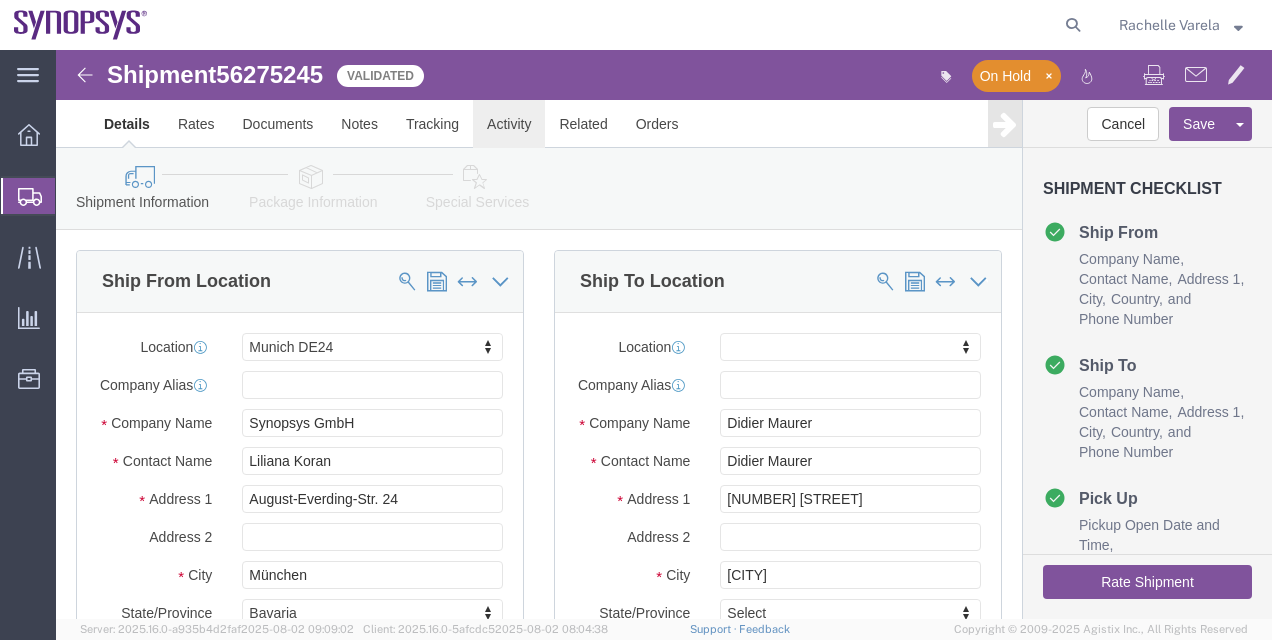click on "Activity" 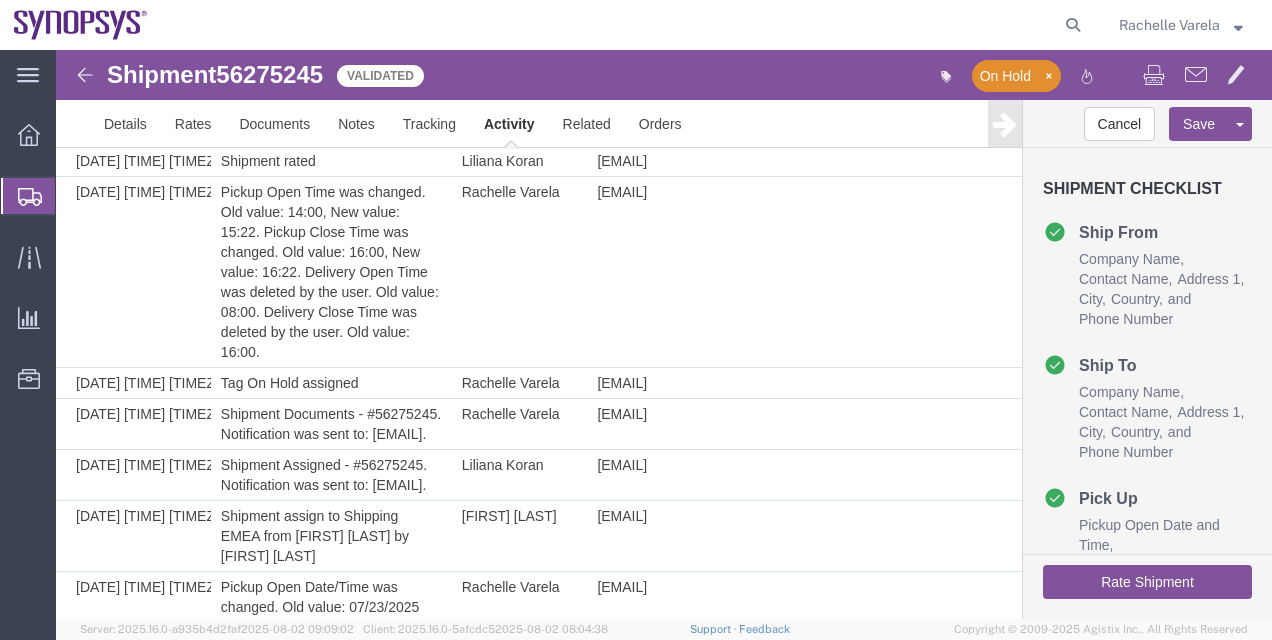 scroll, scrollTop: 1094, scrollLeft: 0, axis: vertical 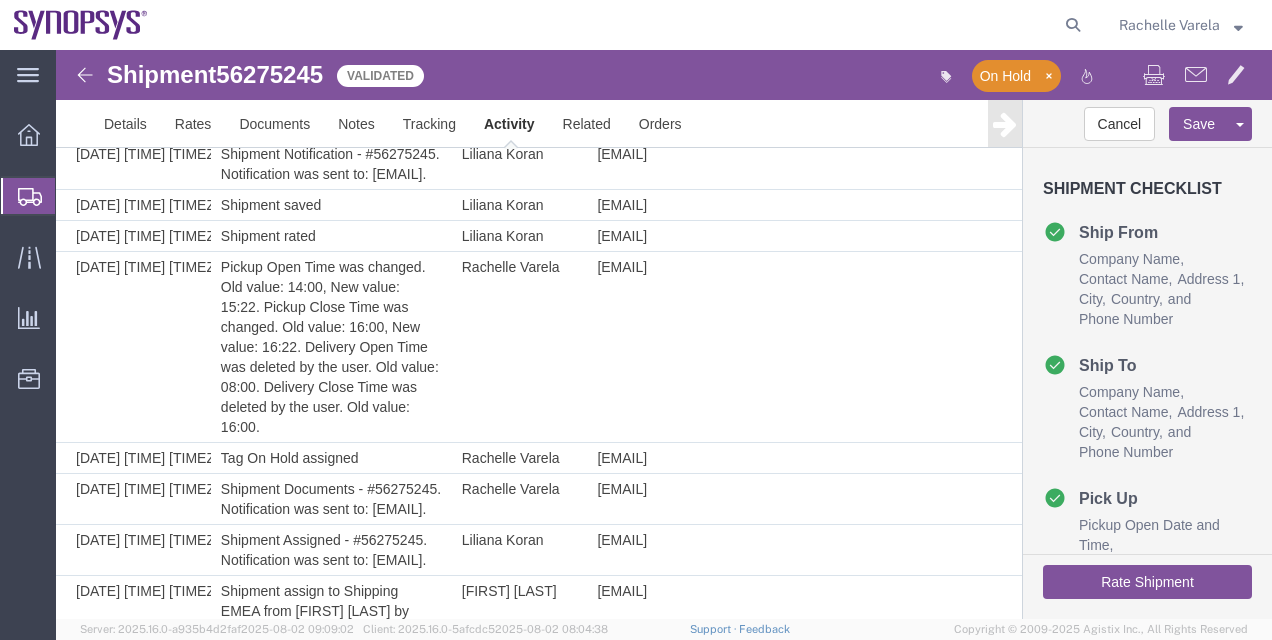 click on "Shipment Manager" 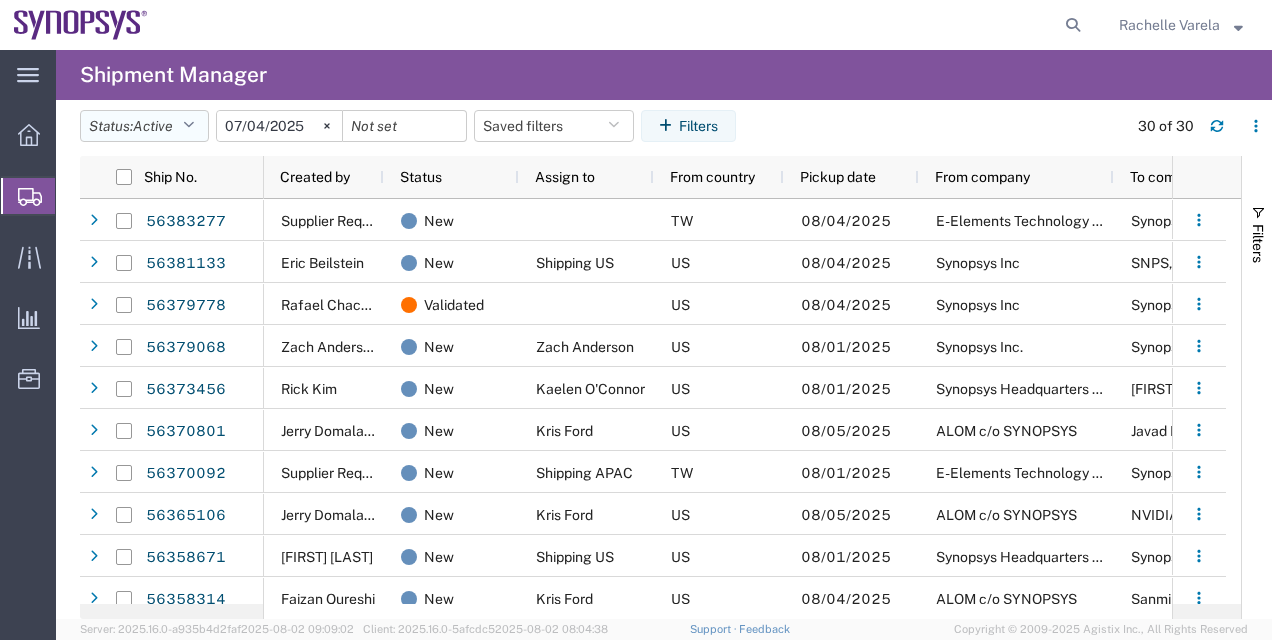 click on "Status:  Active" 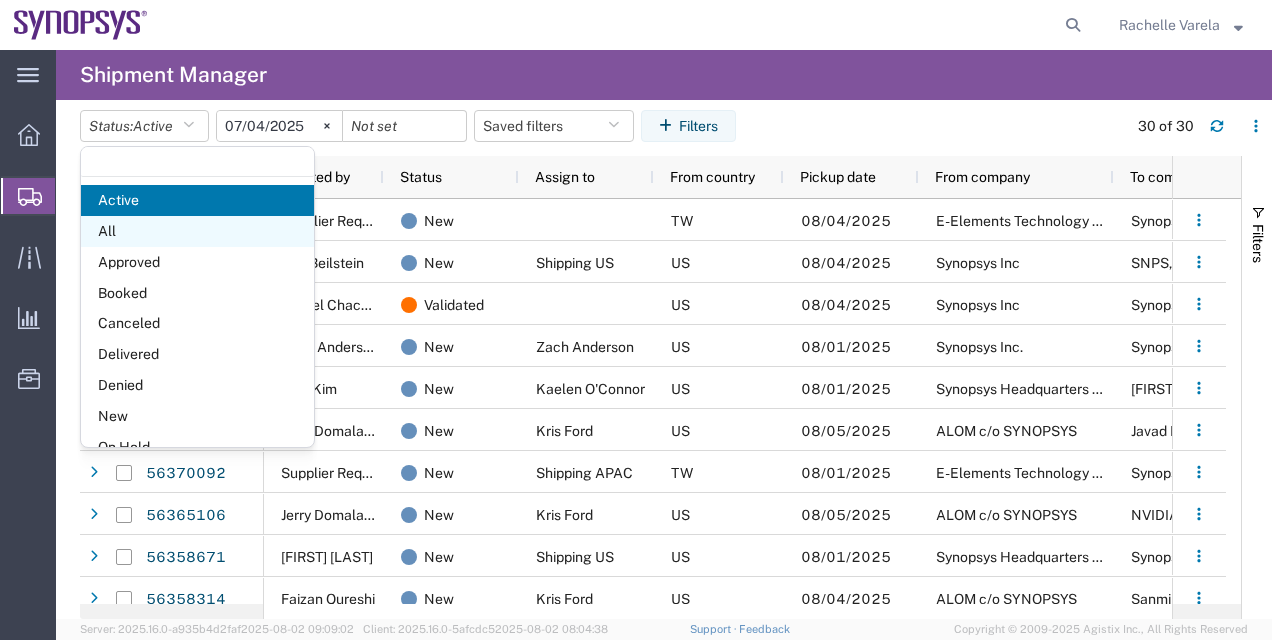 click on "All" 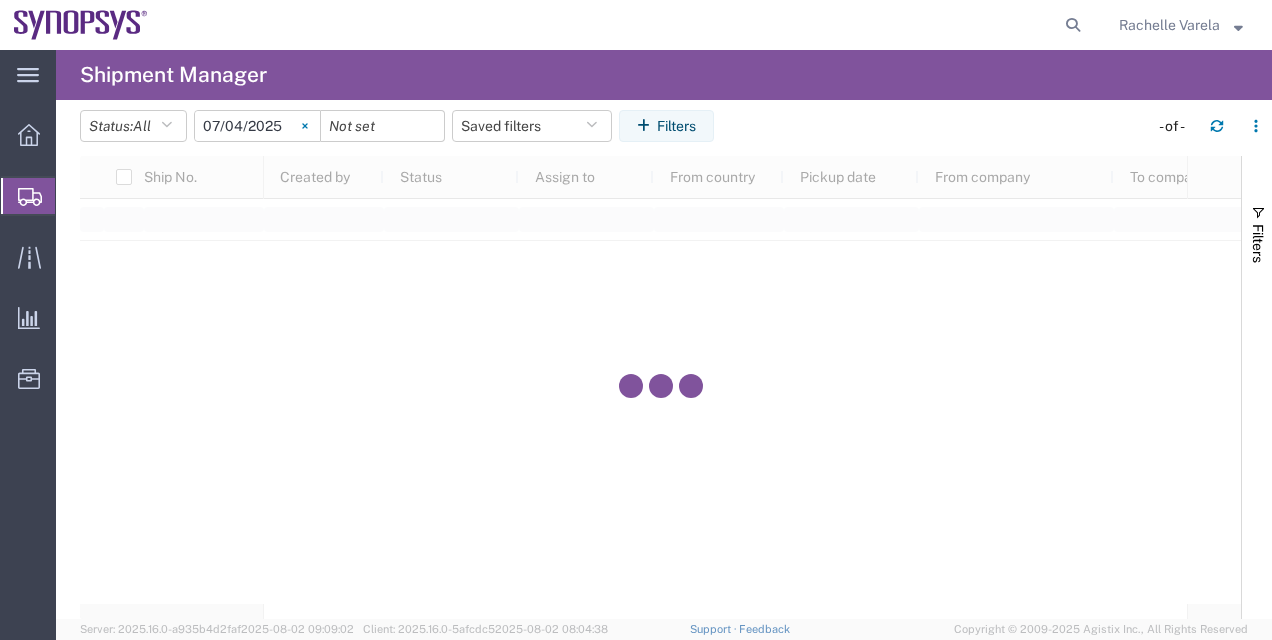 click at bounding box center (305, 126) 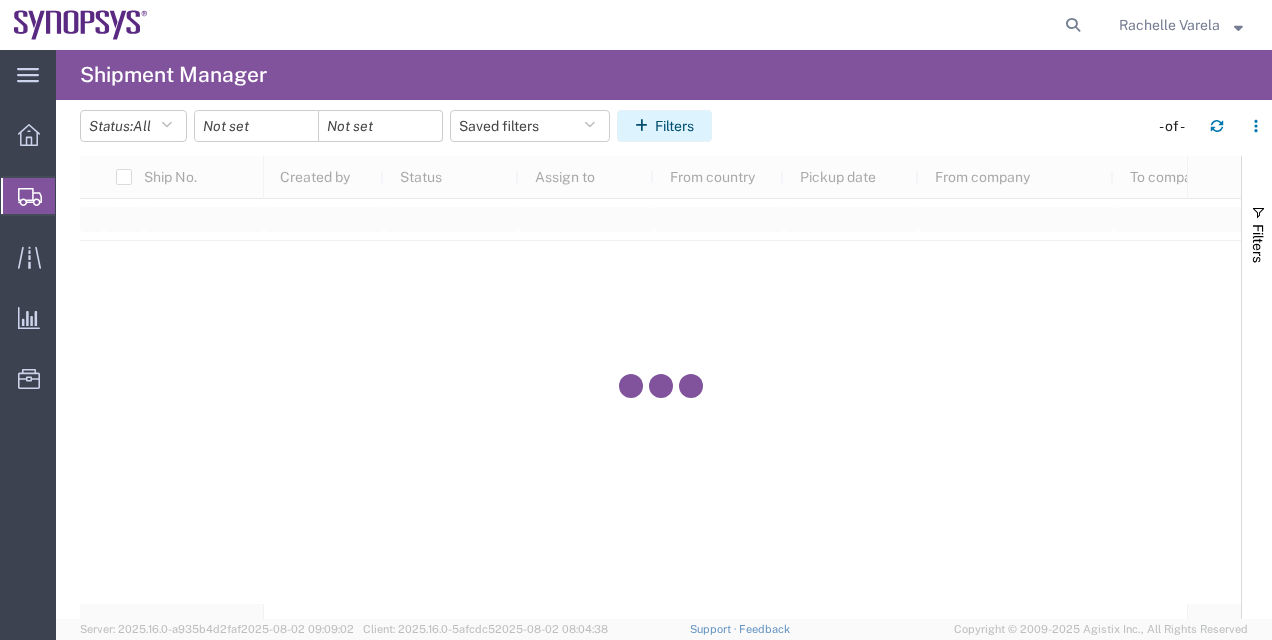 click on "Filters" 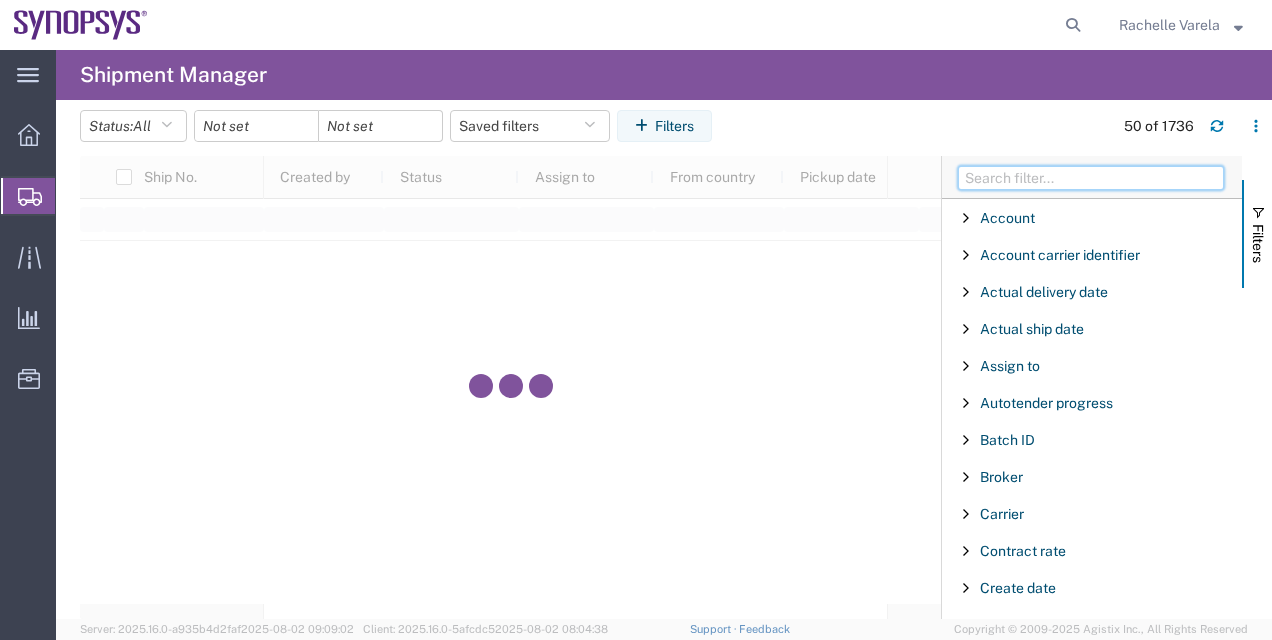click at bounding box center (1091, 178) 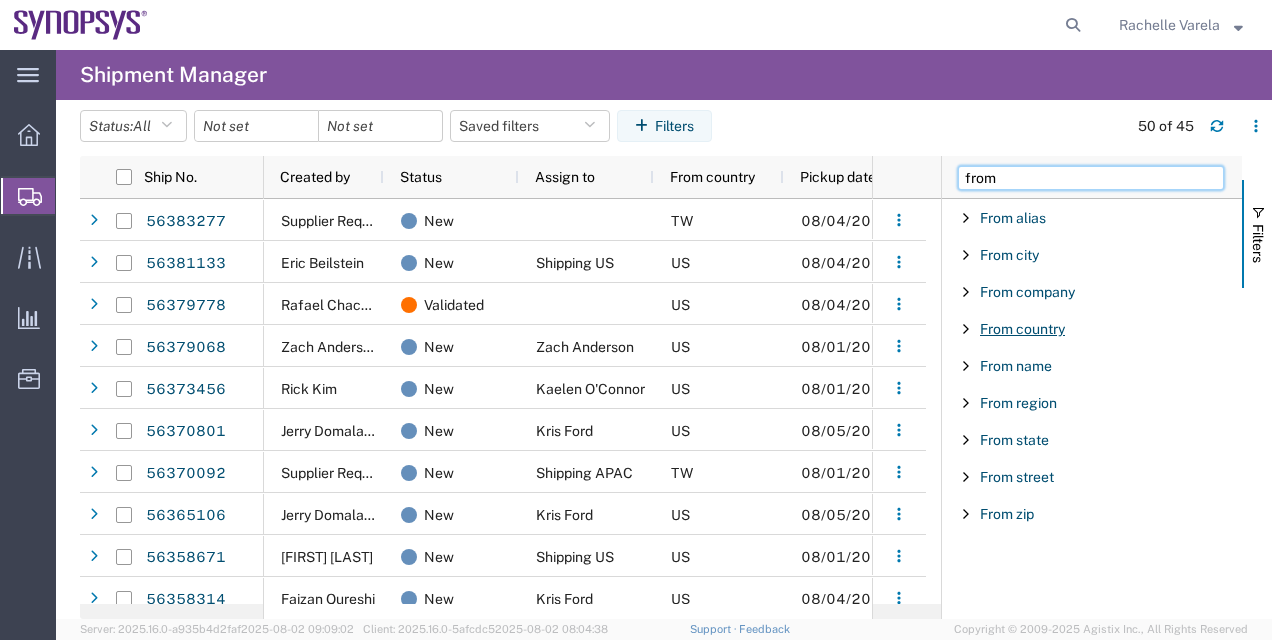 type on "from" 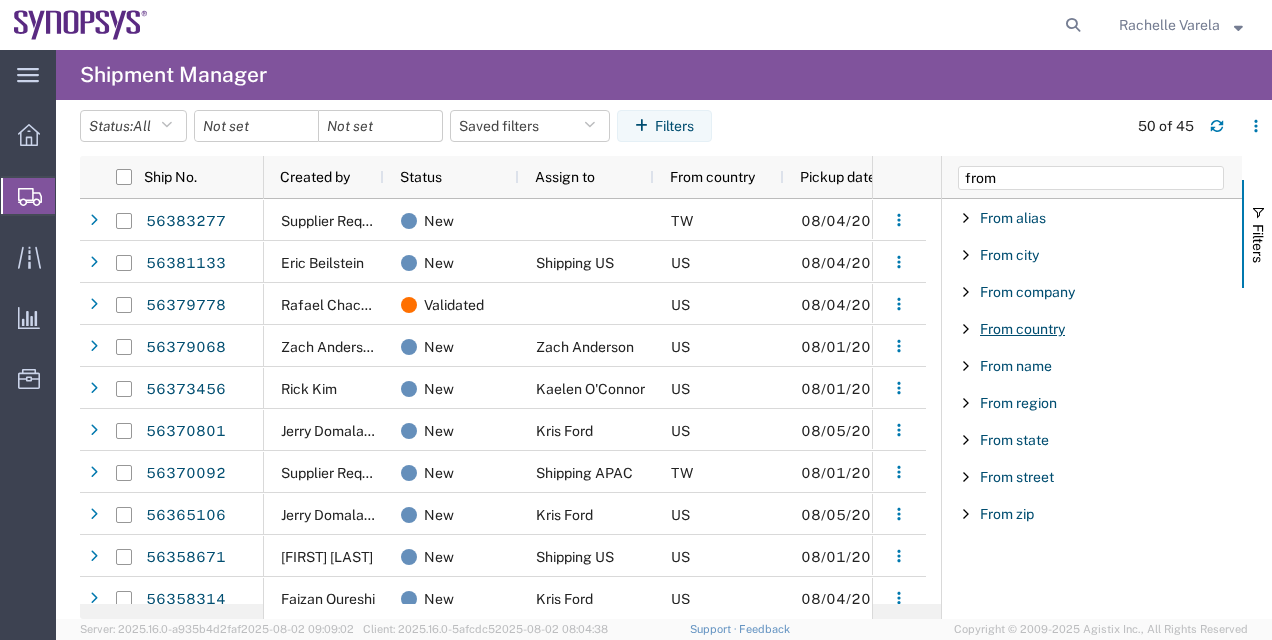 click on "From country" at bounding box center [1022, 329] 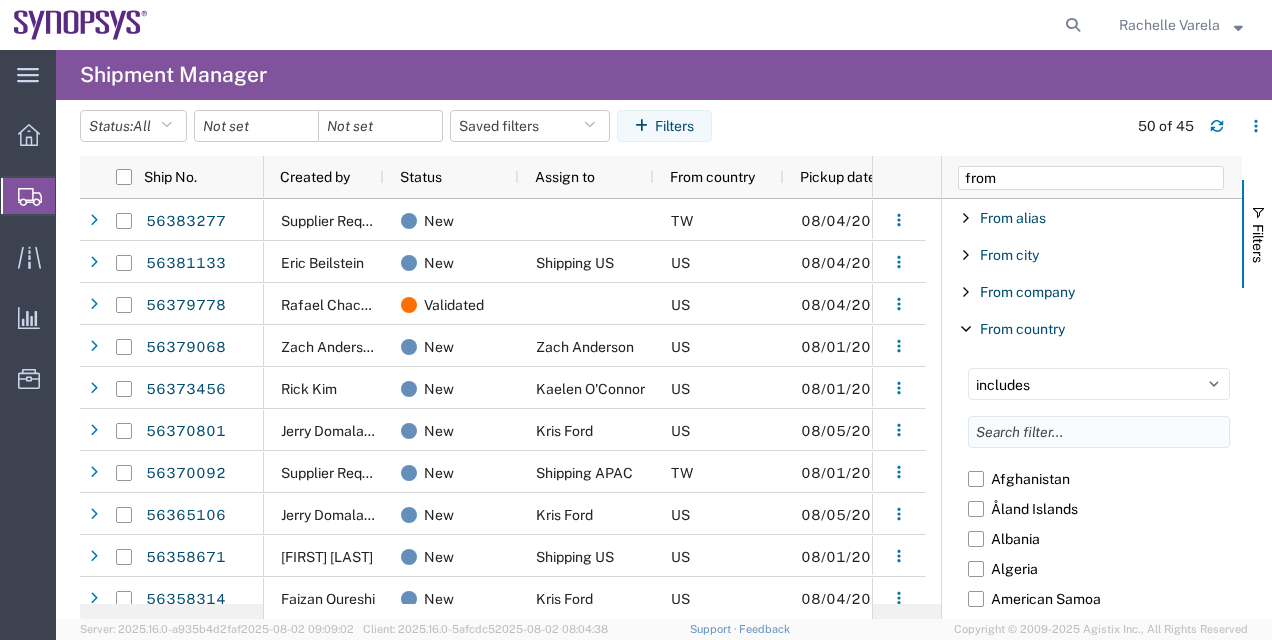 click at bounding box center [1099, 432] 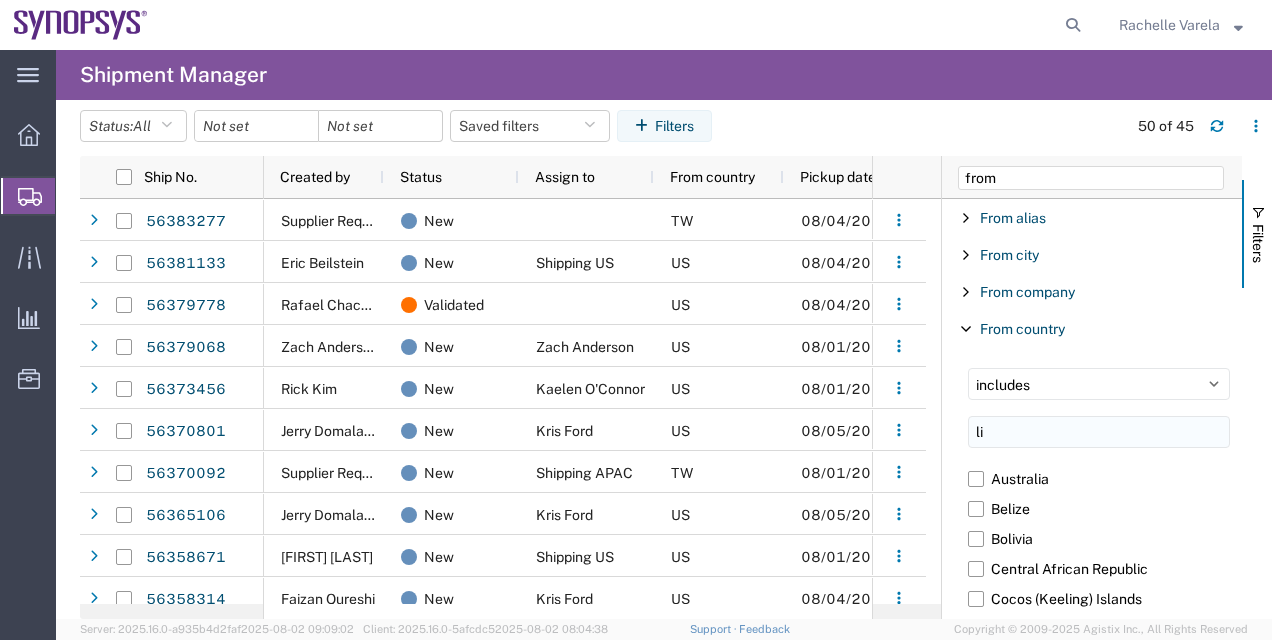 type on "l" 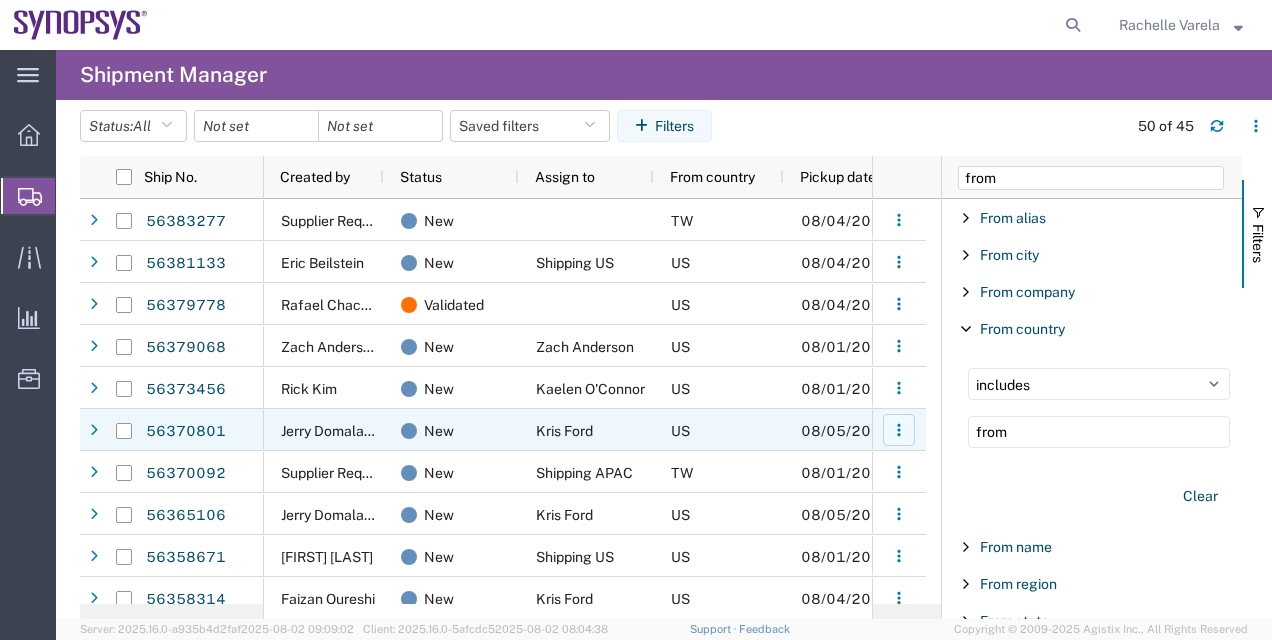 drag, startPoint x: 1037, startPoint y: 432, endPoint x: 900, endPoint y: 415, distance: 138.05072 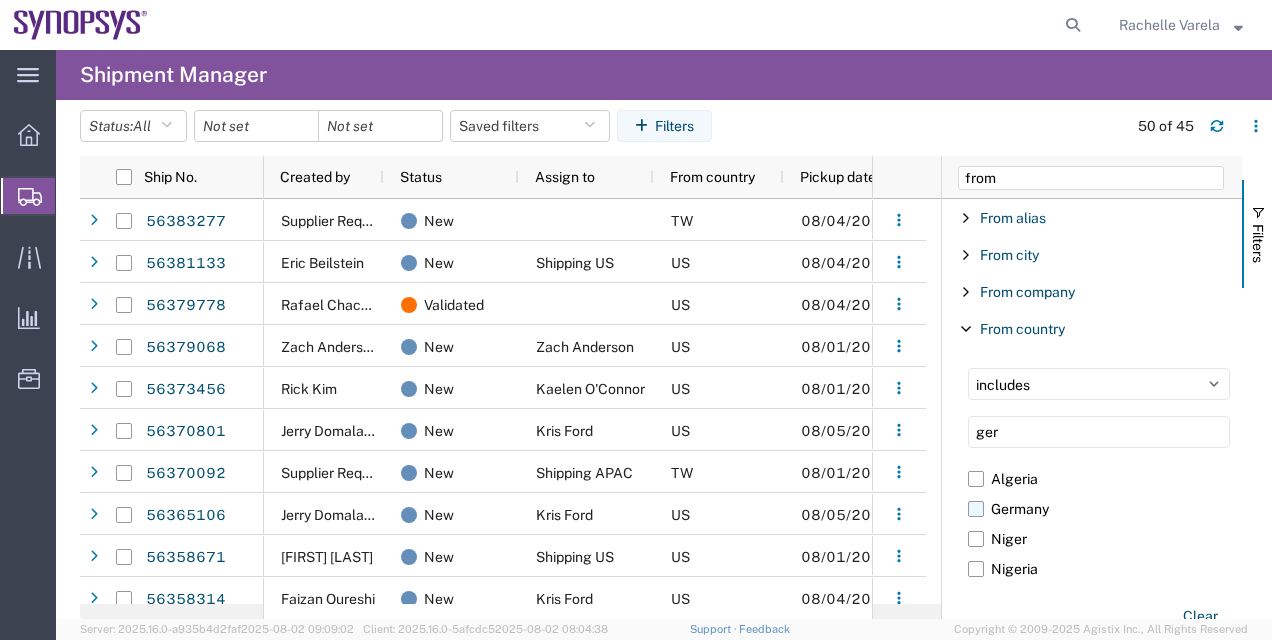 type on "ger" 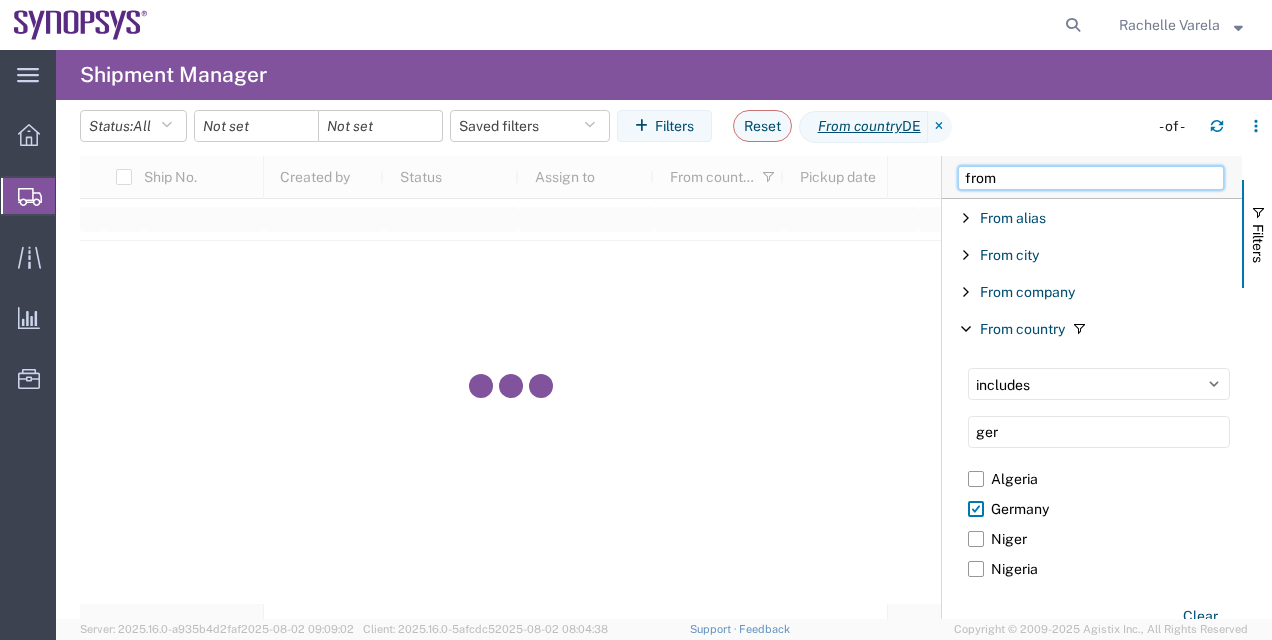 click on "from" at bounding box center (1091, 178) 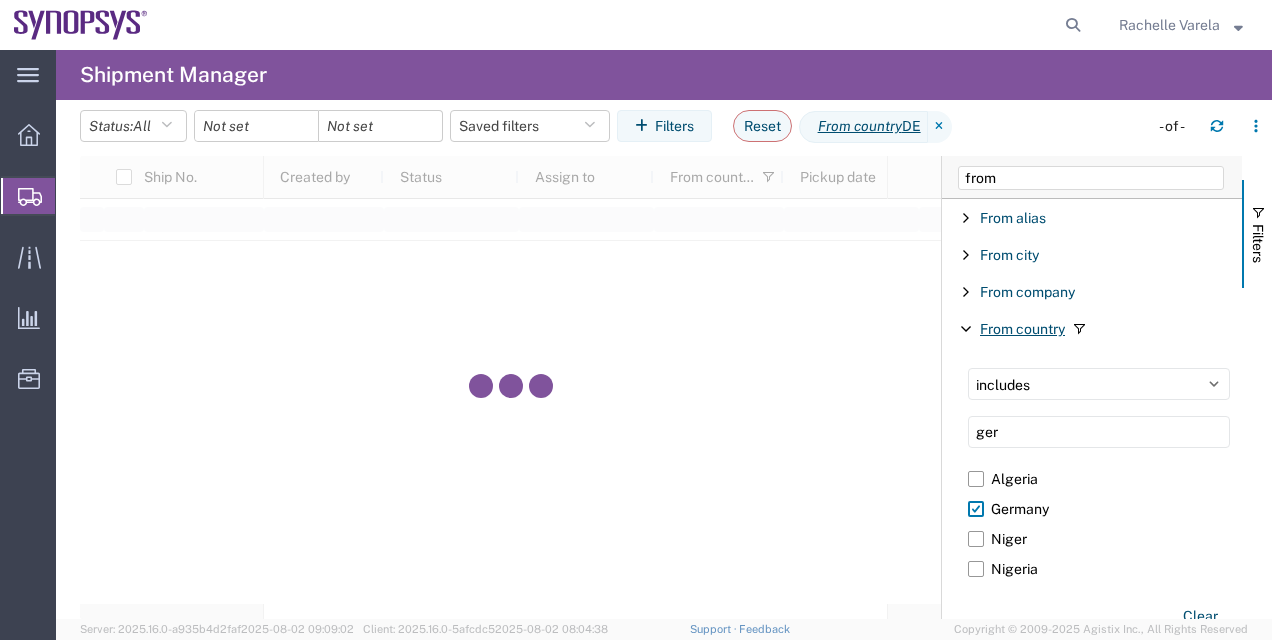 click on "From country" at bounding box center [1022, 329] 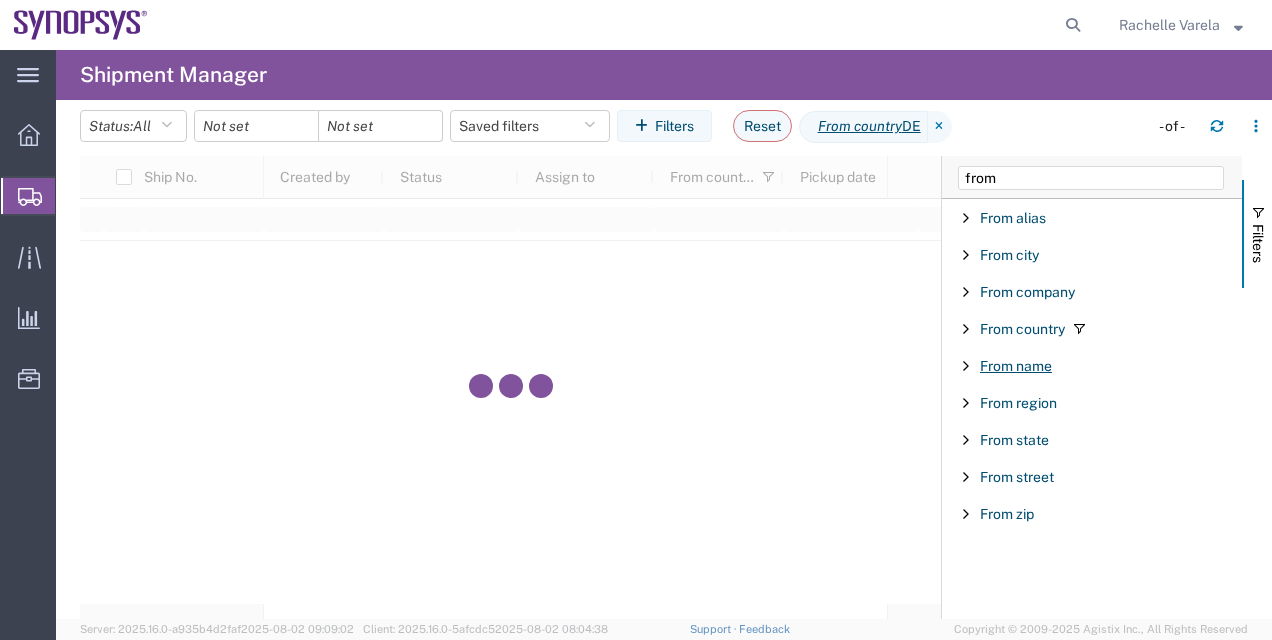click on "From name" at bounding box center [1016, 366] 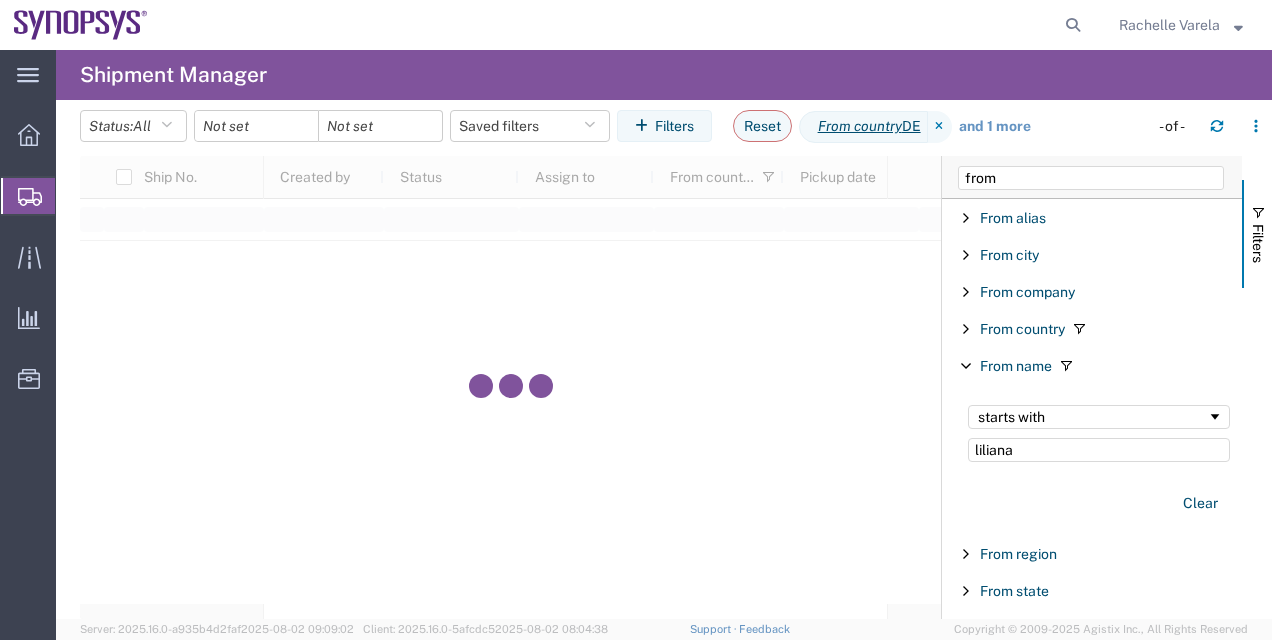 type on "liliana" 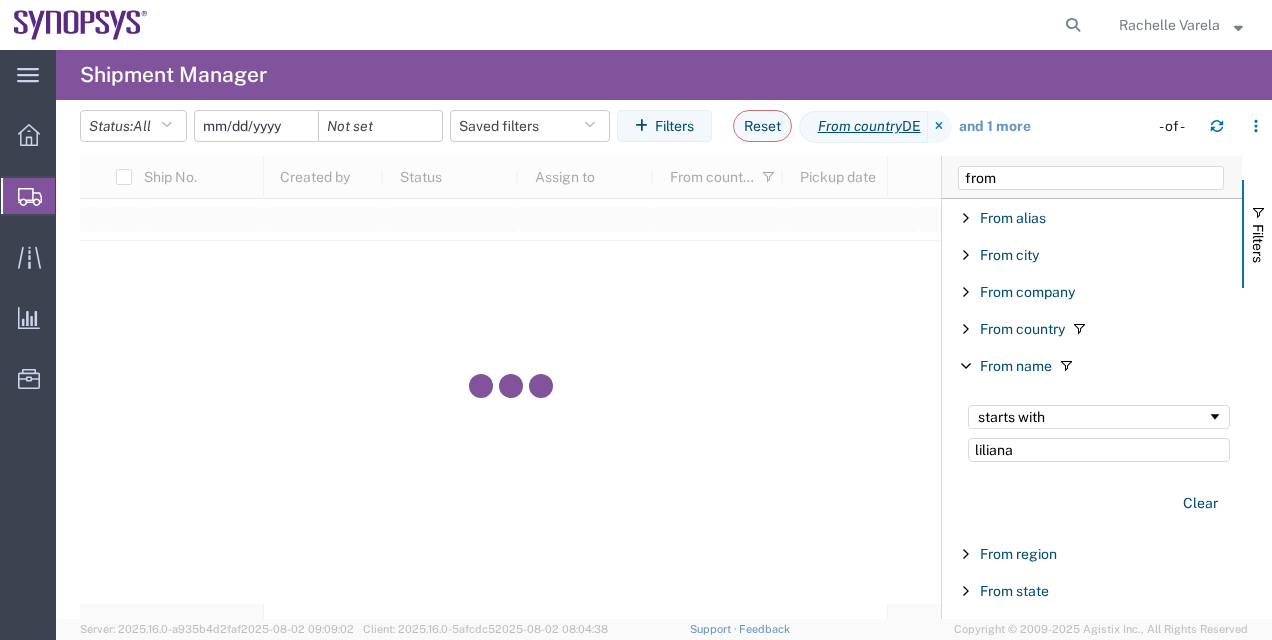 click 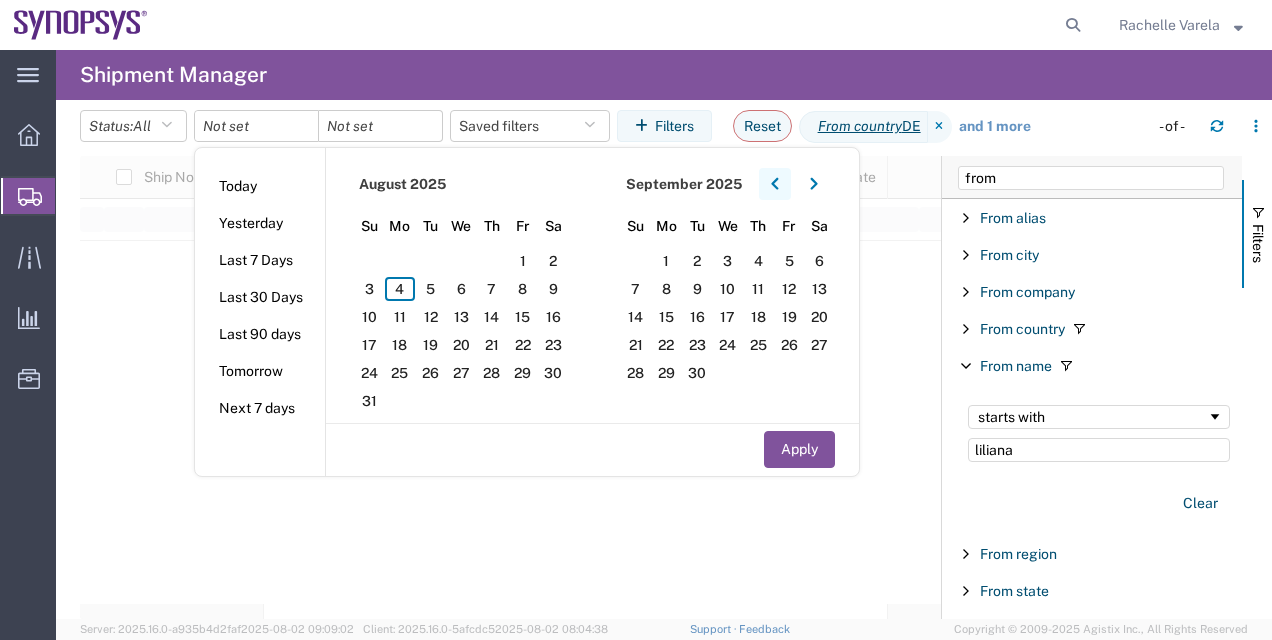 click 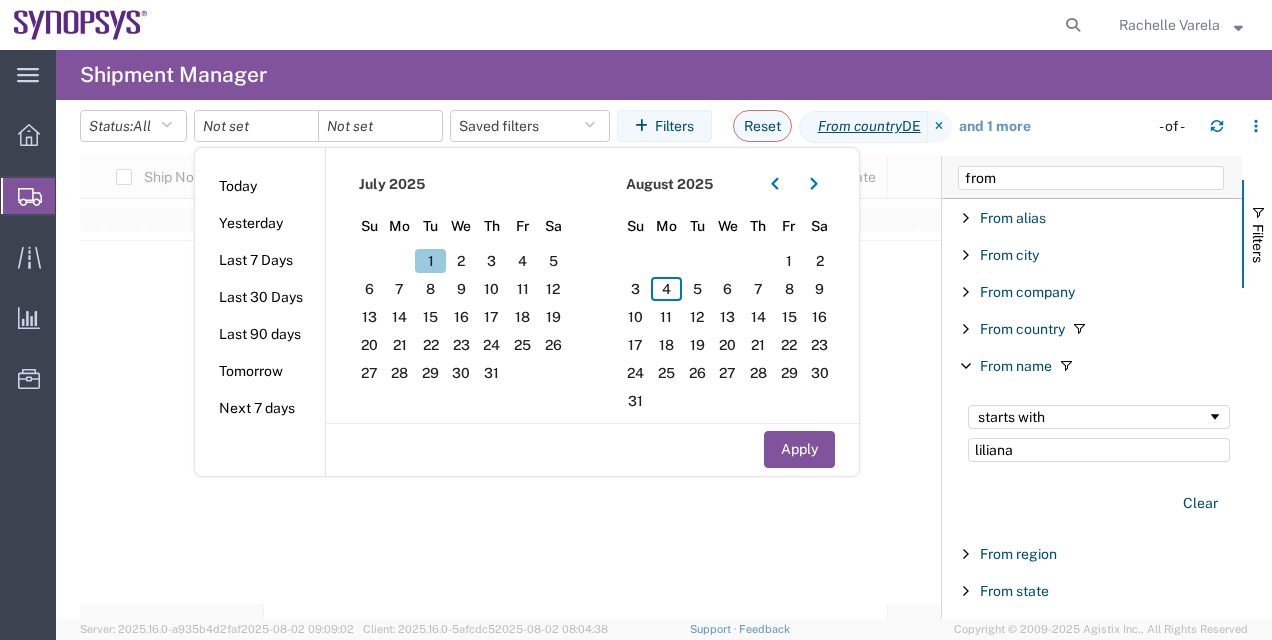 click on "1" 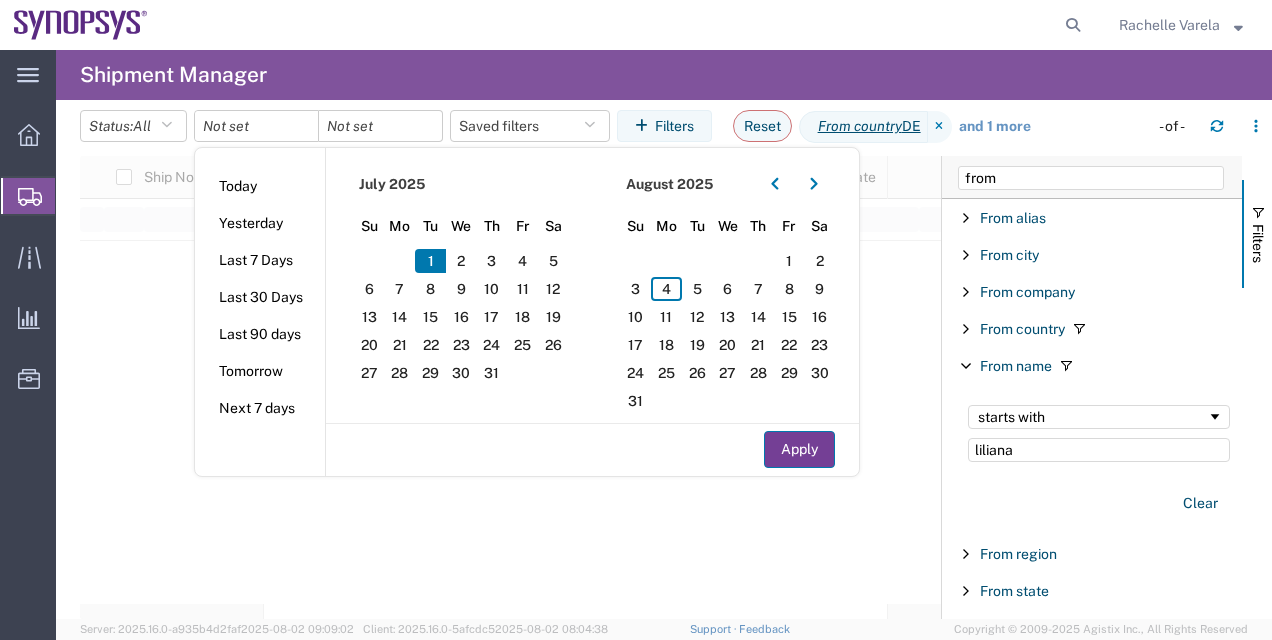 click on "Apply" 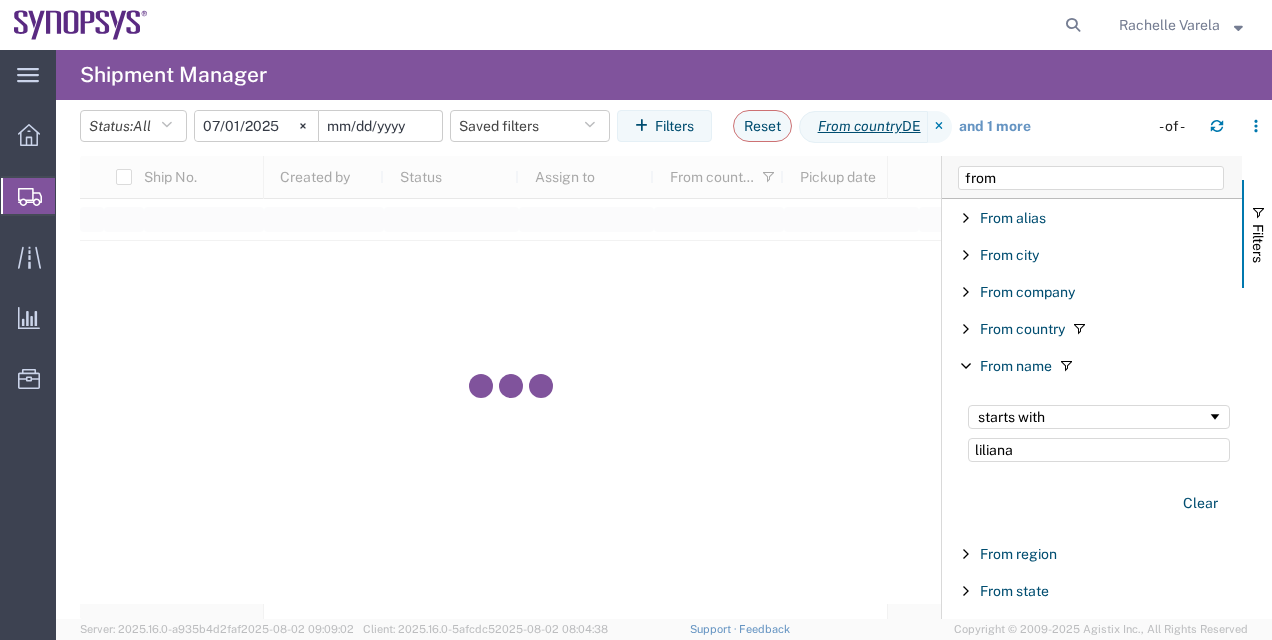 click 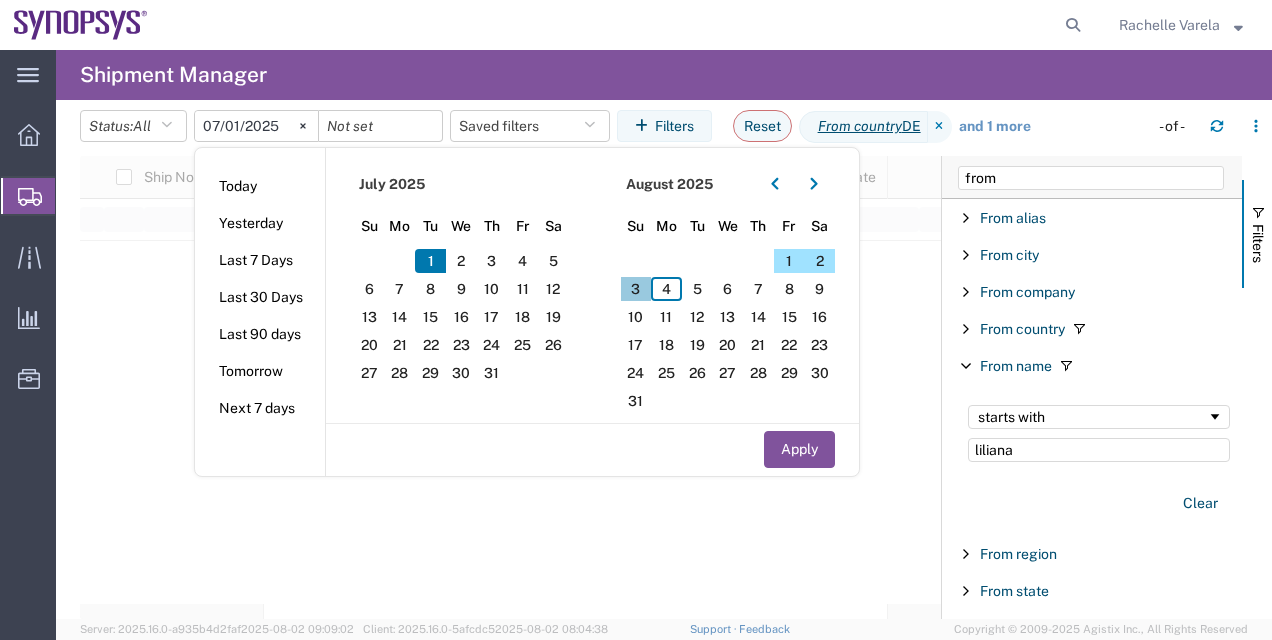 click on "3" 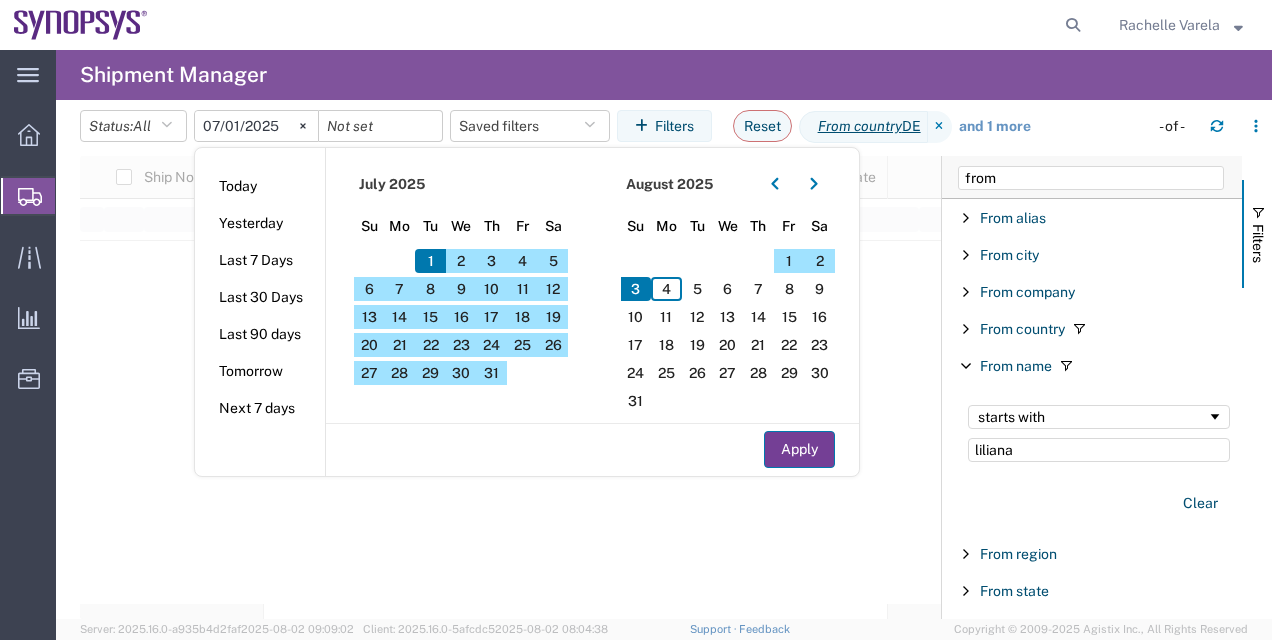 click on "Apply" 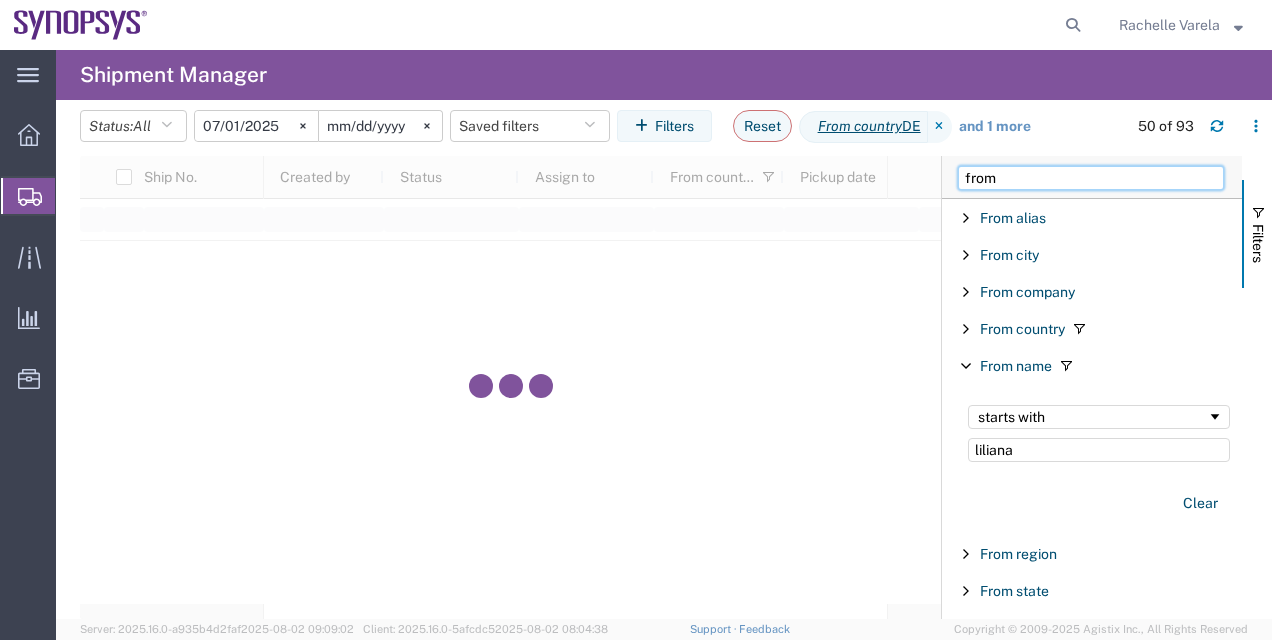 drag, startPoint x: 1020, startPoint y: 182, endPoint x: 846, endPoint y: 172, distance: 174.28712 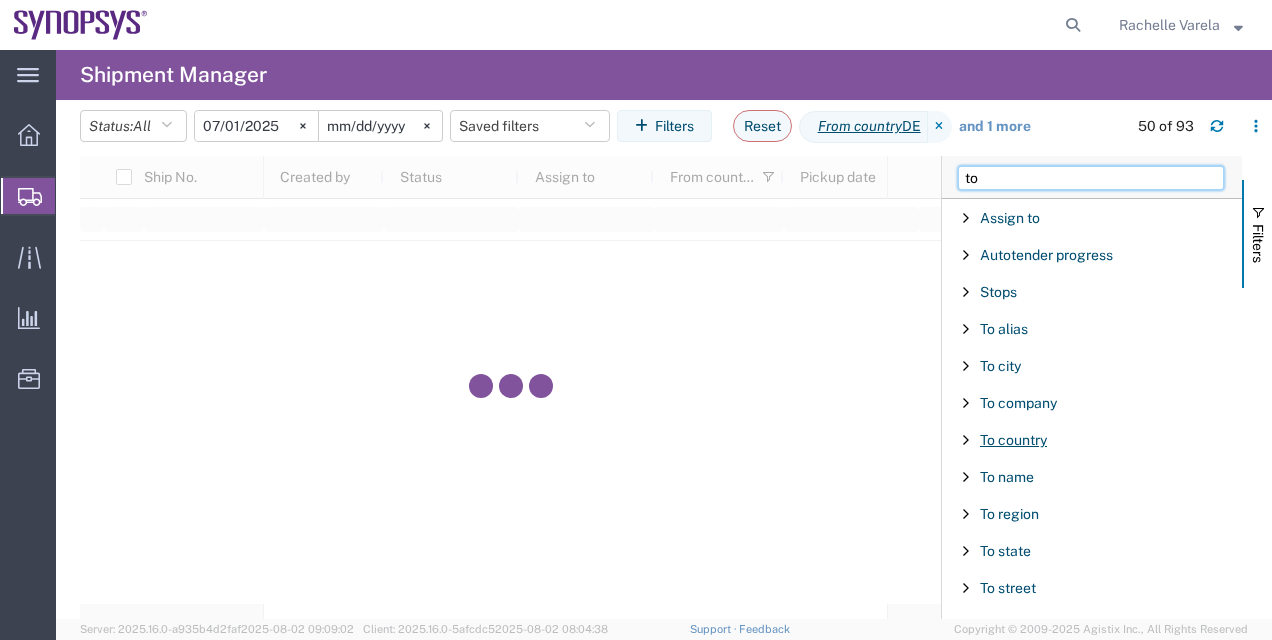type on "to" 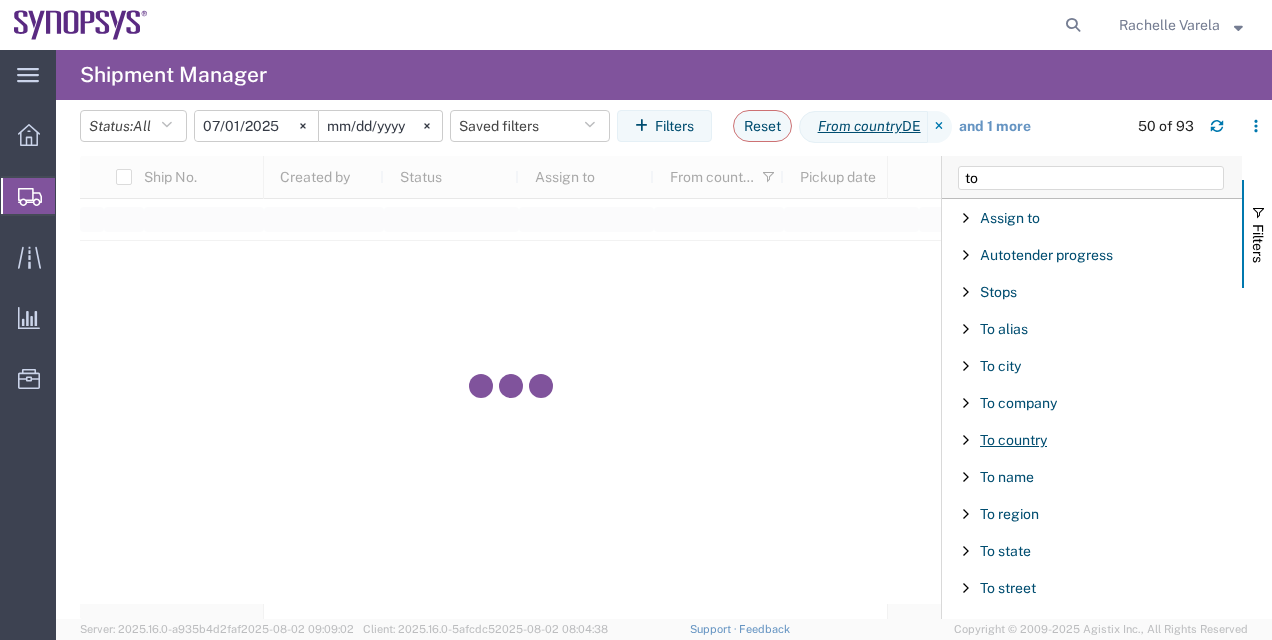 click on "To country" at bounding box center [1013, 440] 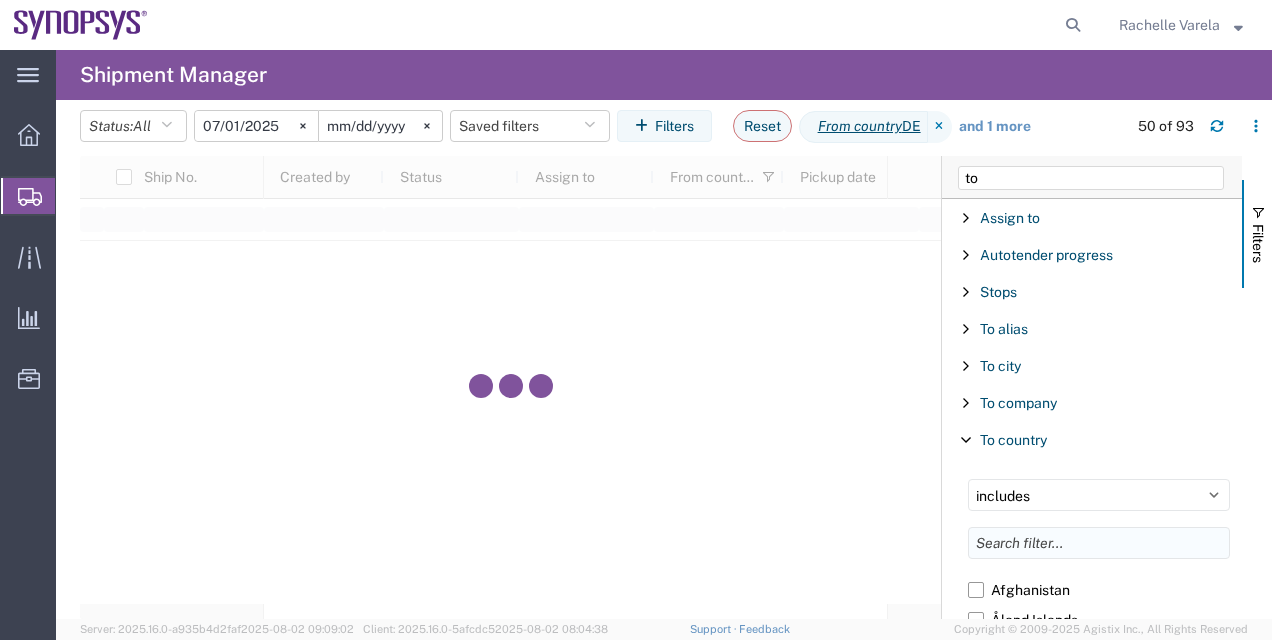 click at bounding box center (1099, 543) 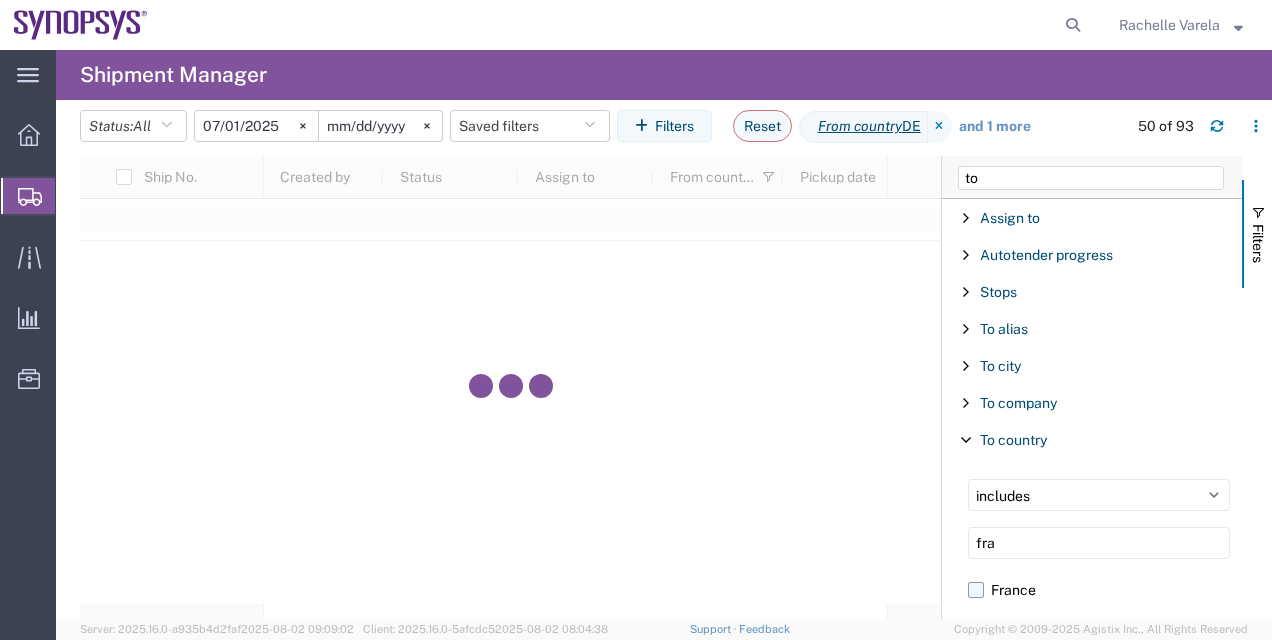 type on "fra" 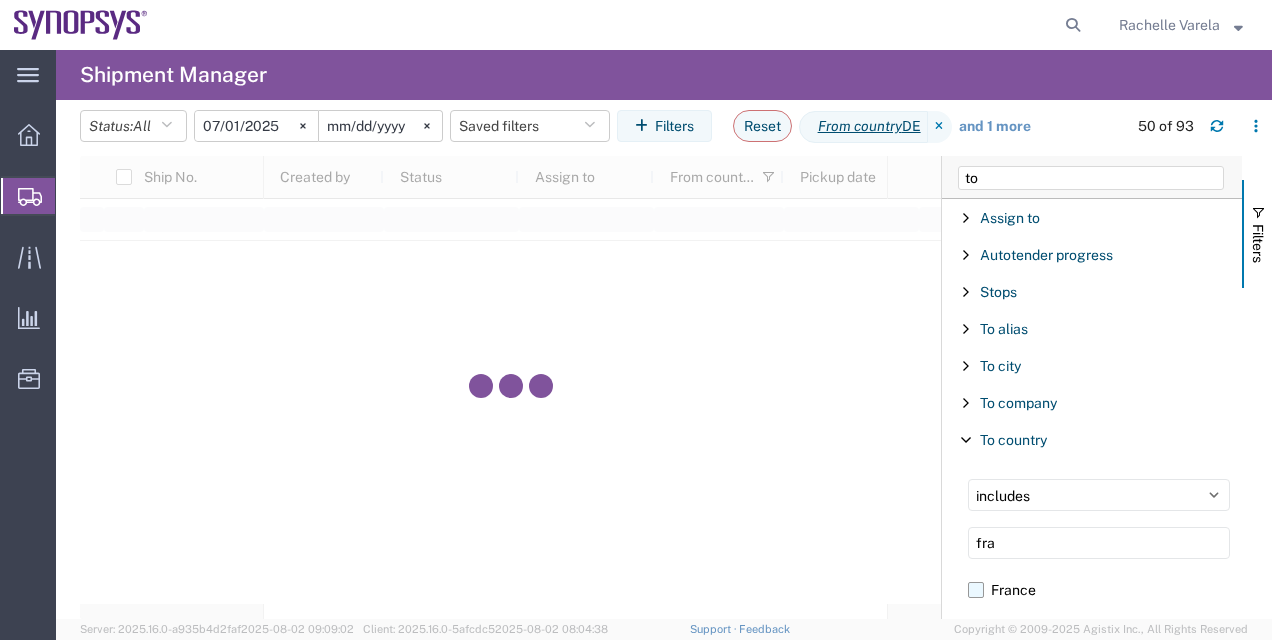 click on "France" at bounding box center [0, 0] 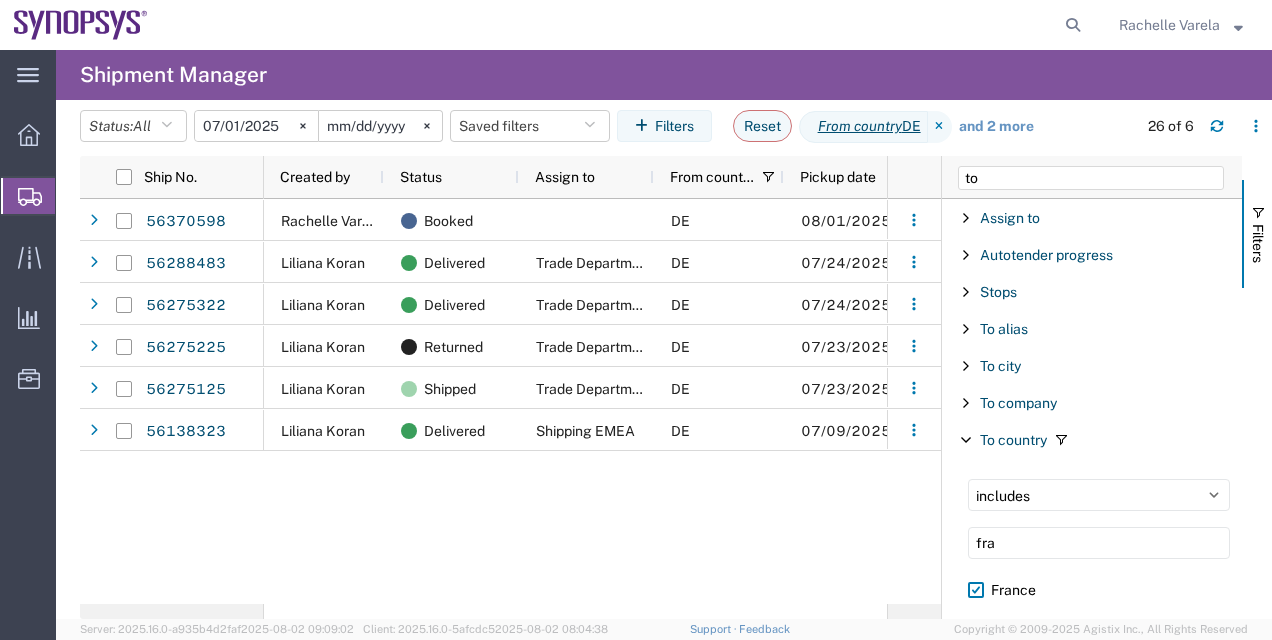 scroll, scrollTop: 0, scrollLeft: 206, axis: horizontal 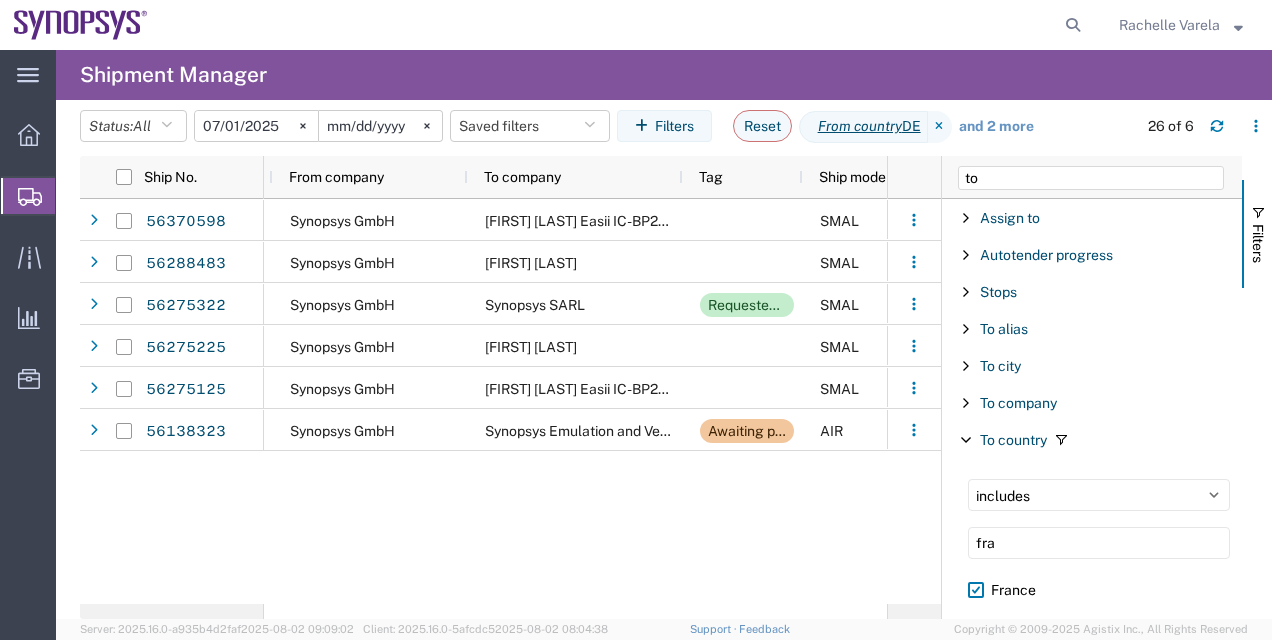 click on "and 2 more" 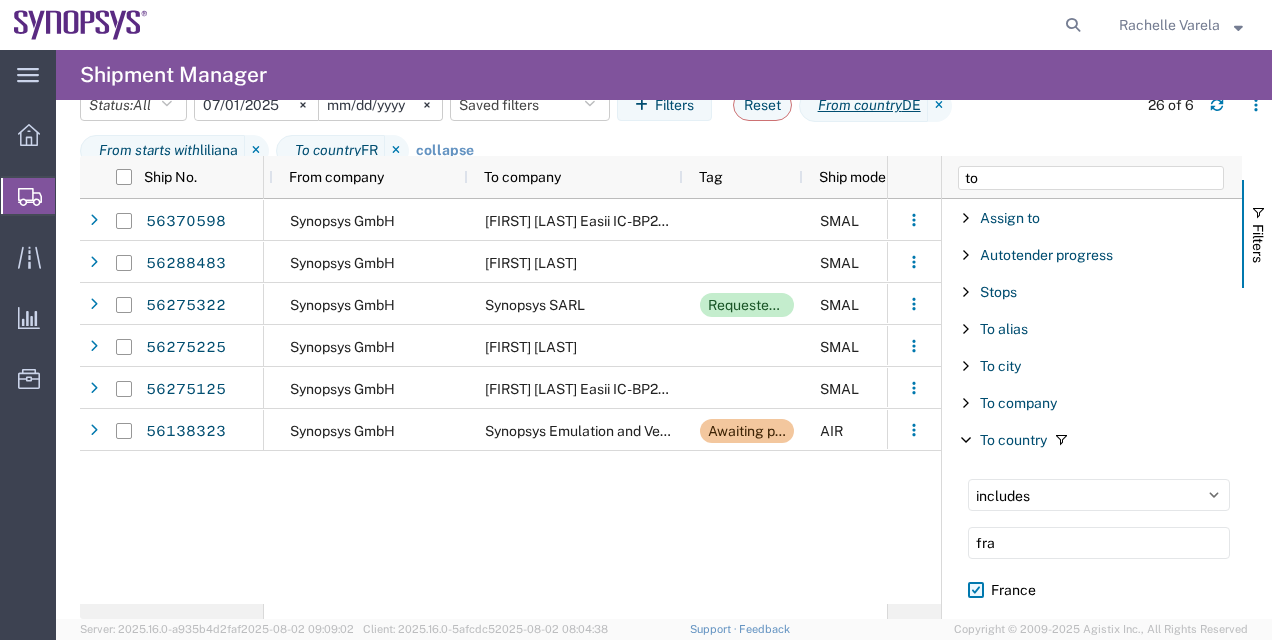click on "France" at bounding box center (1099, 590) 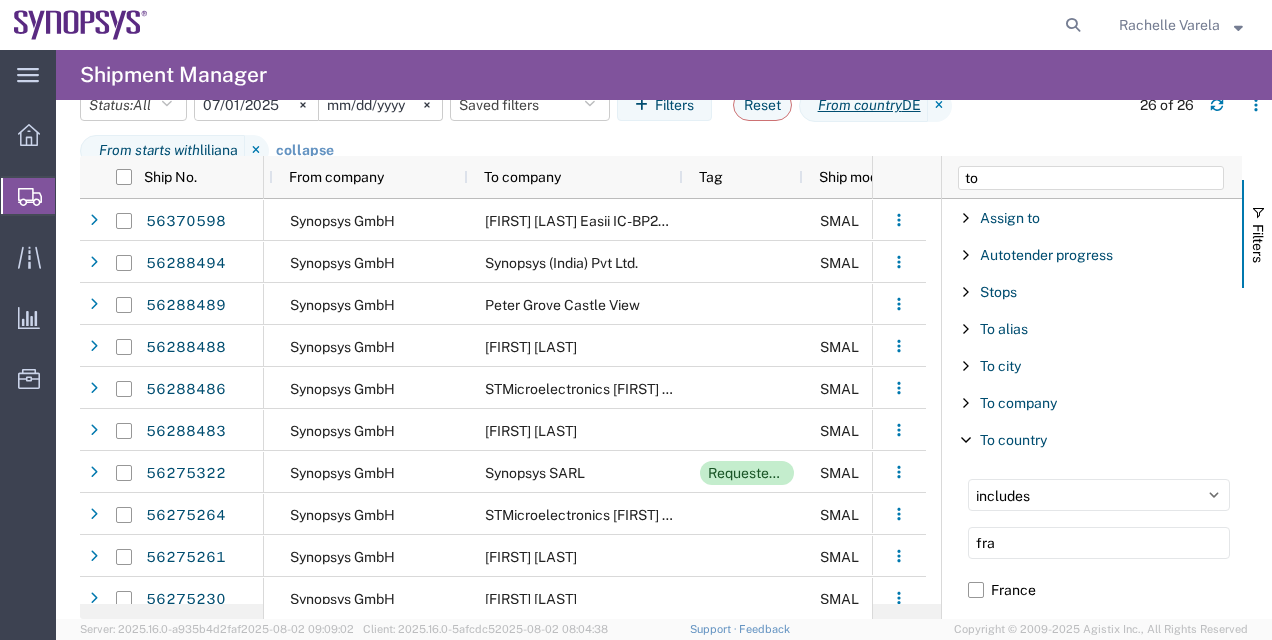 scroll, scrollTop: 34, scrollLeft: 0, axis: vertical 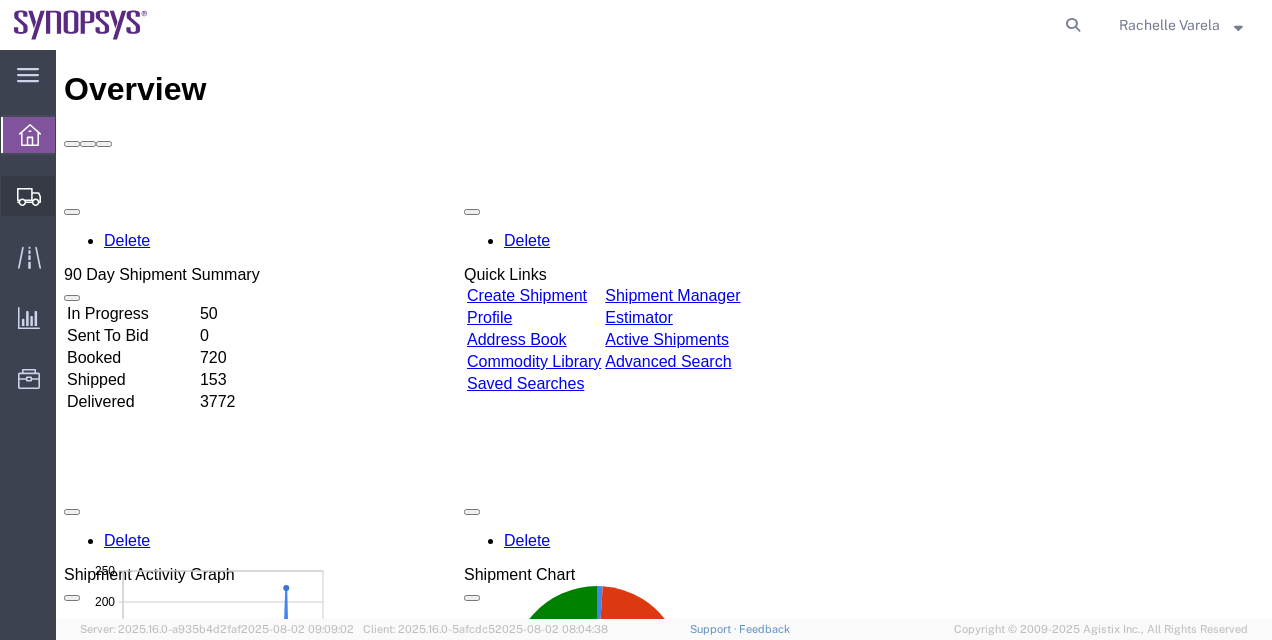click on "Shipment Manager" 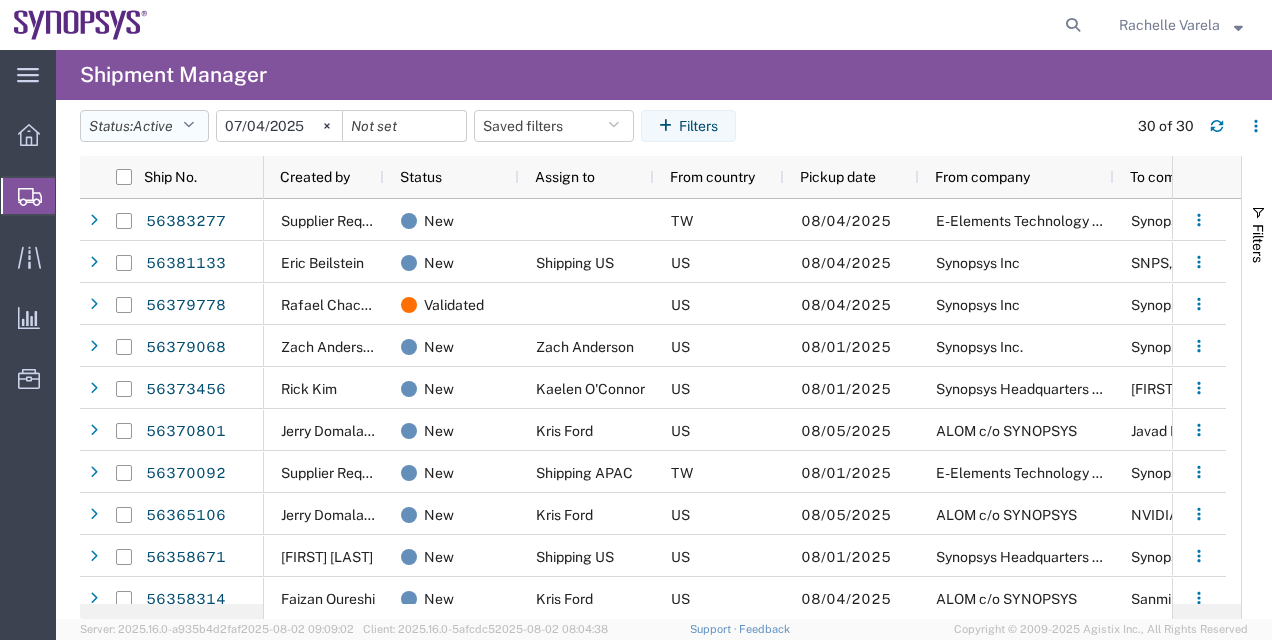 click on "Status:  Active" 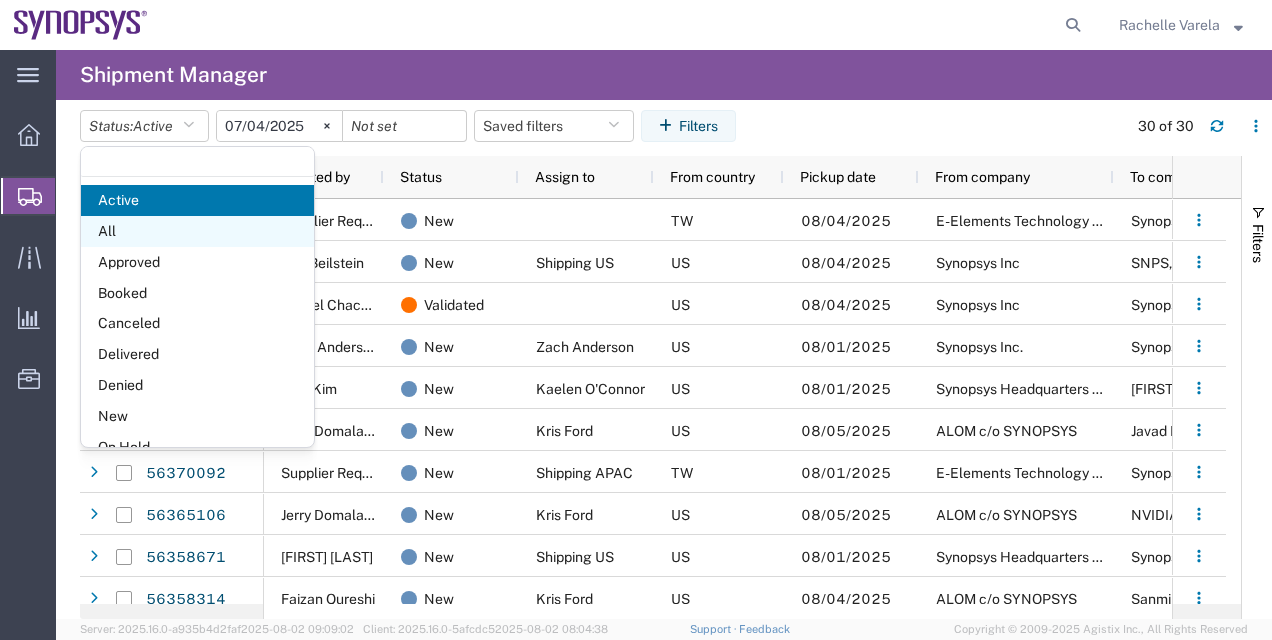 click on "All" 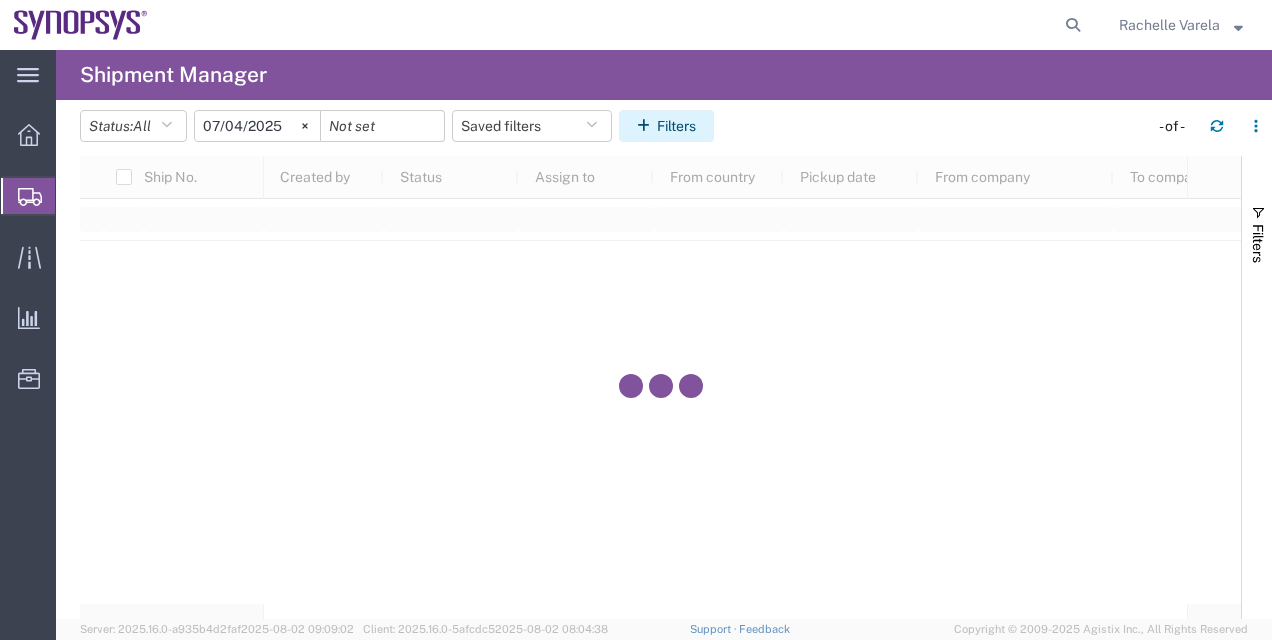 click on "Filters" 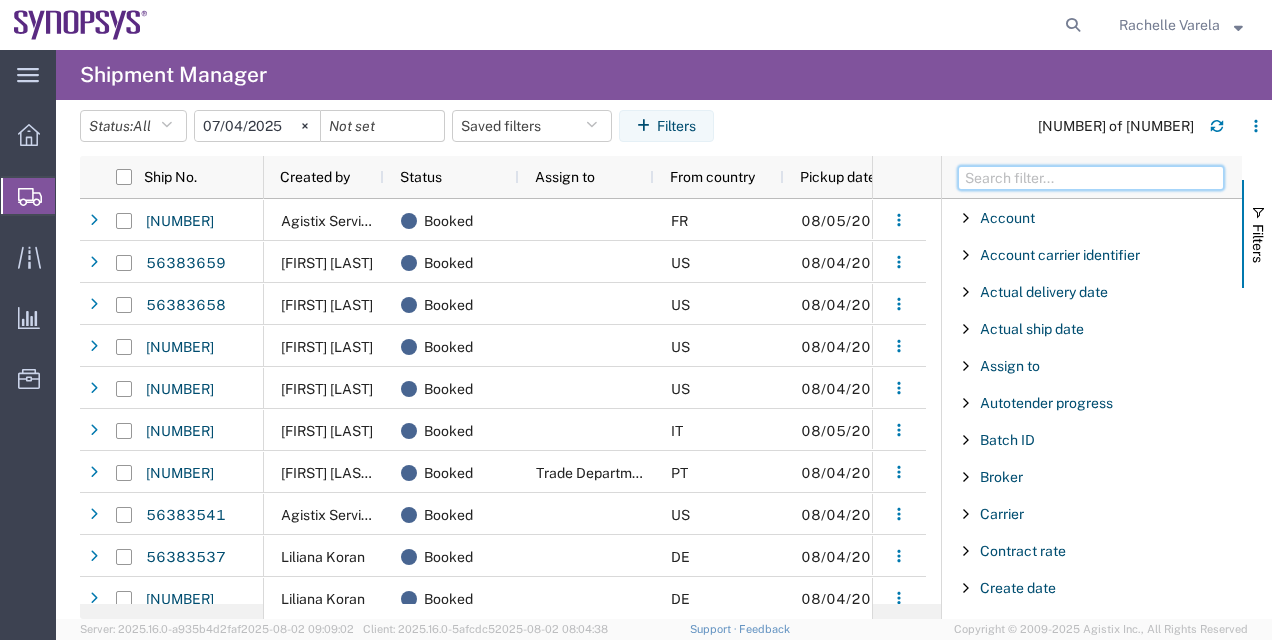 click at bounding box center (1091, 178) 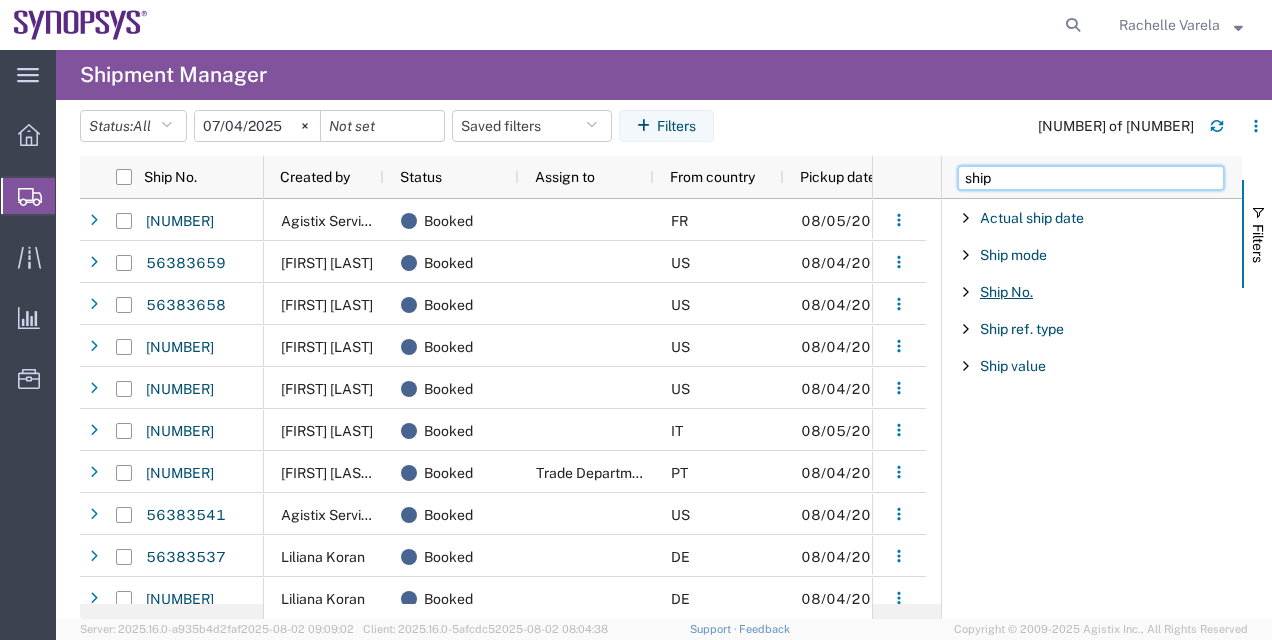 type on "ship" 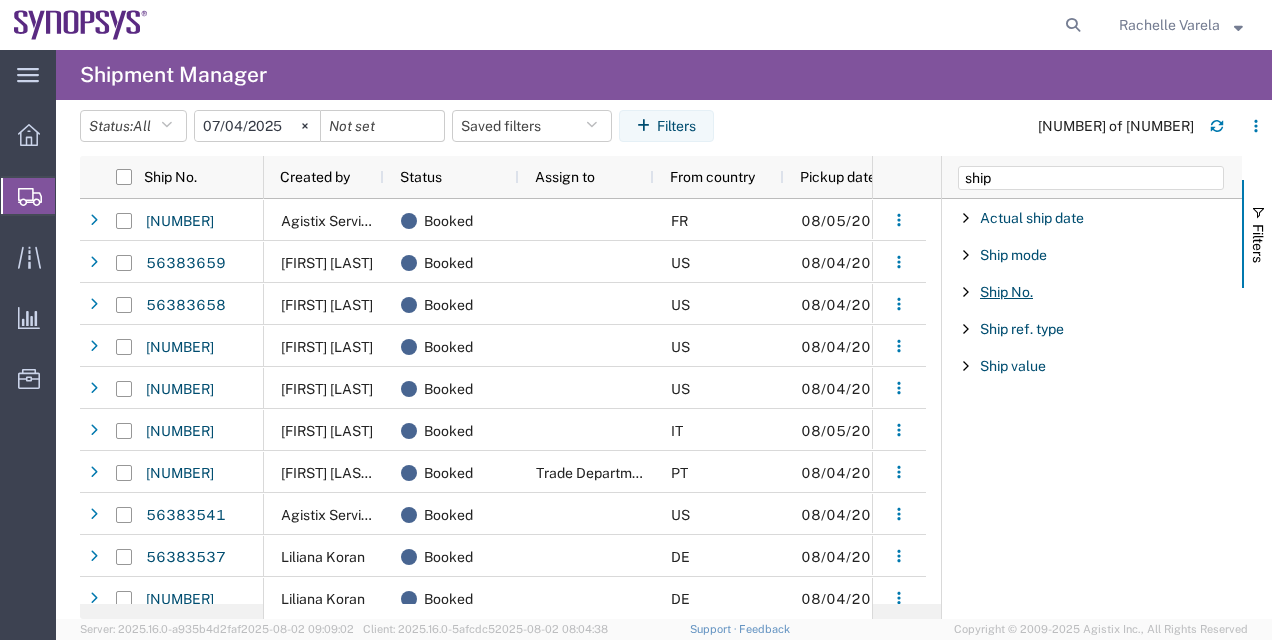 click on "Ship No." at bounding box center (1006, 292) 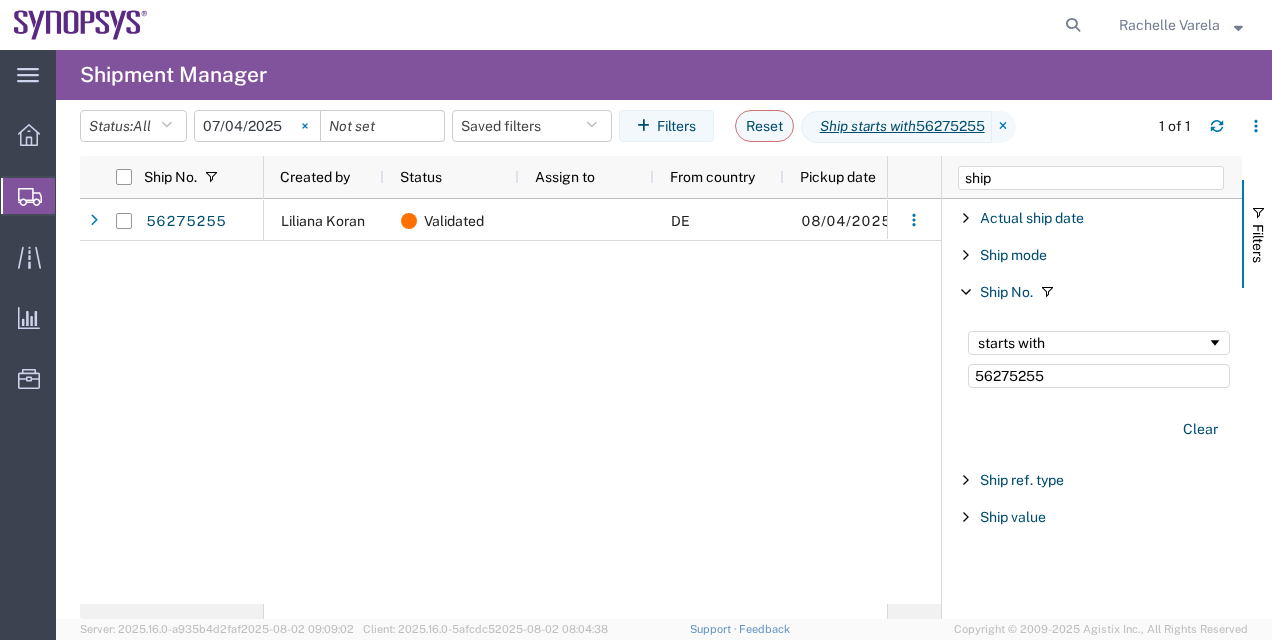 type on "56275255" 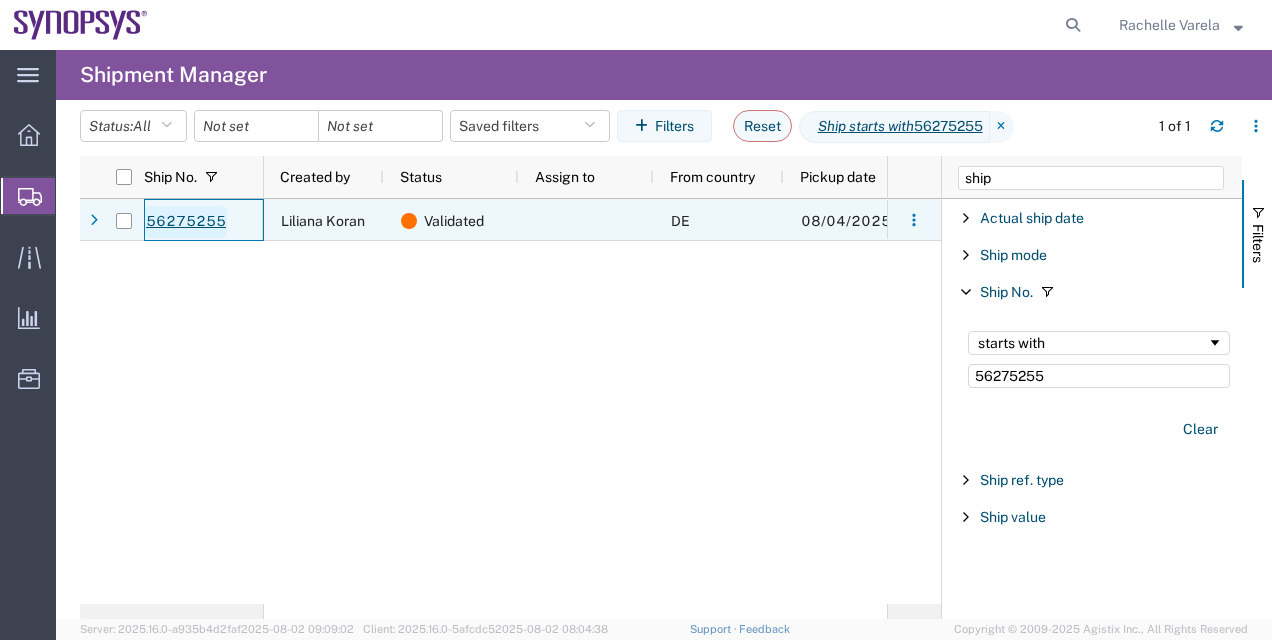 click on "56275255" 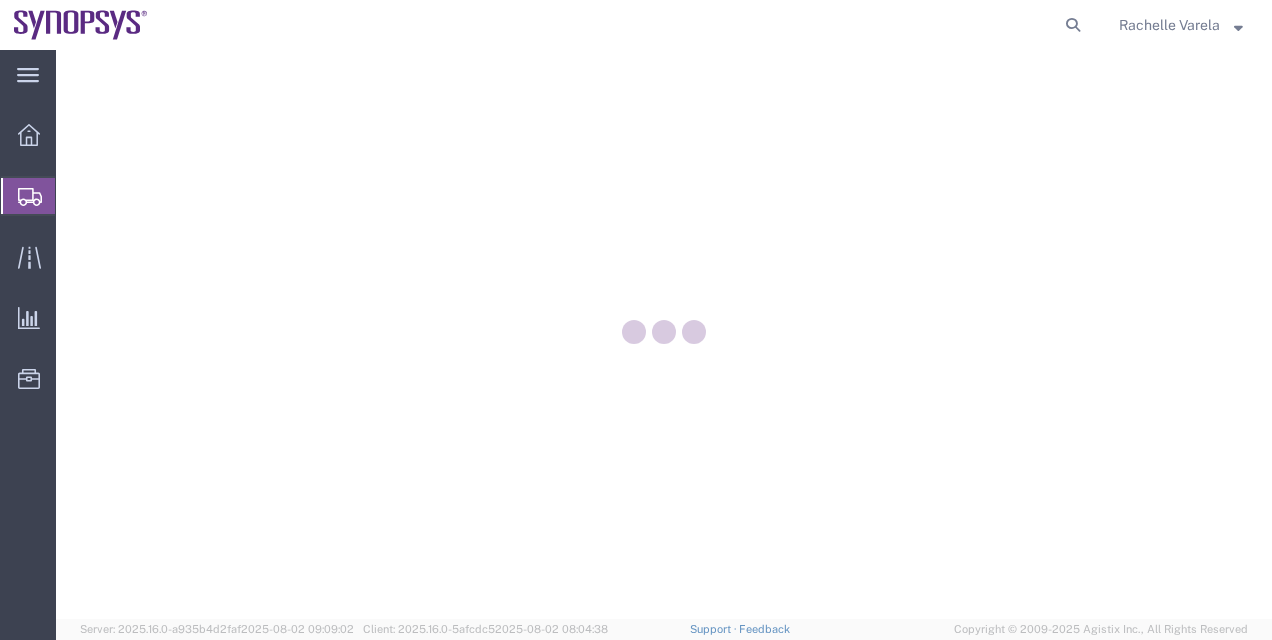 scroll, scrollTop: 0, scrollLeft: 0, axis: both 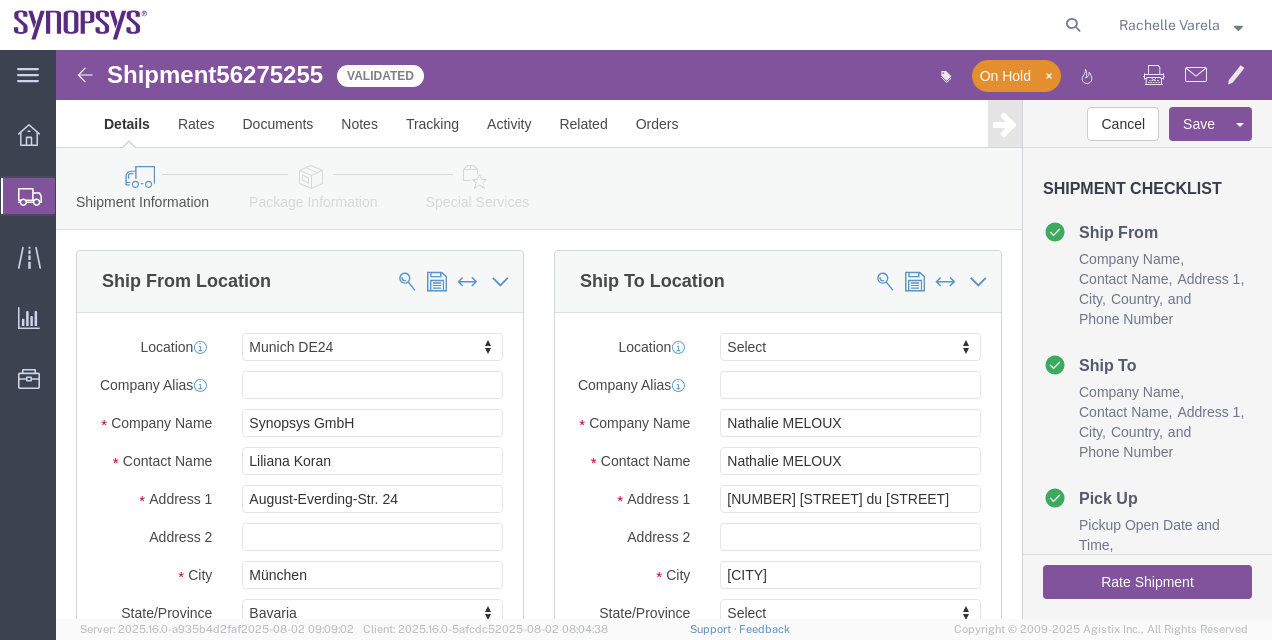 select on "[NUMBER]" 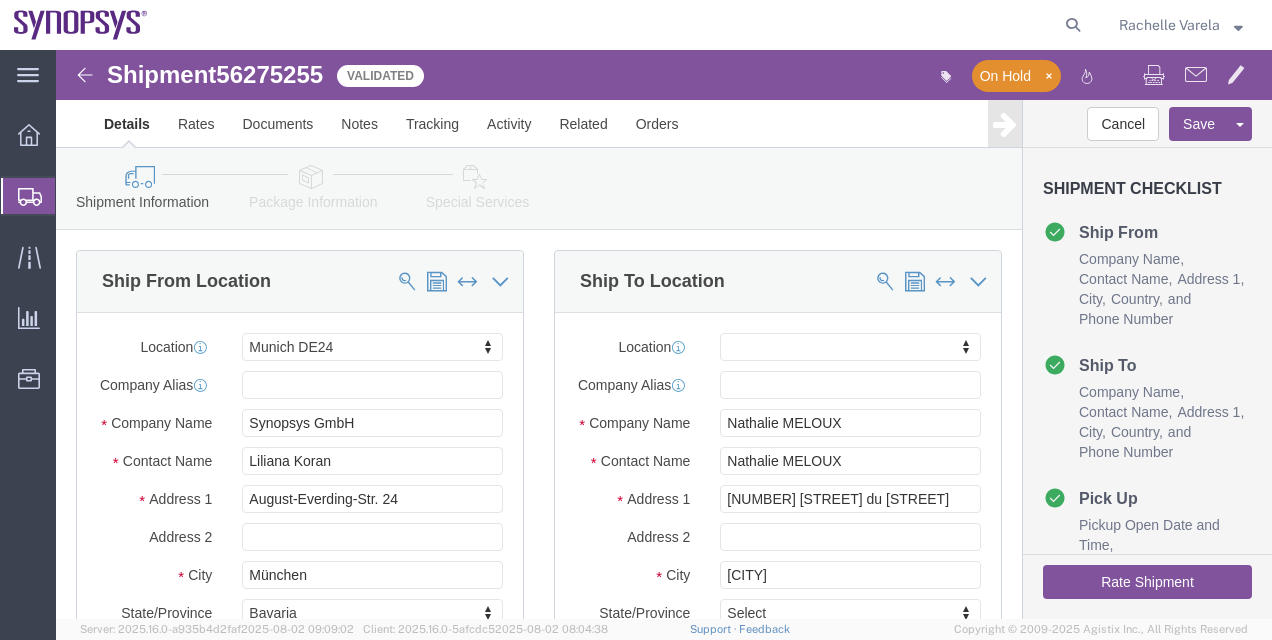 drag, startPoint x: 1262, startPoint y: 176, endPoint x: 1272, endPoint y: 212, distance: 37.363083 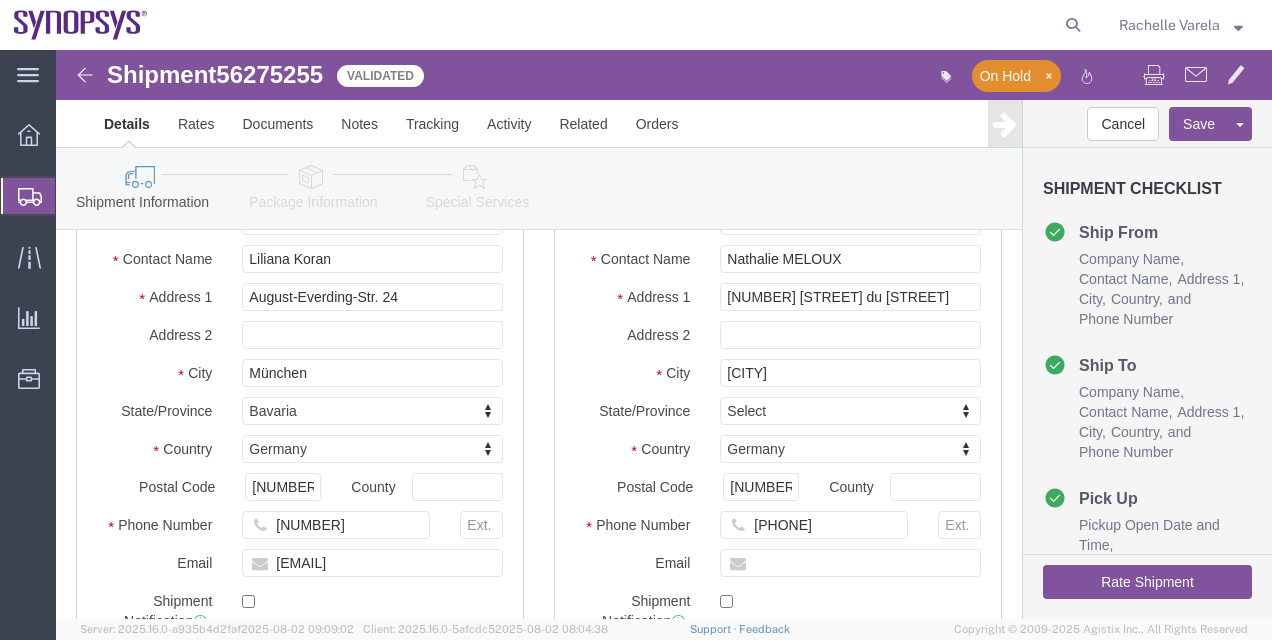 scroll, scrollTop: 203, scrollLeft: 0, axis: vertical 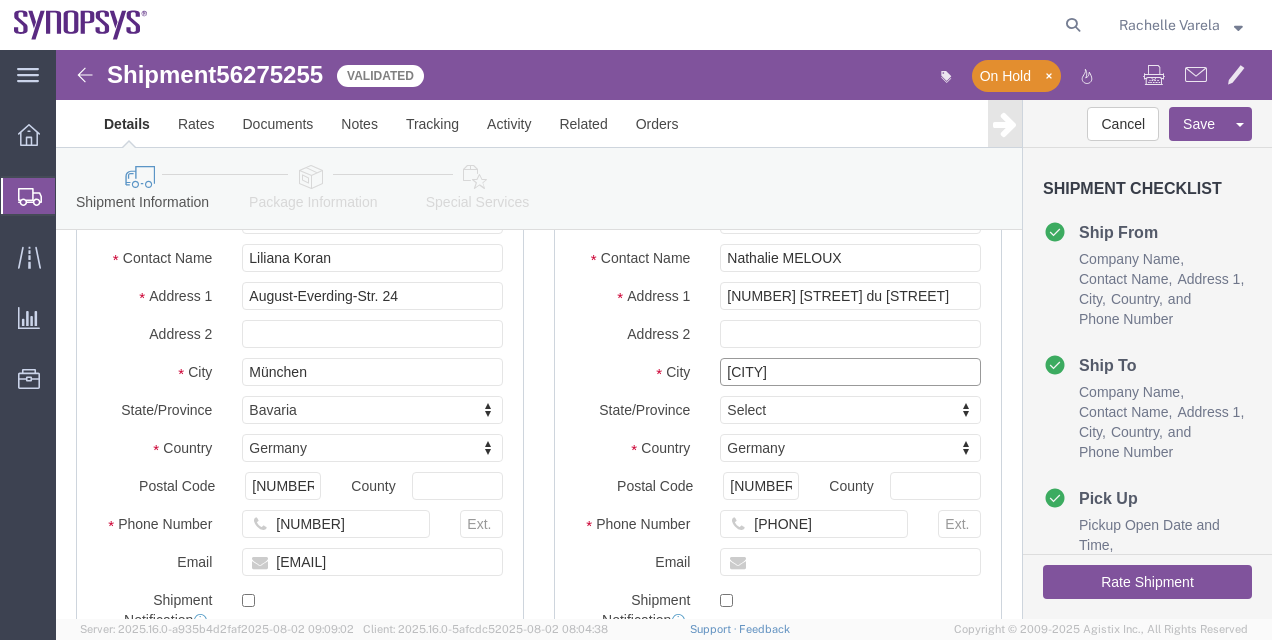 drag, startPoint x: 736, startPoint y: 342, endPoint x: 593, endPoint y: 318, distance: 145 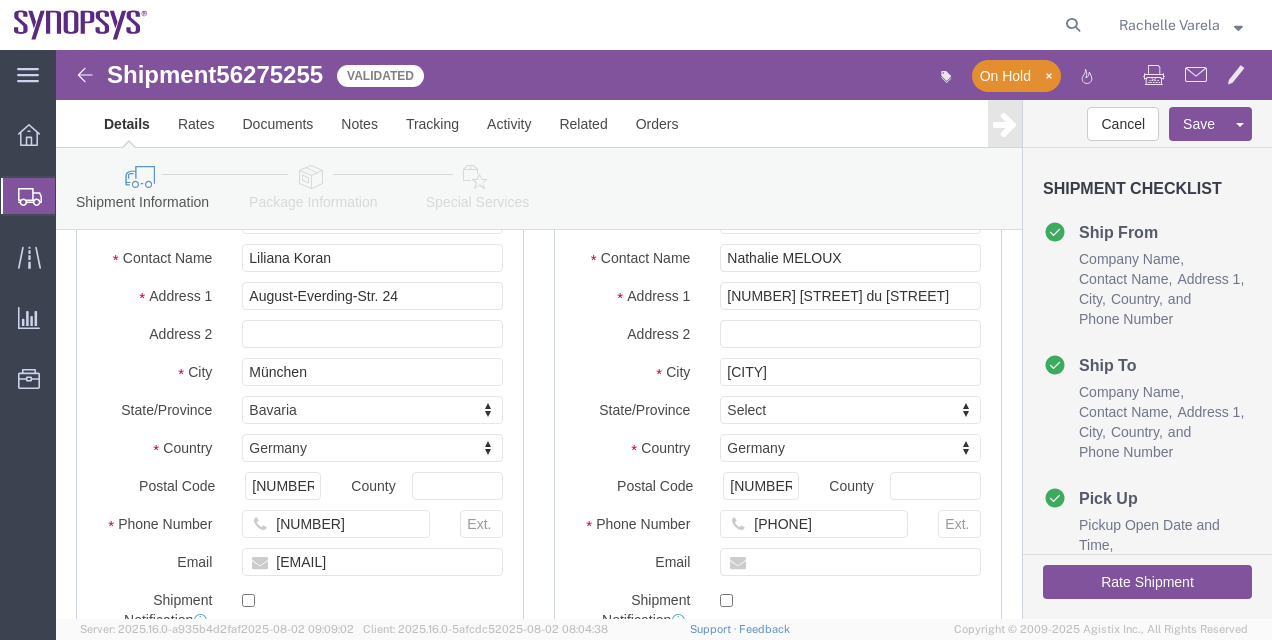 click on "Ship To Location Location My Profile Location [ CITY ] DE[NUMBER] [ CITY ] IT[NUMBER] [ CITY ] DE[NUMBER] [ CITY ] US[NUMBER] [ CITY ] US[NUMBER] [ CITY ] RMZ IN[NUMBER] [ CITY ] RMZ IN[NUMBER] [ CITY ] RMZ IN[NUMBER] [ CITY ] RMZ IN[NUMBER] [ CITY ] RMZ IN[NUMBER] [ CITY ] RMZ IN[NUMBER] [ CITY ] SIG IN[NUMBER] [ CITY ] SIG IN[NUMBER] [ CITY ] CN[NUMBER] [ CITY ] GB[NUMBER] [ CITY ] US[NUMBER] [ CITY ] DE[NUMBER] [ CITY ] DE[NUMBER] [ CITY ] DE[NUMBER] [ CITY ] IN[NUMBER] [ CITY ] US[NUMBER] [ CITY ] US[NUMBER] [ CITY ] US[NUMBER] [ CITY ] US[NUMBER] [ CITY ] GB[NUMBER] [ CITY ] RO[NUMBER] [ CITY ] US[NUMBER] [ CITY ] CA [ CITY ] CA[NUMBER] [ CITY ] RO[NUMBER] [ CITY ] LK[NUMBER] [ CITY ] LK[NUMBER] [ CITY ] US[NUMBER] [ CITY ] DK[NUMBER] [ CITY ] VN[NUMBER] [ CITY ] VN[NUMBER] [ CITY ] IE[NUMBER] [ CITY ] EG[NUMBER] [ CITY ] GB[NUMBER] [ CITY ] NL[NUMBER] [ CITY ] NL[NUMBER] [ CITY ] DE[NUMBER] [ CITY ] FI[NUMBER] [ CITY ] GB[NUMBER] [ CITY ] GB[NUMBER] [ CITY ] PL[NUMBER] [ CITY ] US[NUMBER] [ CITY ] GB[NUMBER] [ CITY ] AM[NUMBER] [ CITY ] IL[NUMBER] [ CITY ] VN[NUMBER] [ CITY ] GB[NUMBER] [ CITY ] Headquarters US[NUMBER] [ CITY ] US[NUMBER] [ CITY ] US[NUMBER] [ CITY ] HO CHI MINH CITY VN[NUMBER] [ CITY ] HO CHI MINH CITY VN[NUMBER] [ CITY ] HO CHI MINH CITY VN[NUMBER] [ CITY ] HK[NUMBER] [ CITY ] TW[NUMBER] [ CITY ] [CITY]" 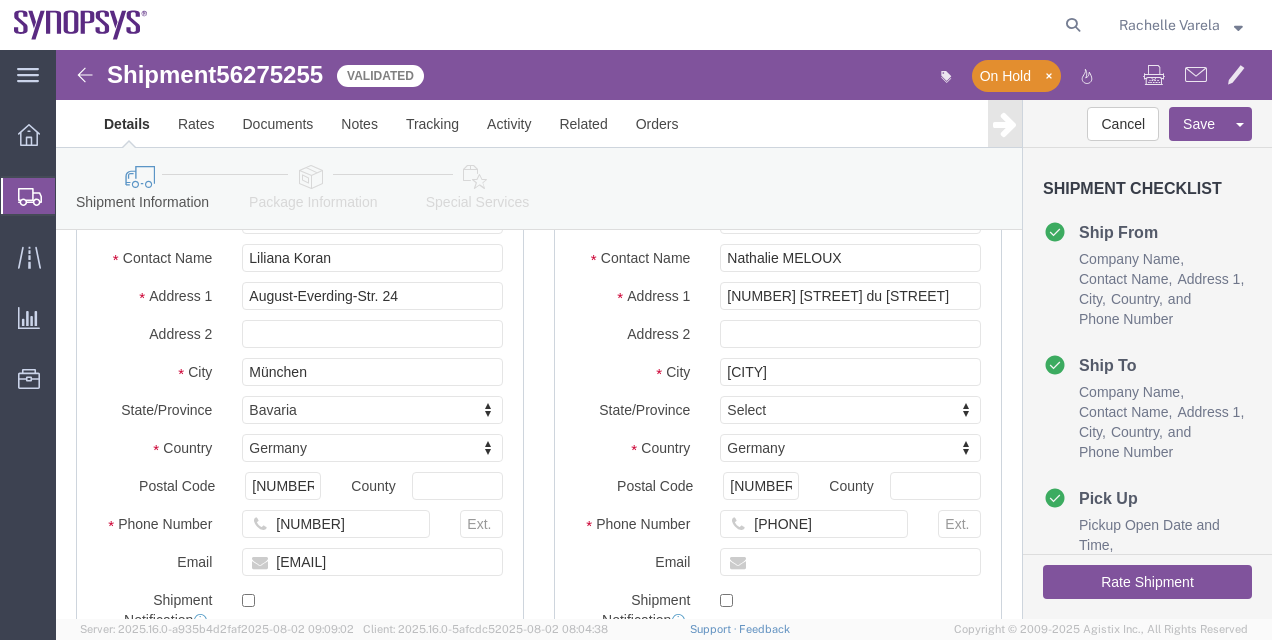 click 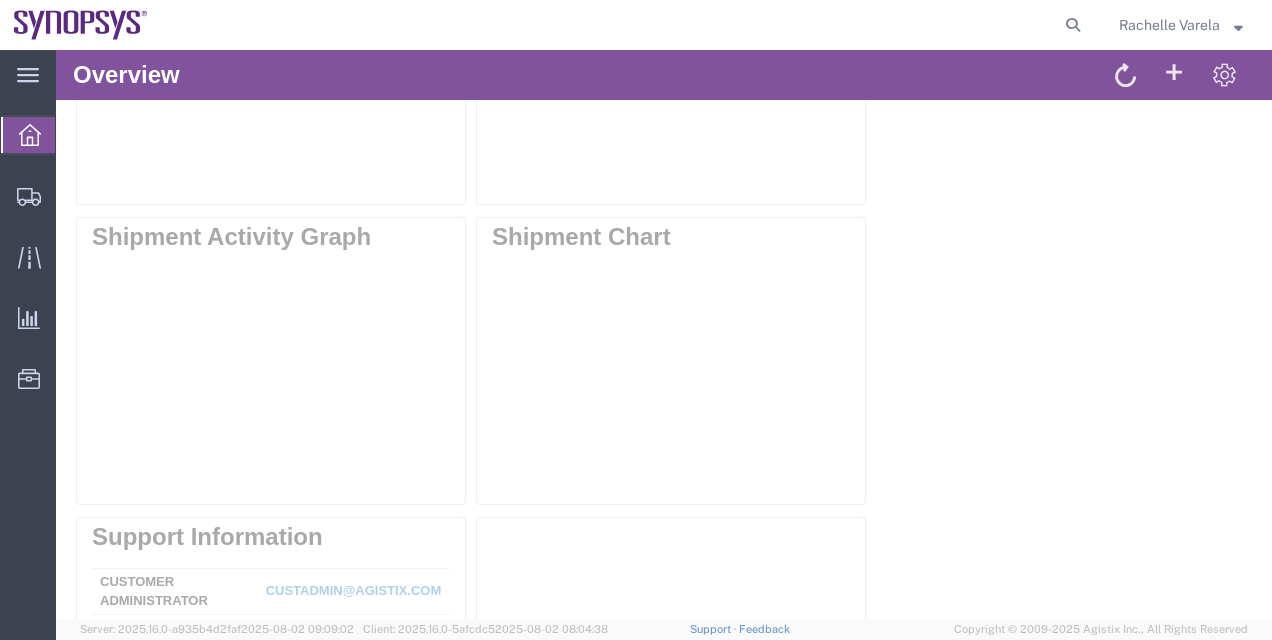 scroll, scrollTop: 0, scrollLeft: 0, axis: both 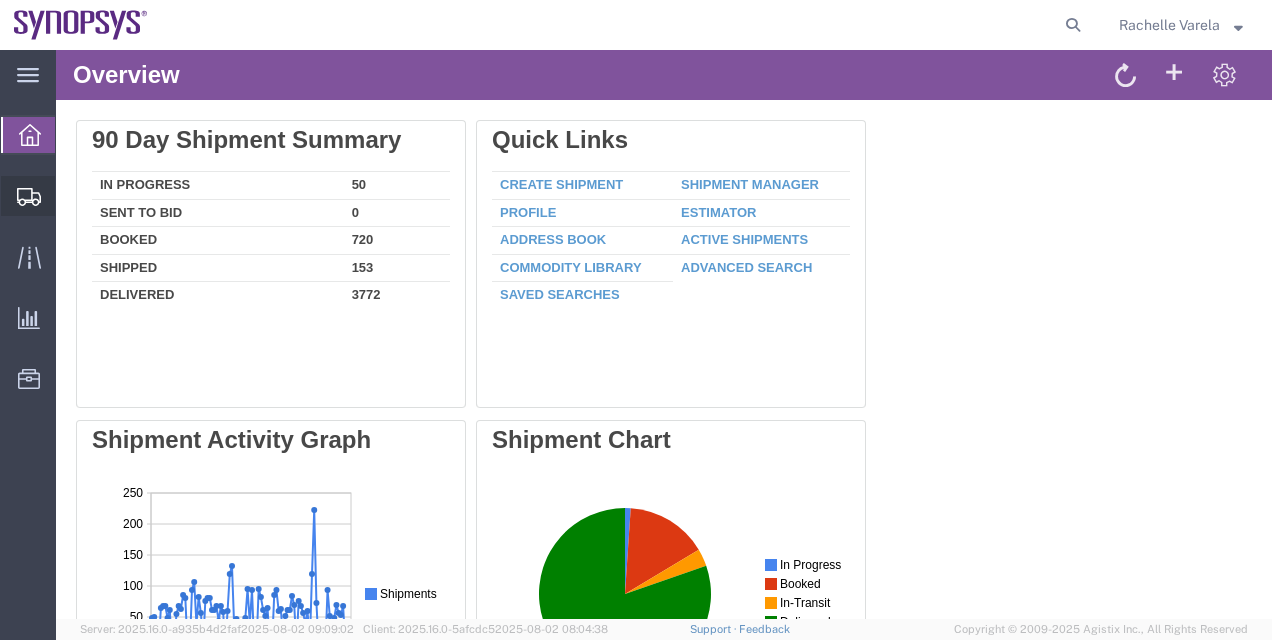 click on "Shipment Manager" 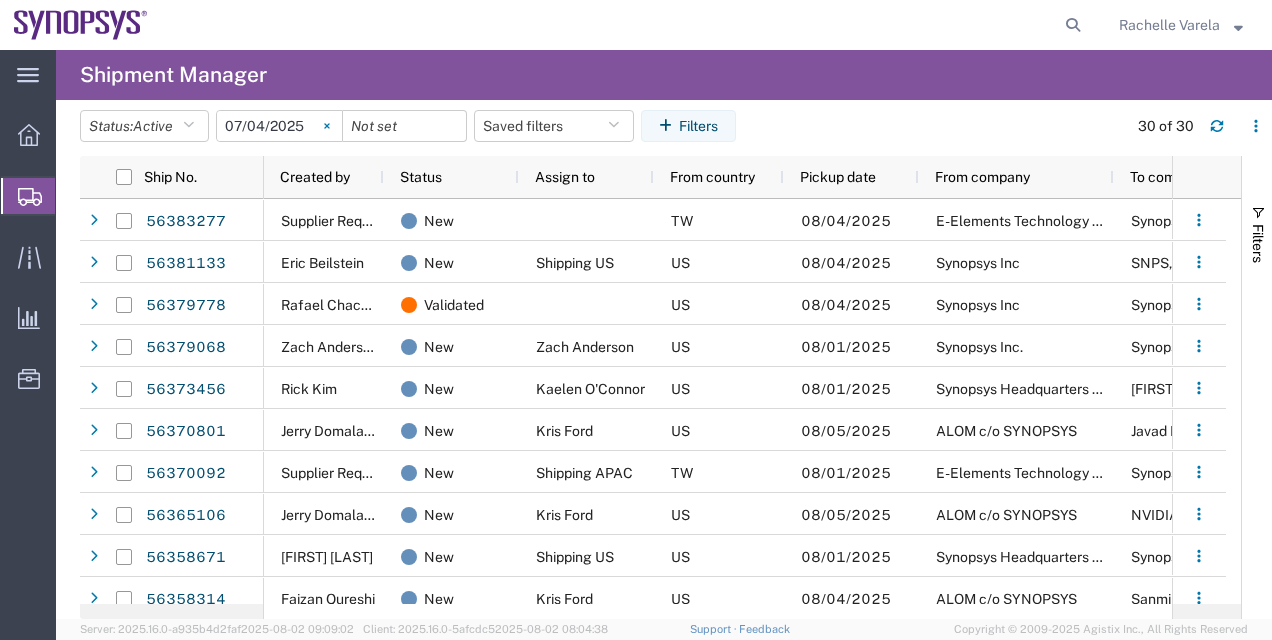 click at bounding box center [327, 126] 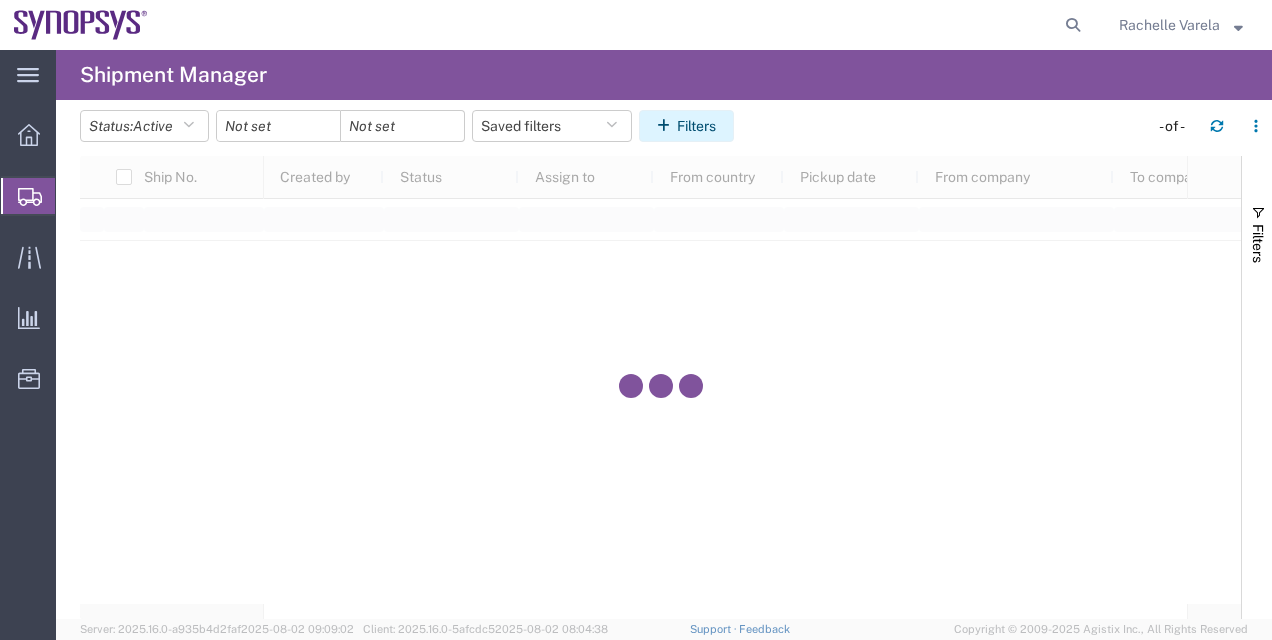 click on "Filters" 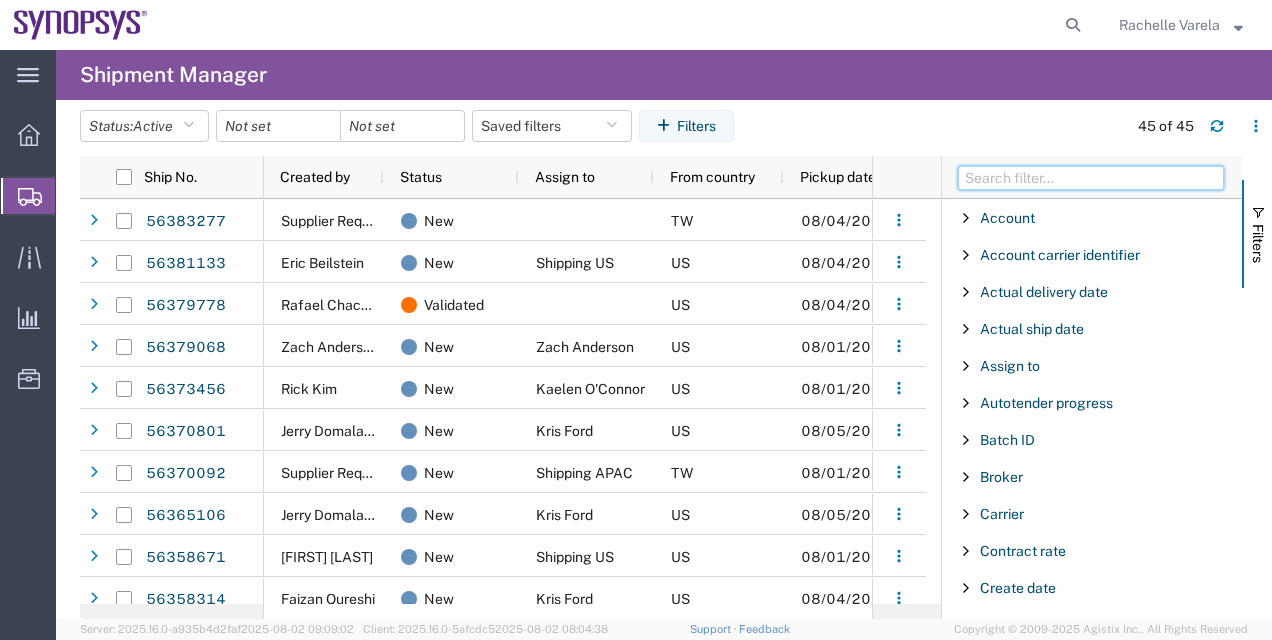 click at bounding box center (1091, 178) 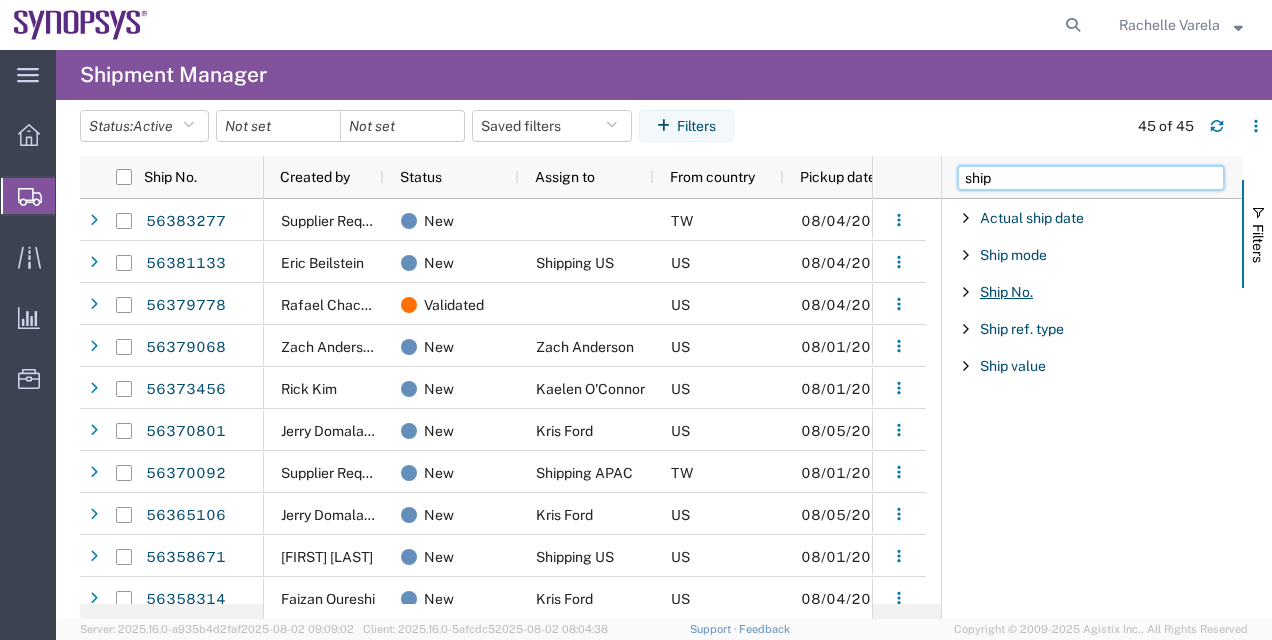 type on "ship" 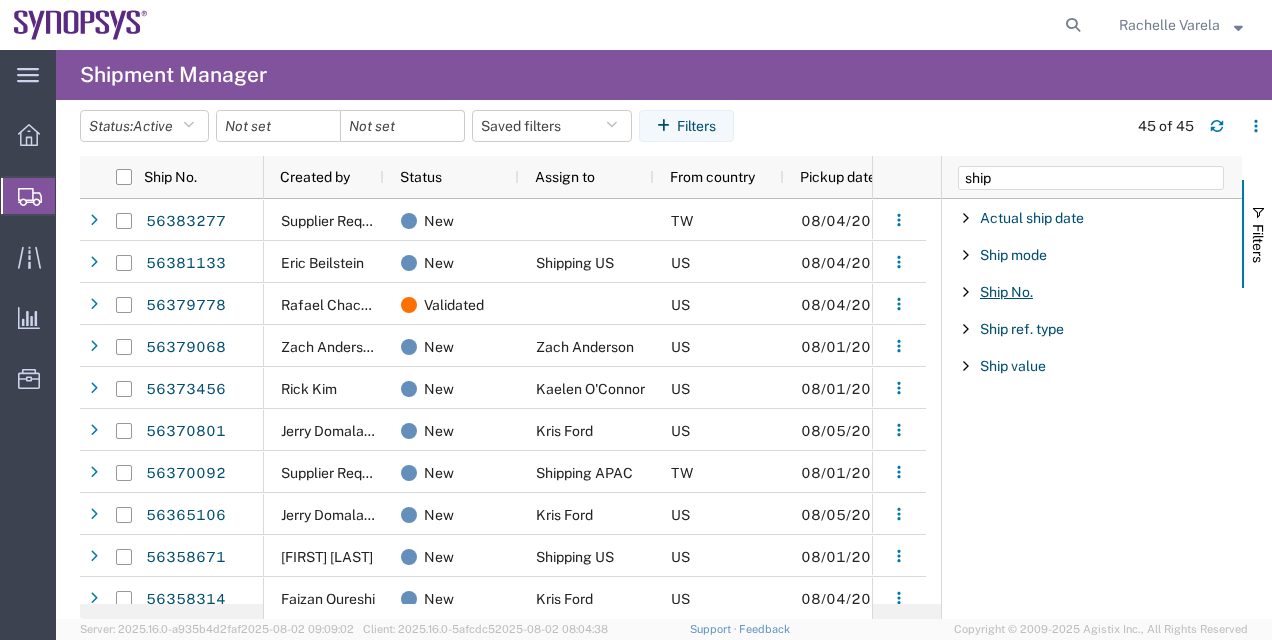 click on "Ship No." at bounding box center [1006, 292] 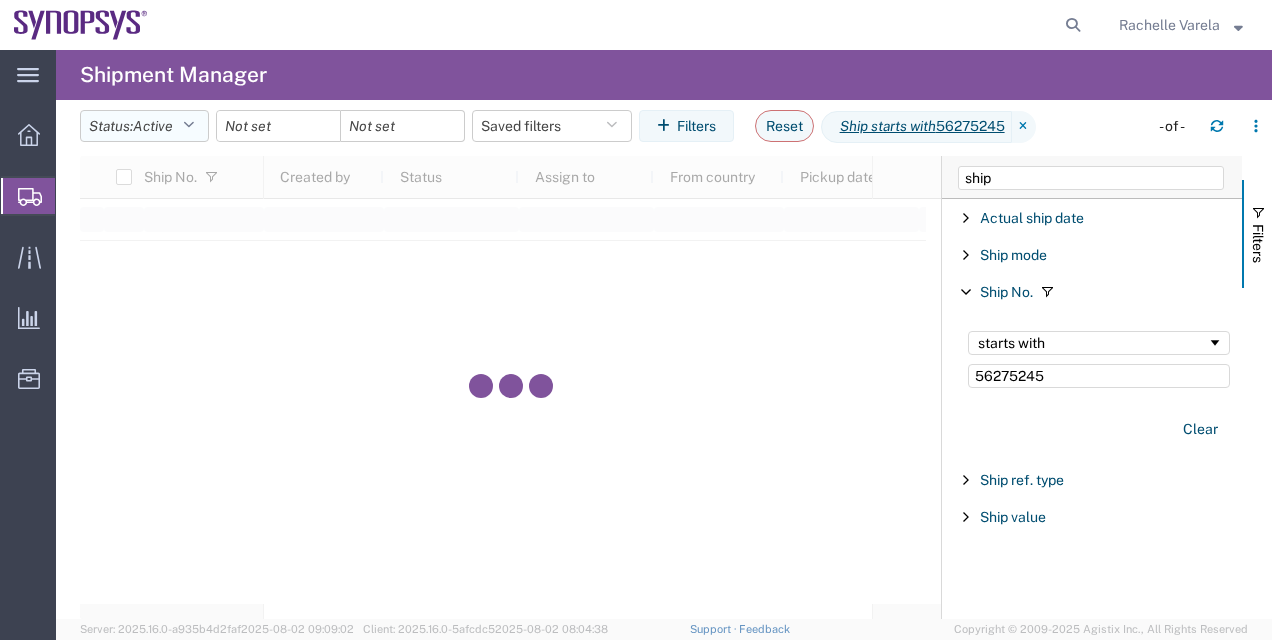 type on "56275245" 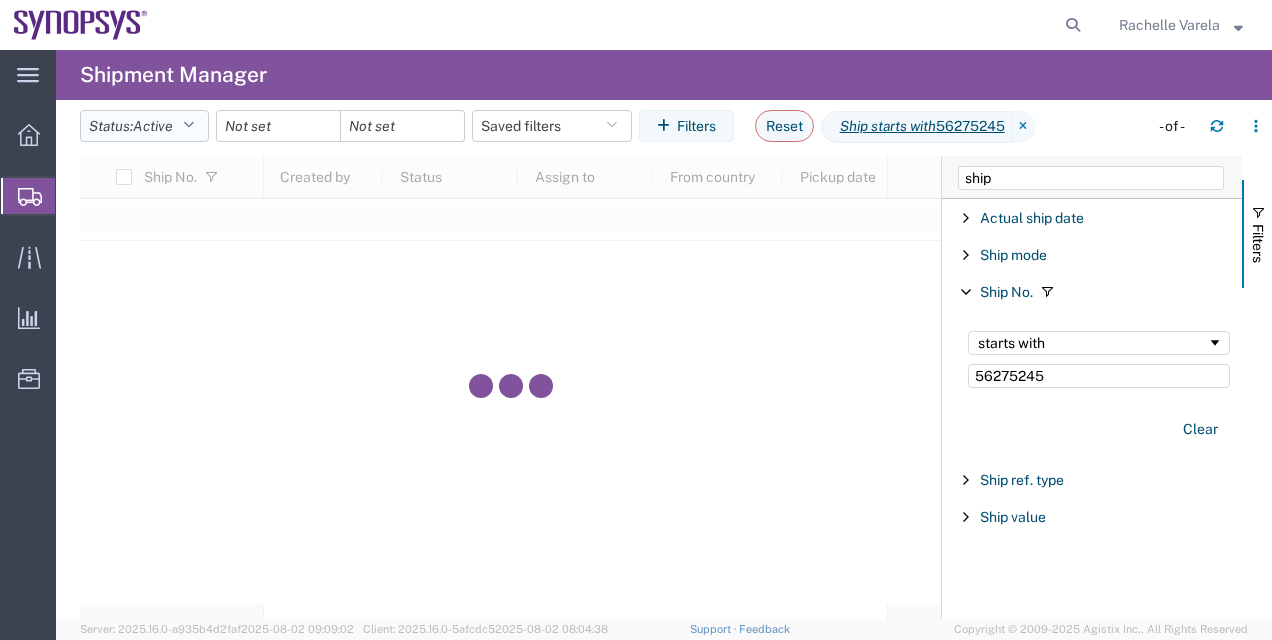 click on "Active" 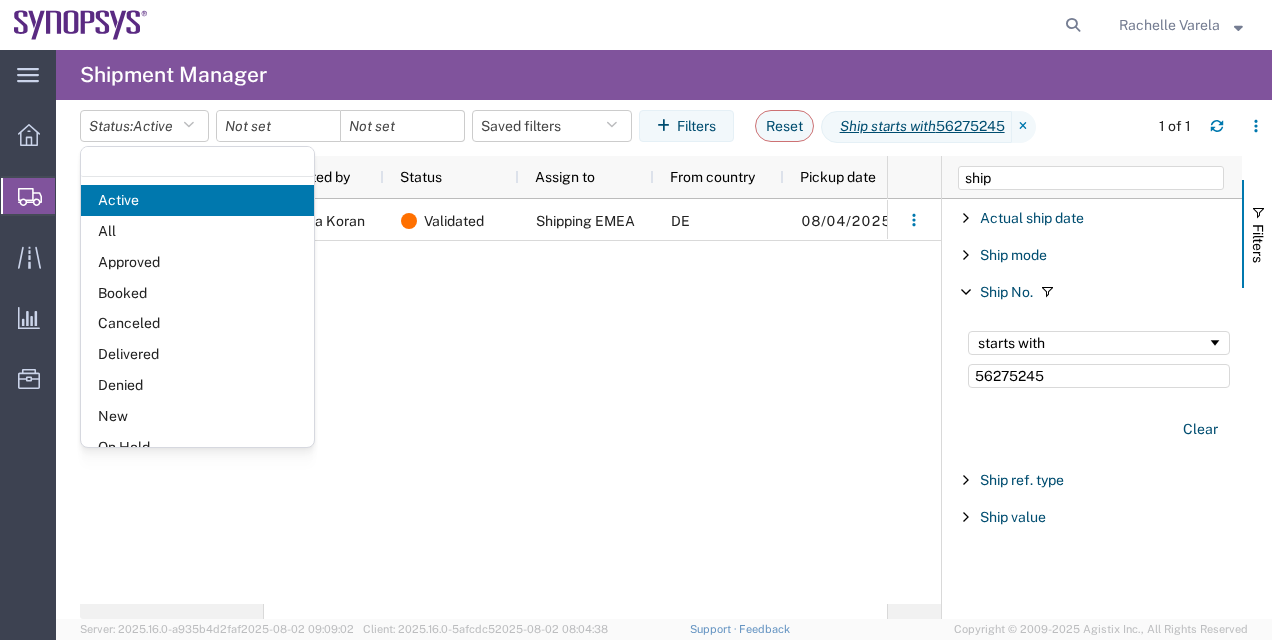 click on "[FIRST] [LAST] Validated Shipping EMEA [LOCATION] [MONTH]/[DAY]/[YEAR] [COMPANY] [CITY]" 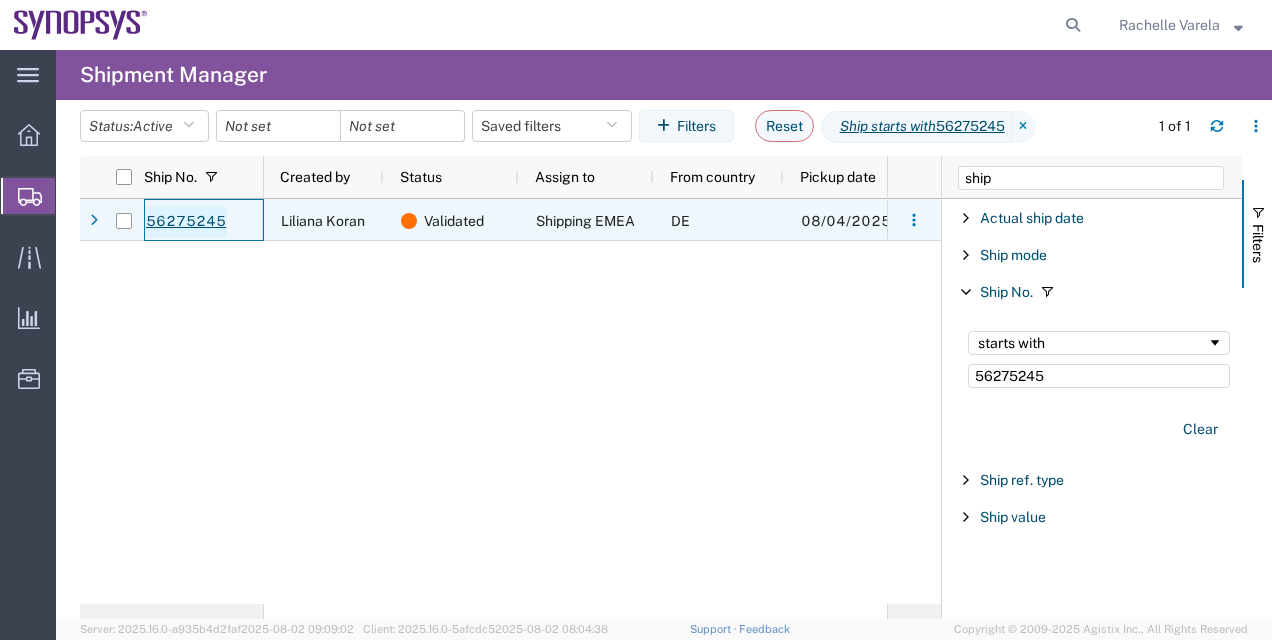 click on "56275245" 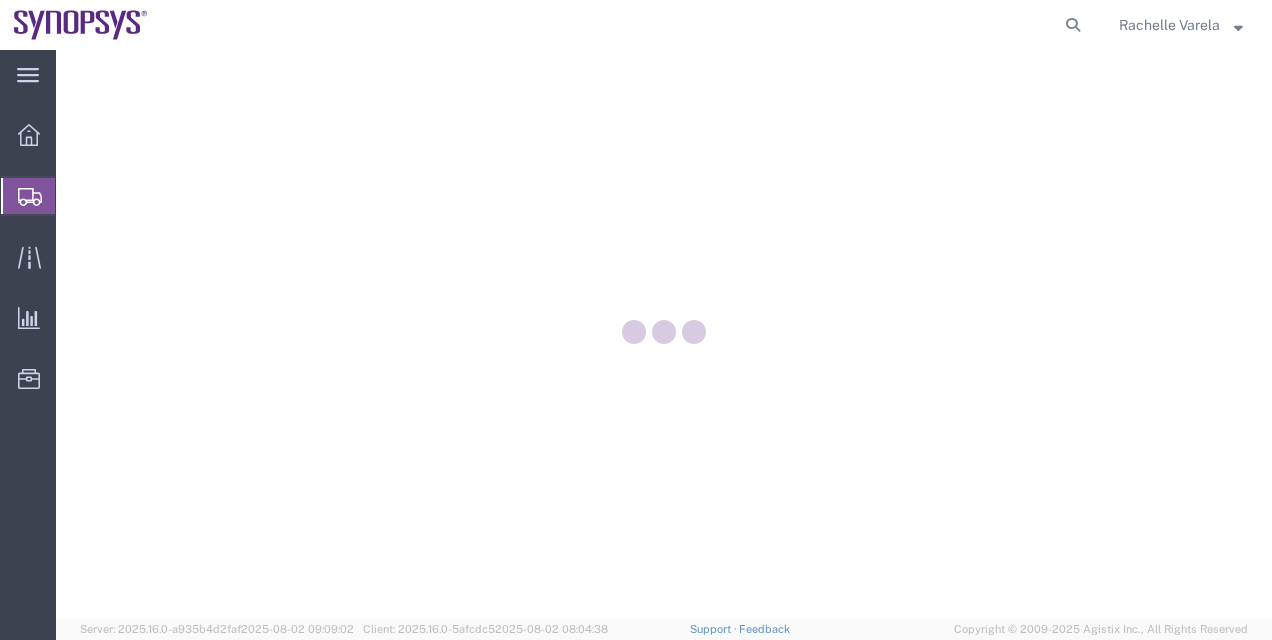 scroll, scrollTop: 0, scrollLeft: 0, axis: both 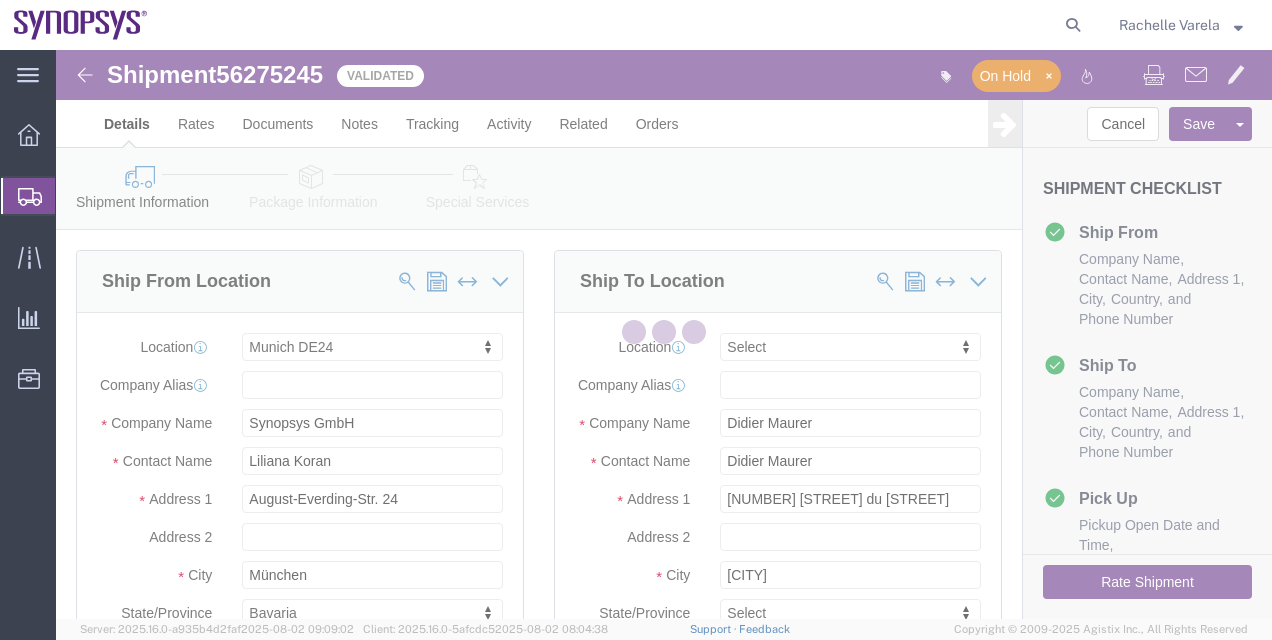 select on "[NUMBER]" 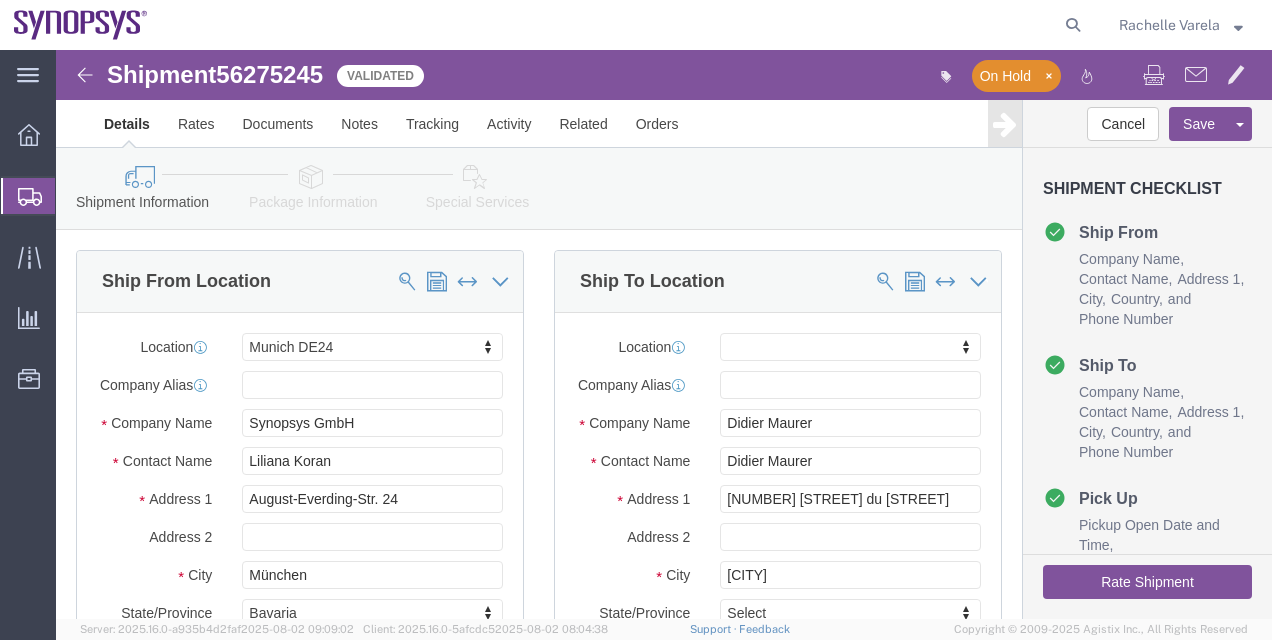 drag, startPoint x: 1270, startPoint y: 174, endPoint x: 1275, endPoint y: 196, distance: 22.561028 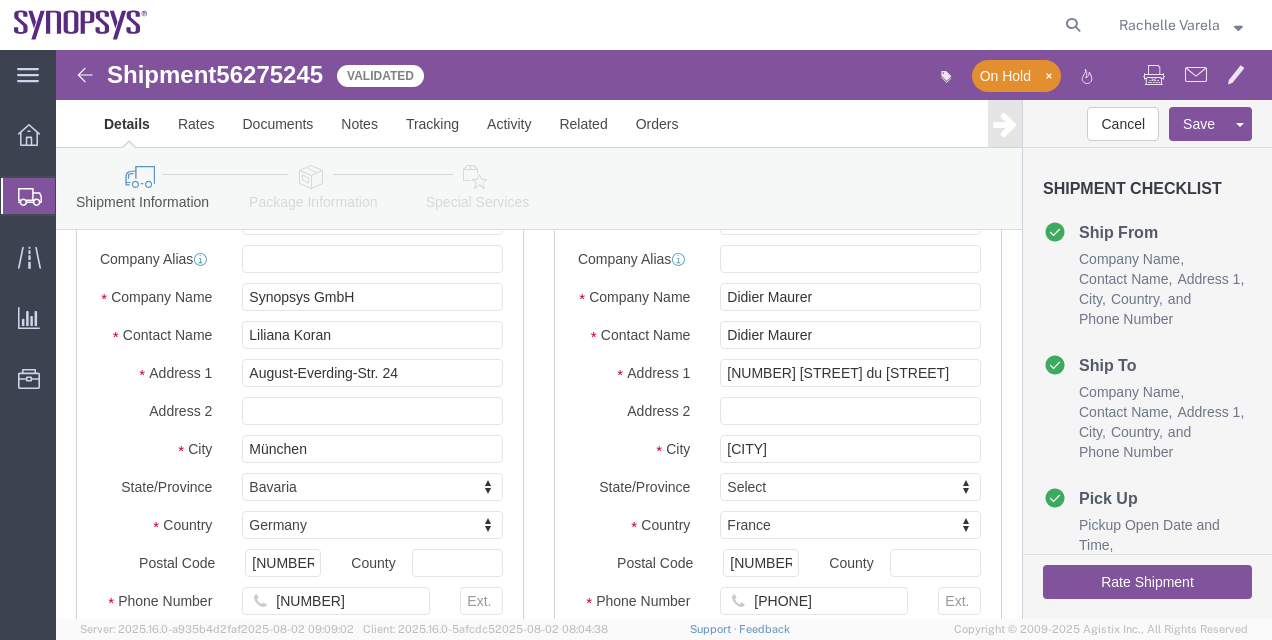 scroll, scrollTop: 139, scrollLeft: 0, axis: vertical 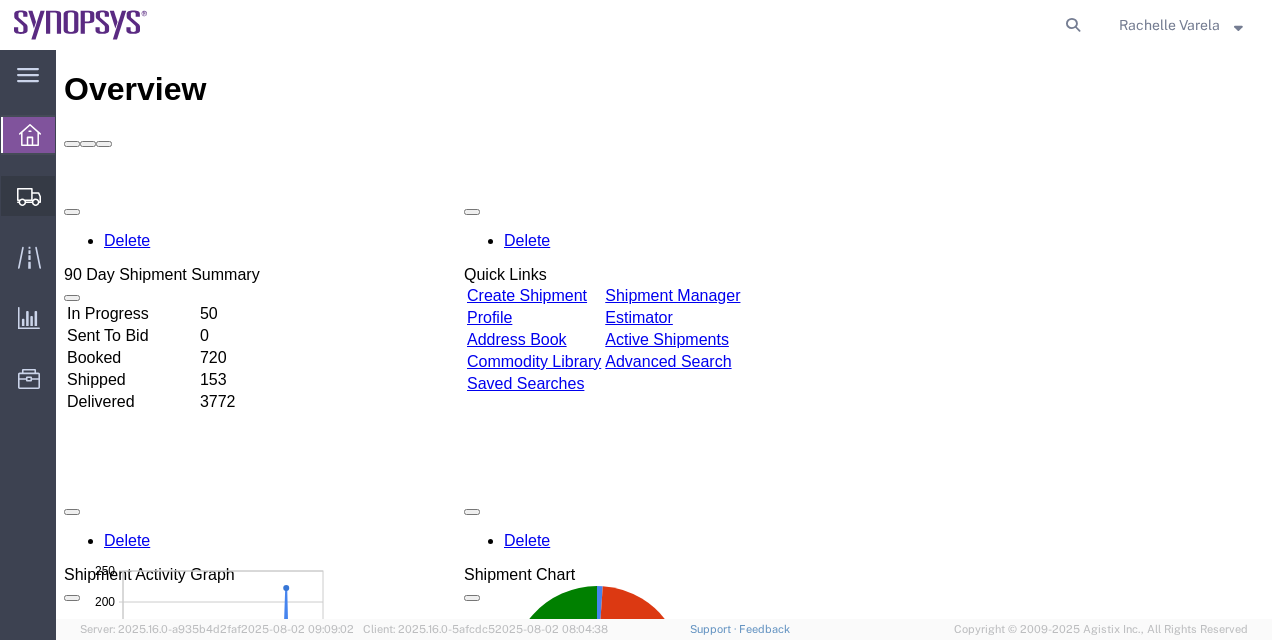 click on "Shipment Manager" 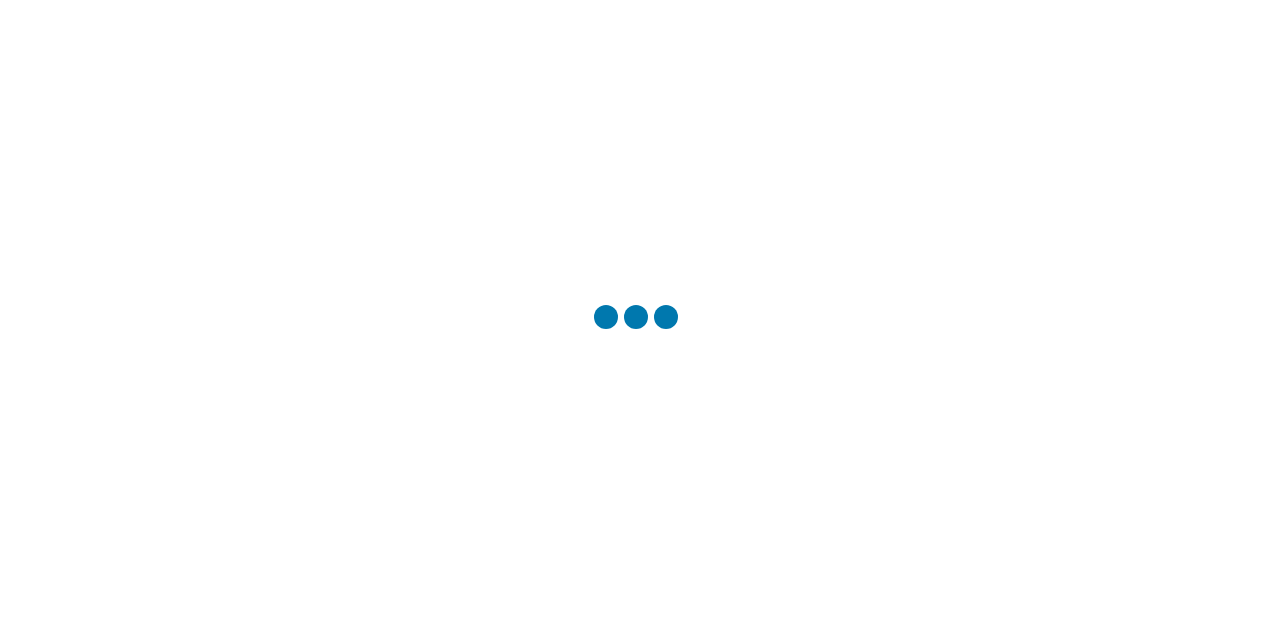 scroll, scrollTop: 0, scrollLeft: 0, axis: both 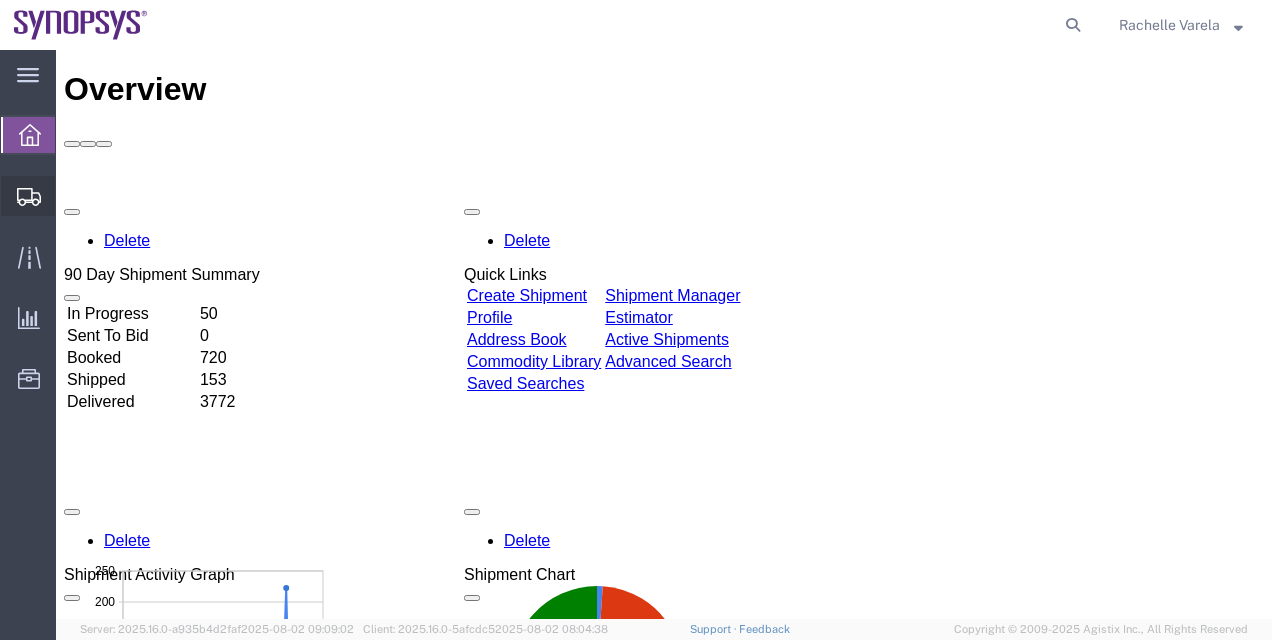 click on "Shipment Manager" 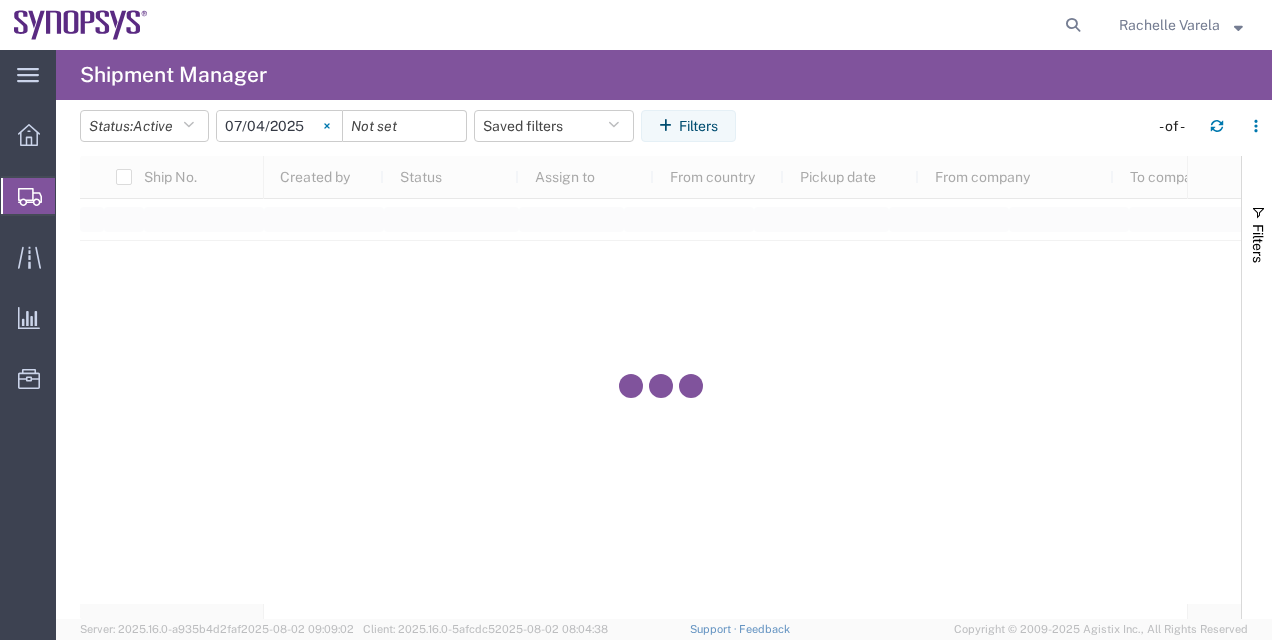 click at bounding box center [327, 126] 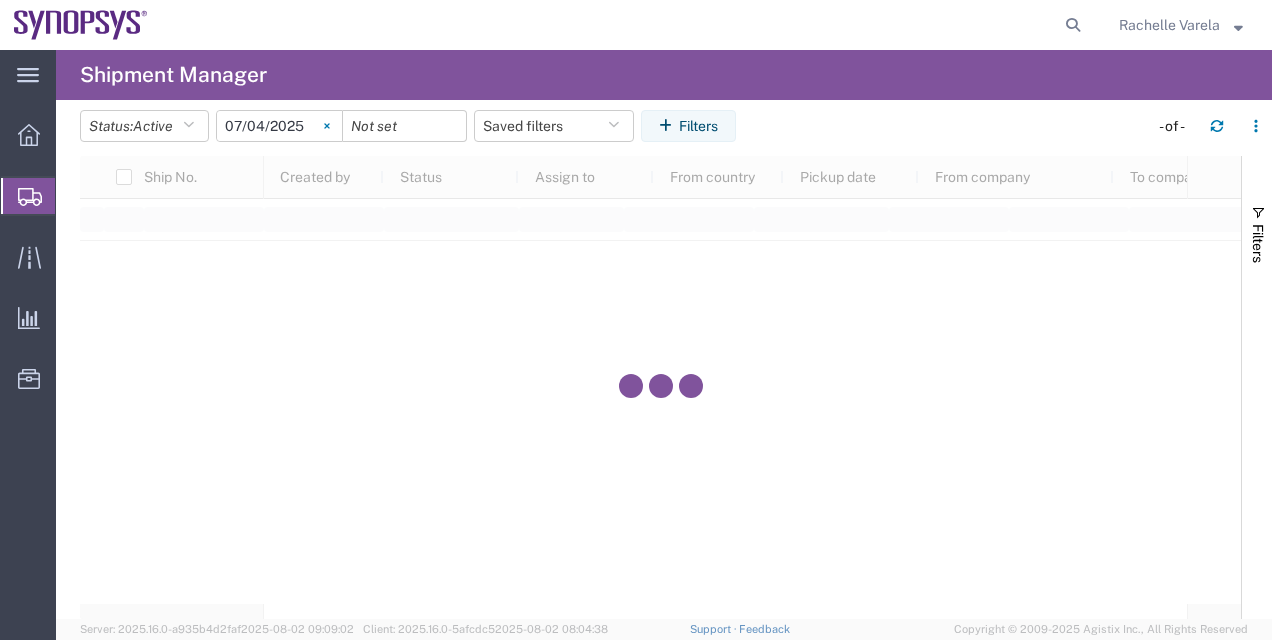 type 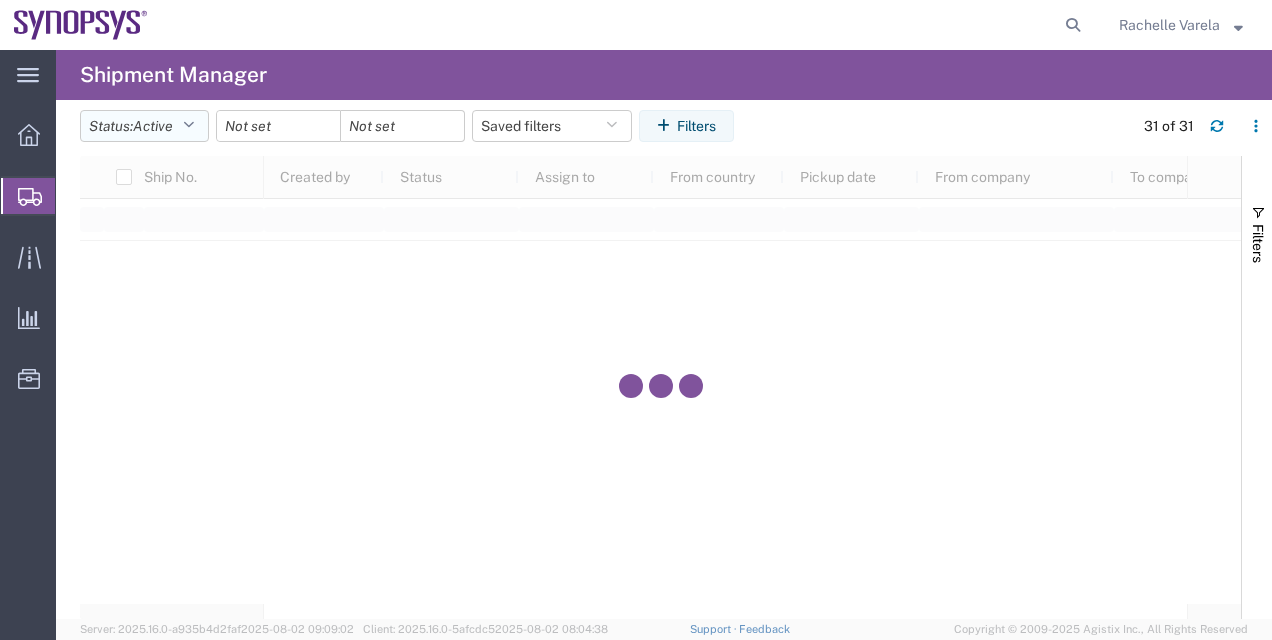 click on "Active" 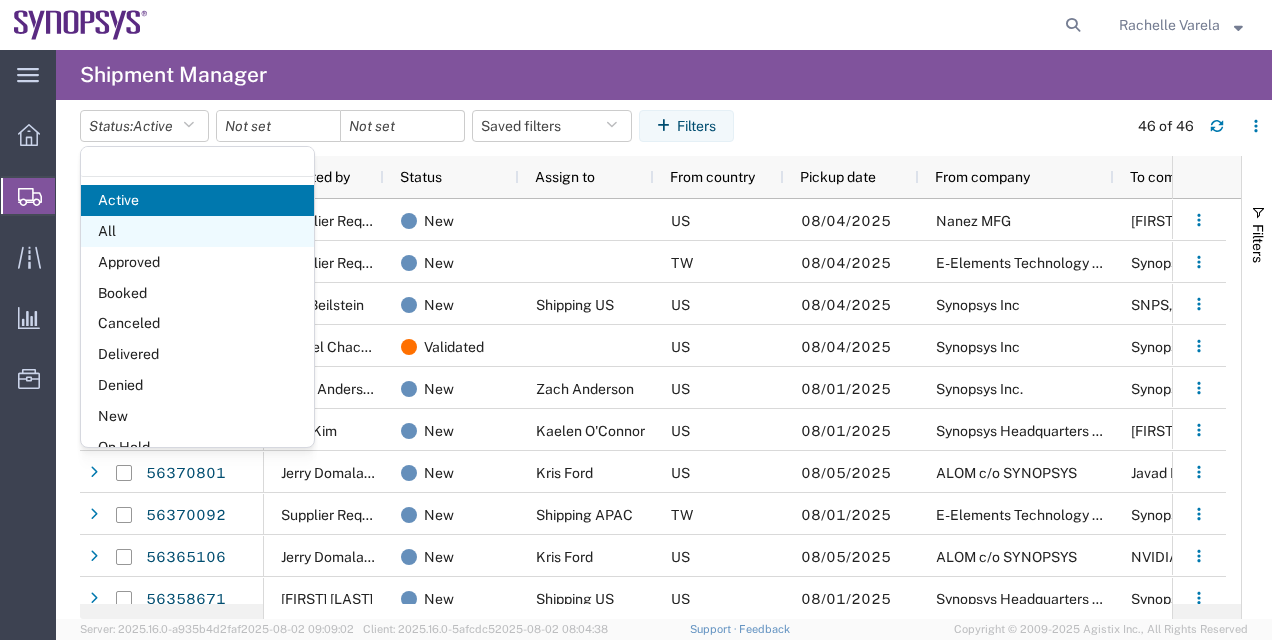 click on "All" 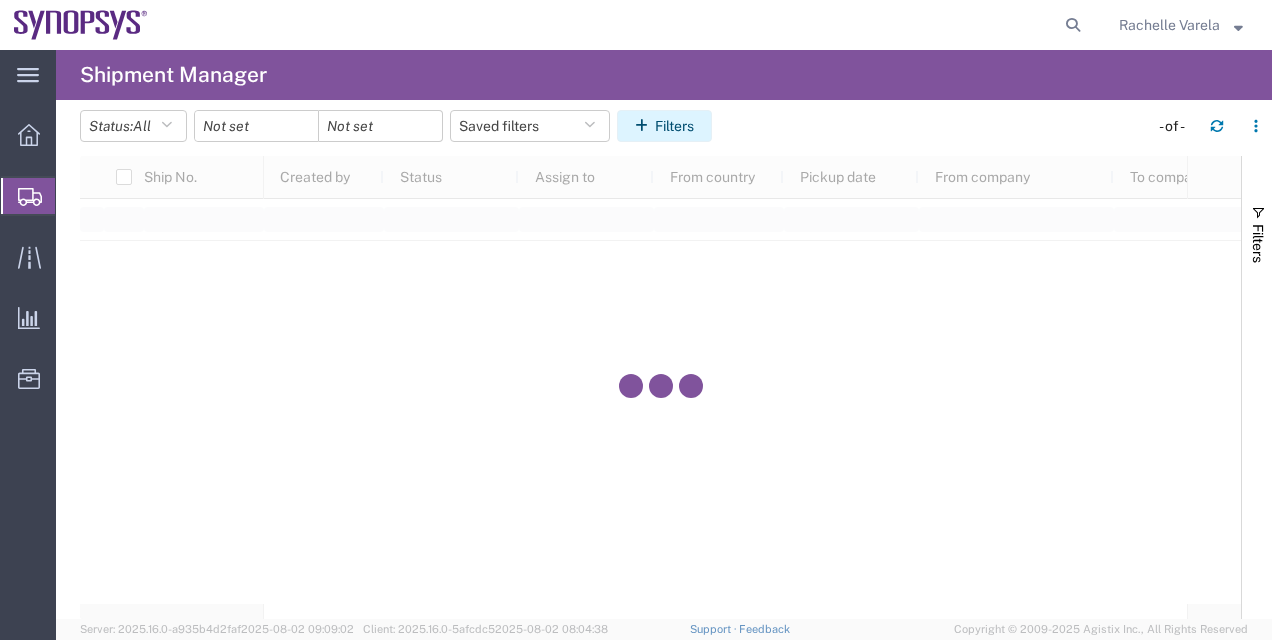 click on "Filters" 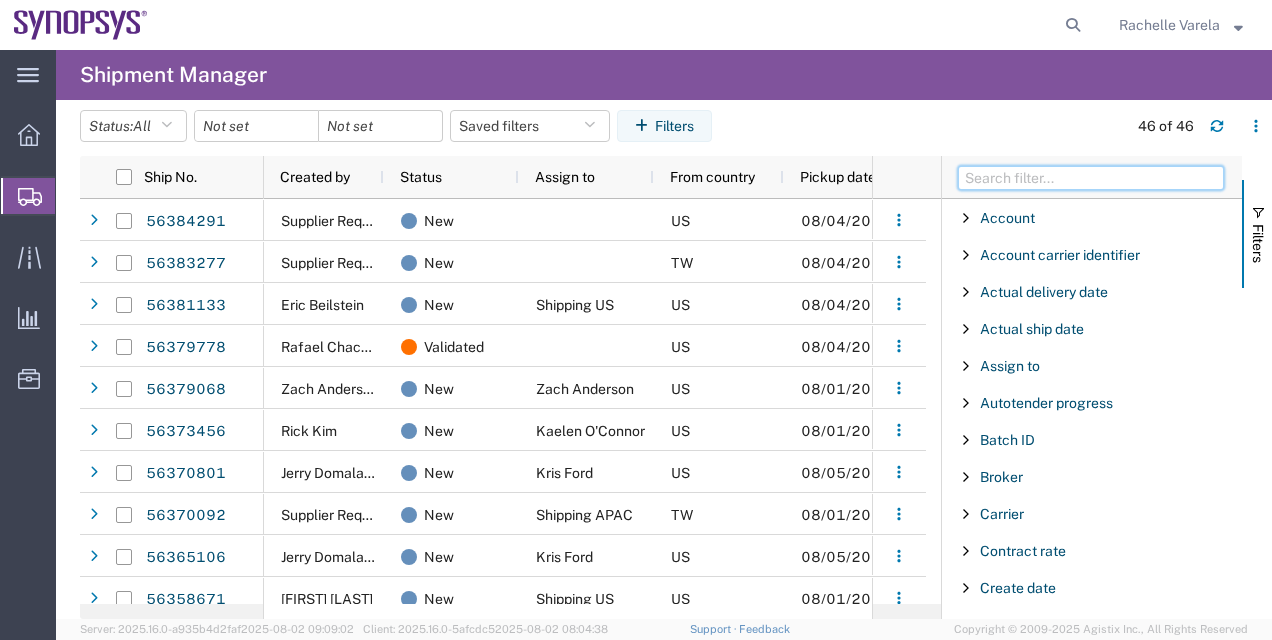 click at bounding box center [1091, 178] 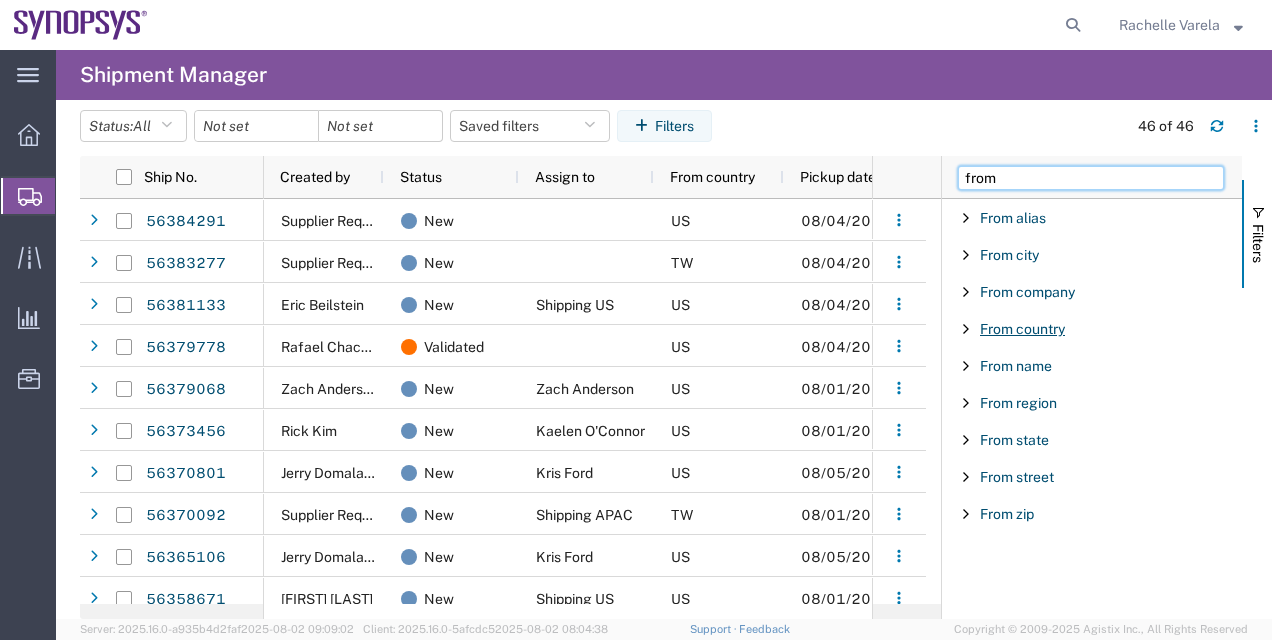 type on "from" 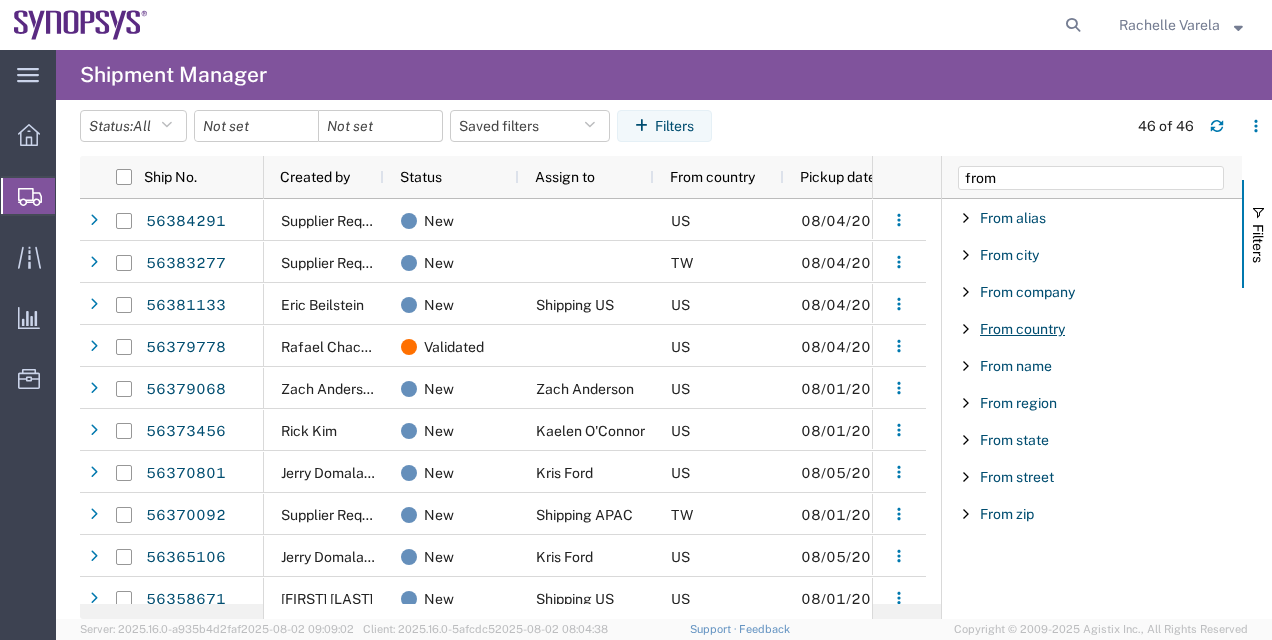click on "From country" at bounding box center (1022, 329) 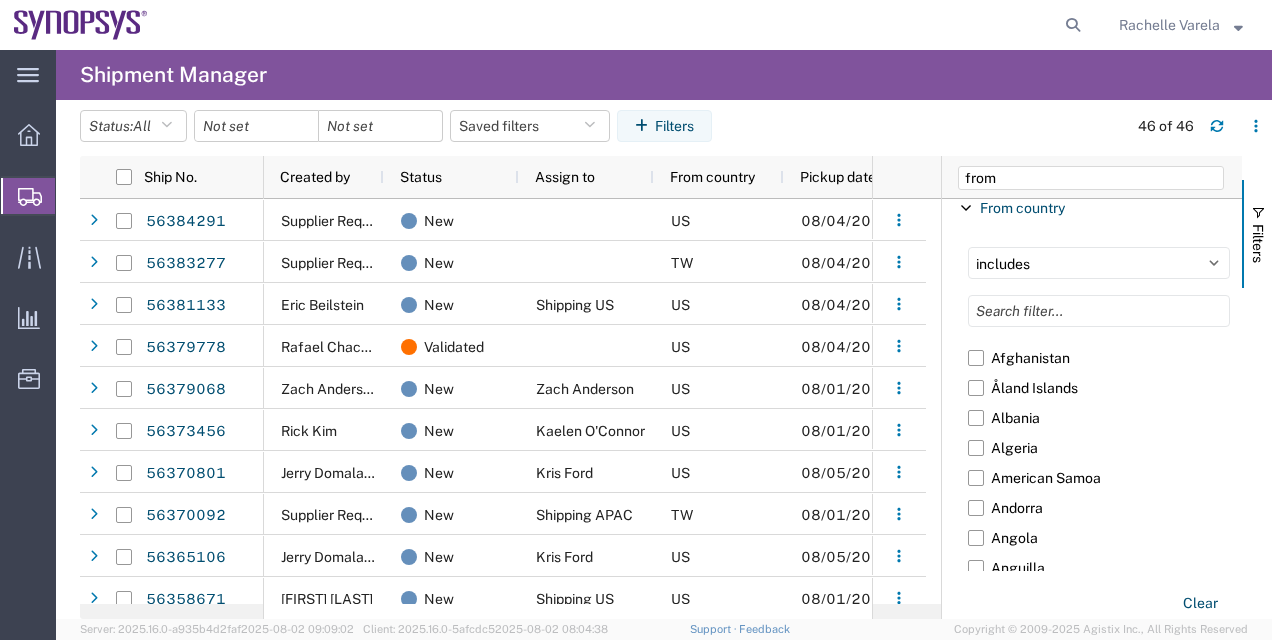 scroll, scrollTop: 132, scrollLeft: 0, axis: vertical 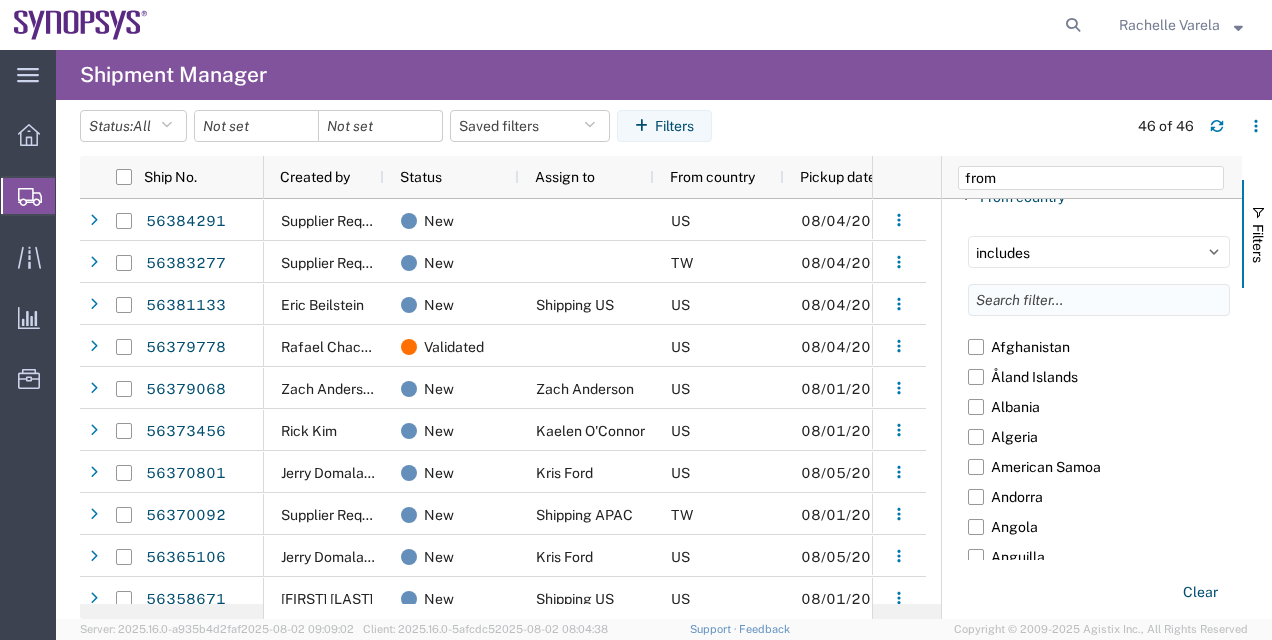 click at bounding box center (1099, 300) 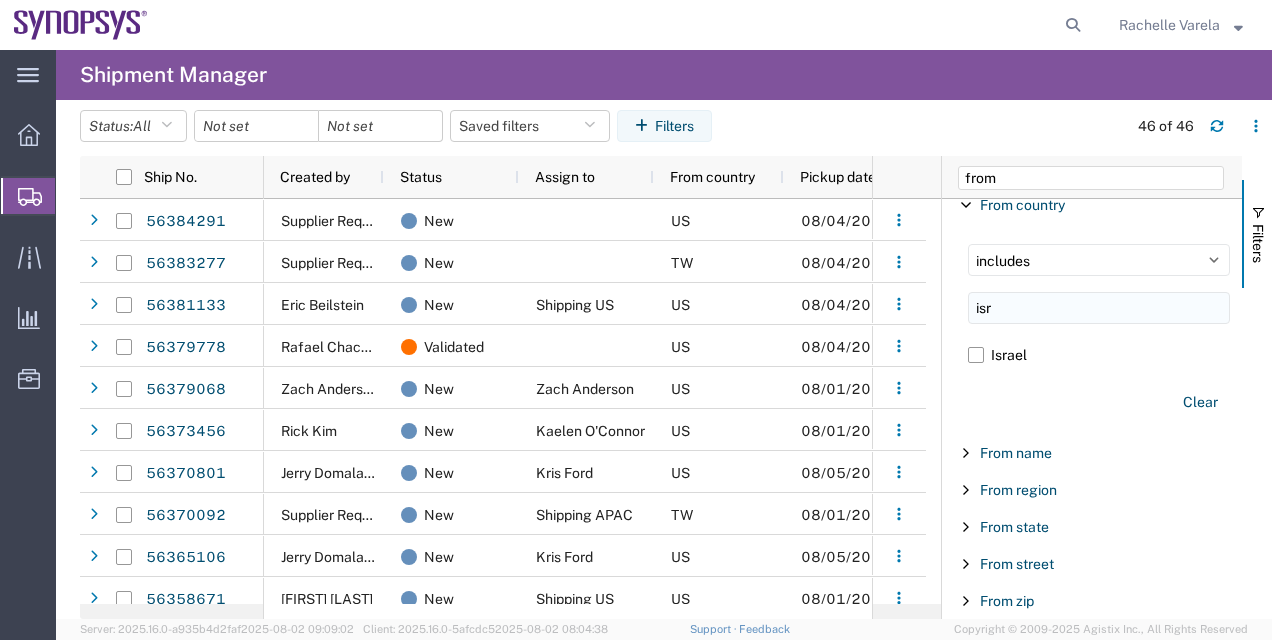 scroll, scrollTop: 122, scrollLeft: 0, axis: vertical 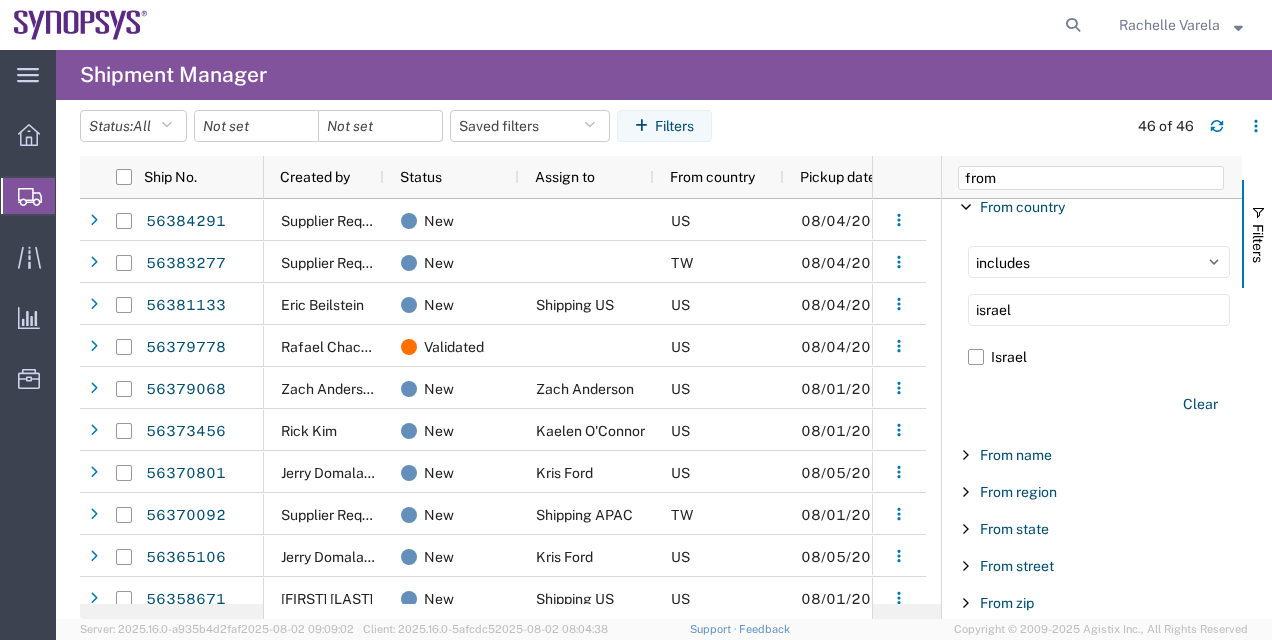 type on "israel" 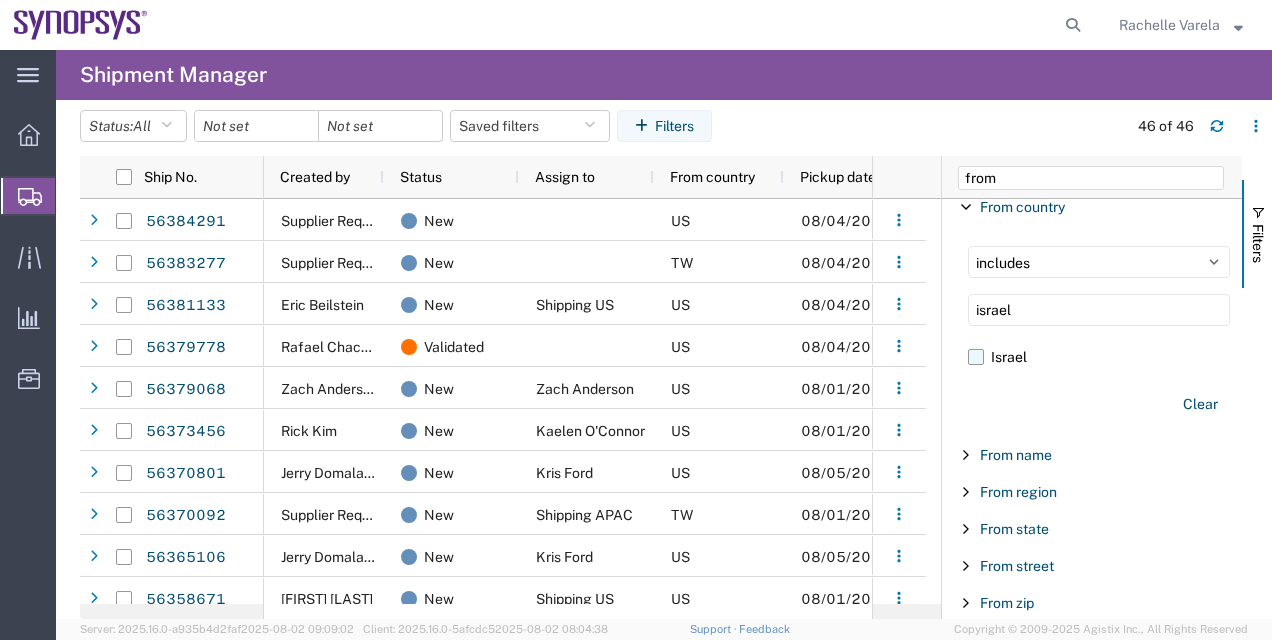 click on "Israel" at bounding box center (1099, 357) 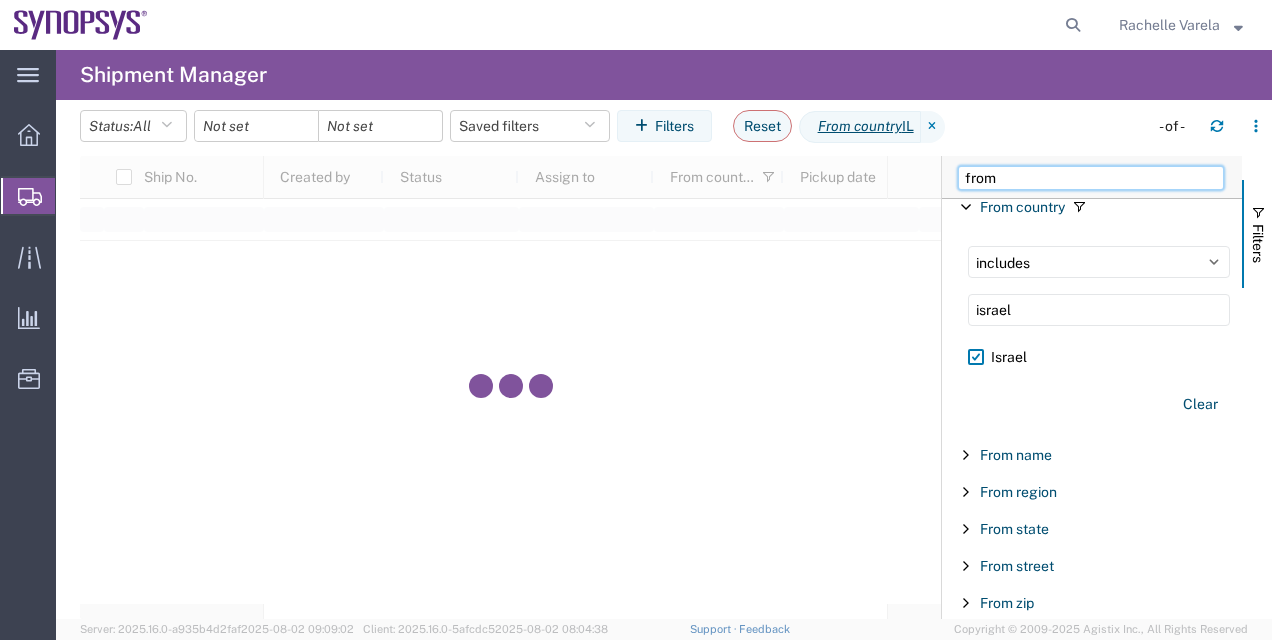 drag, startPoint x: 1020, startPoint y: 175, endPoint x: 889, endPoint y: 186, distance: 131.46101 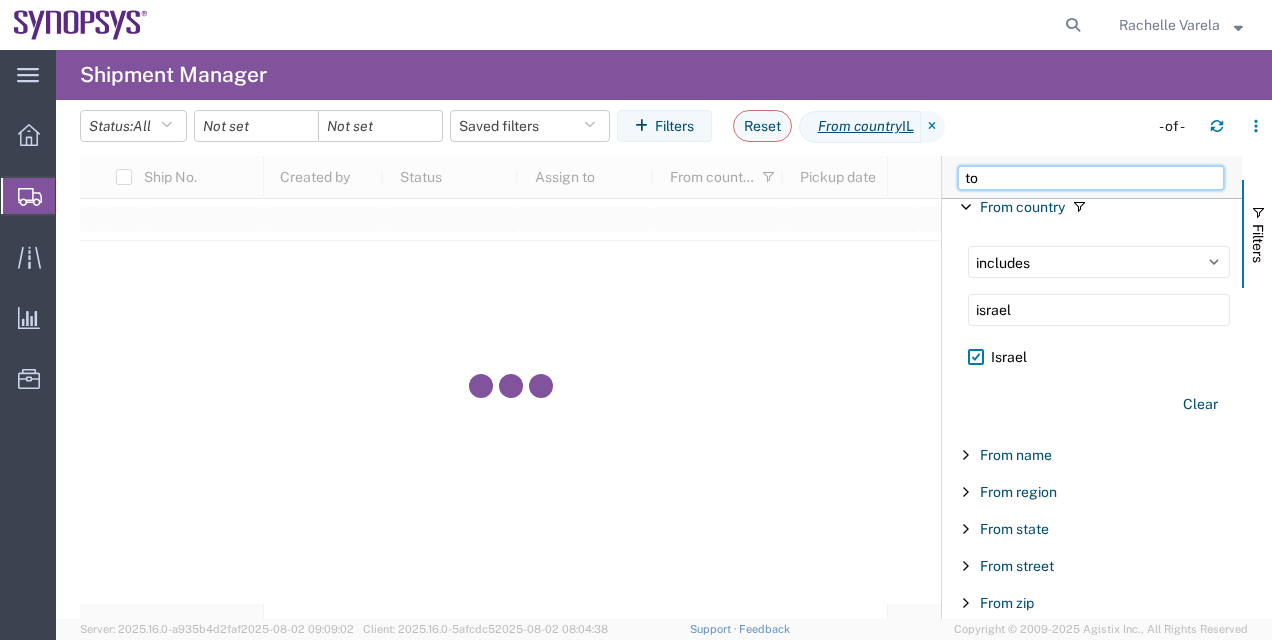 scroll, scrollTop: 20, scrollLeft: 0, axis: vertical 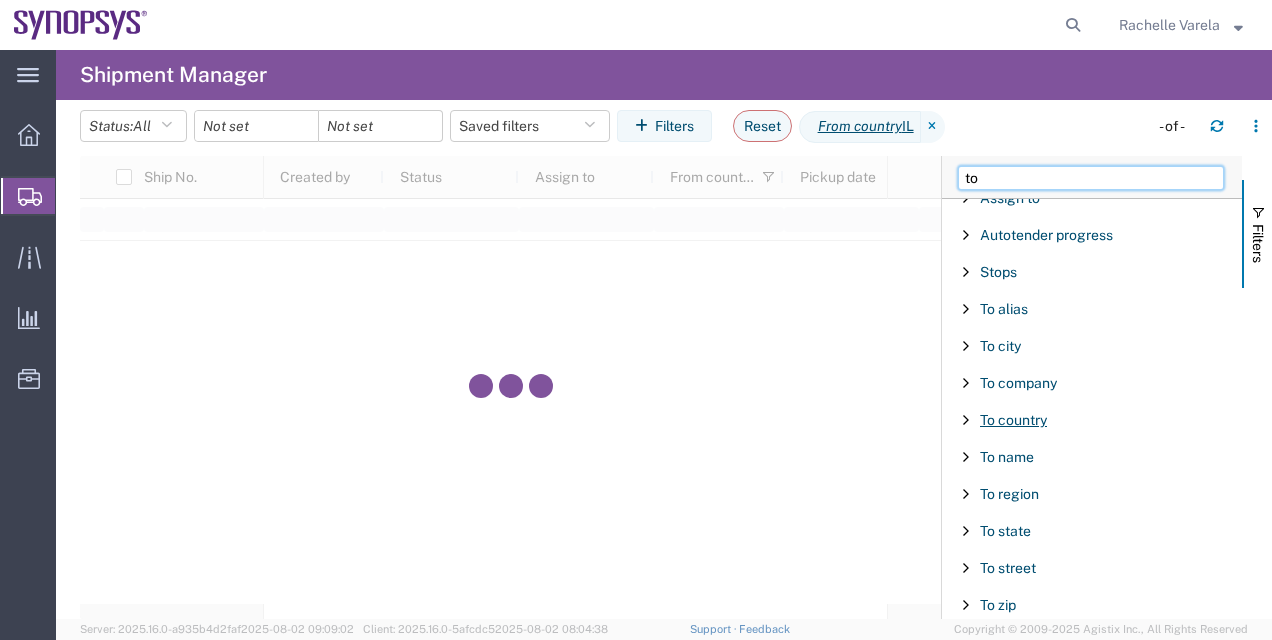 type on "to" 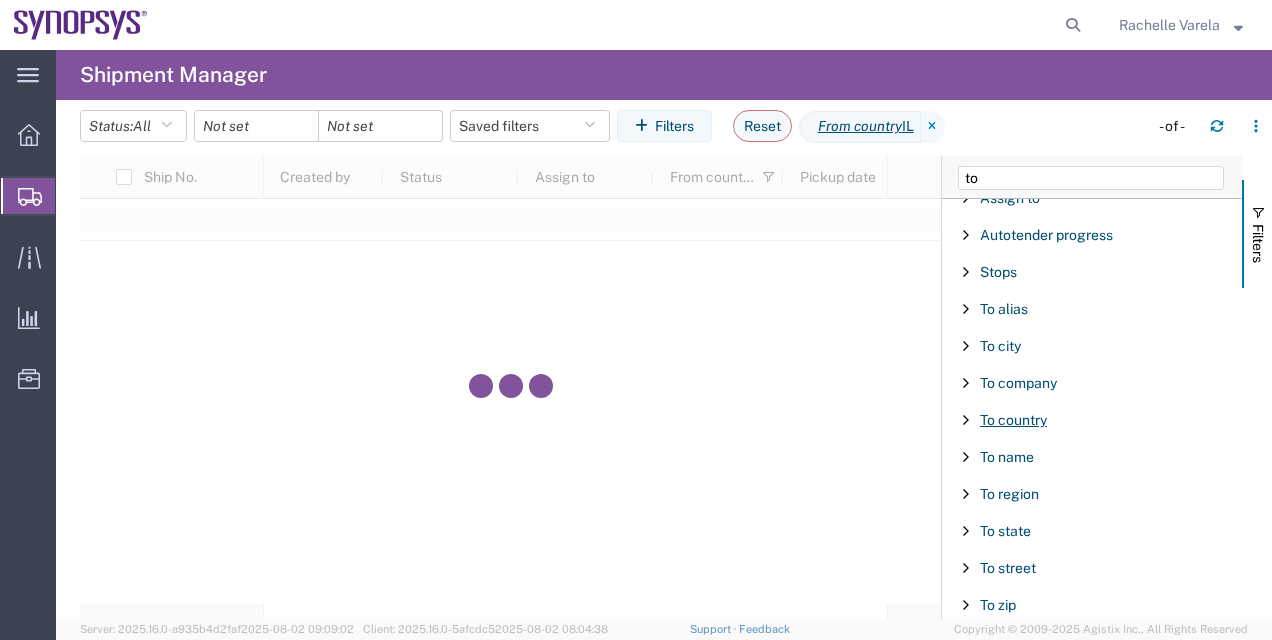 click on "To country" at bounding box center (1013, 420) 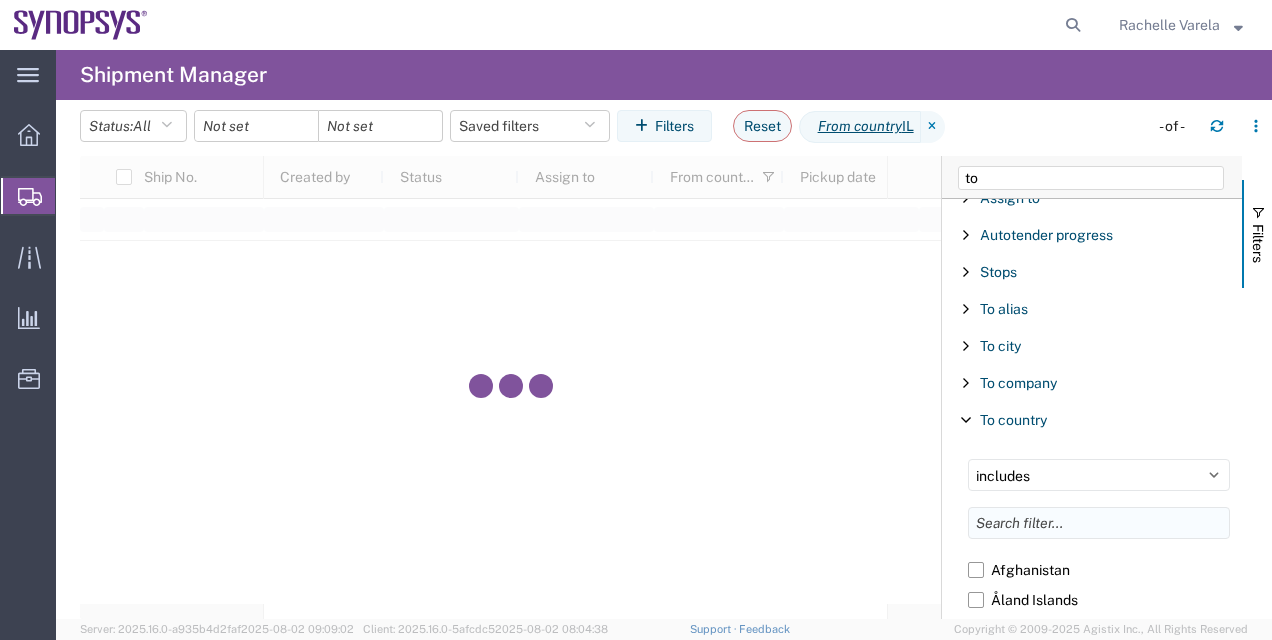 click at bounding box center [1099, 523] 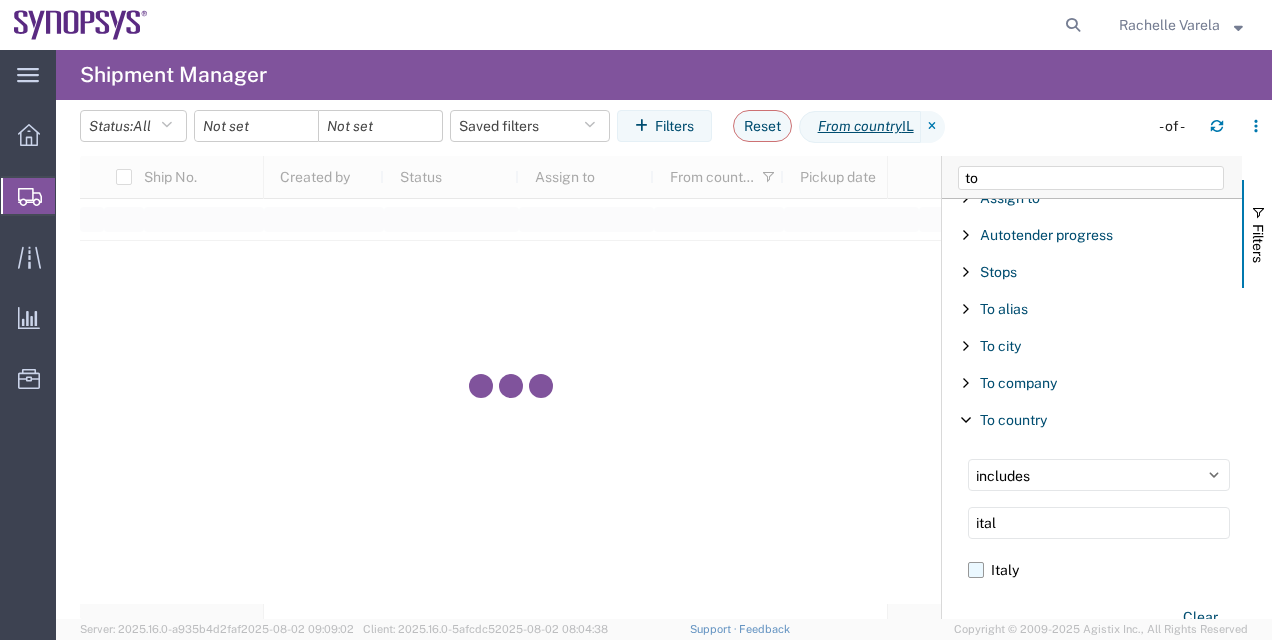 type on "ital" 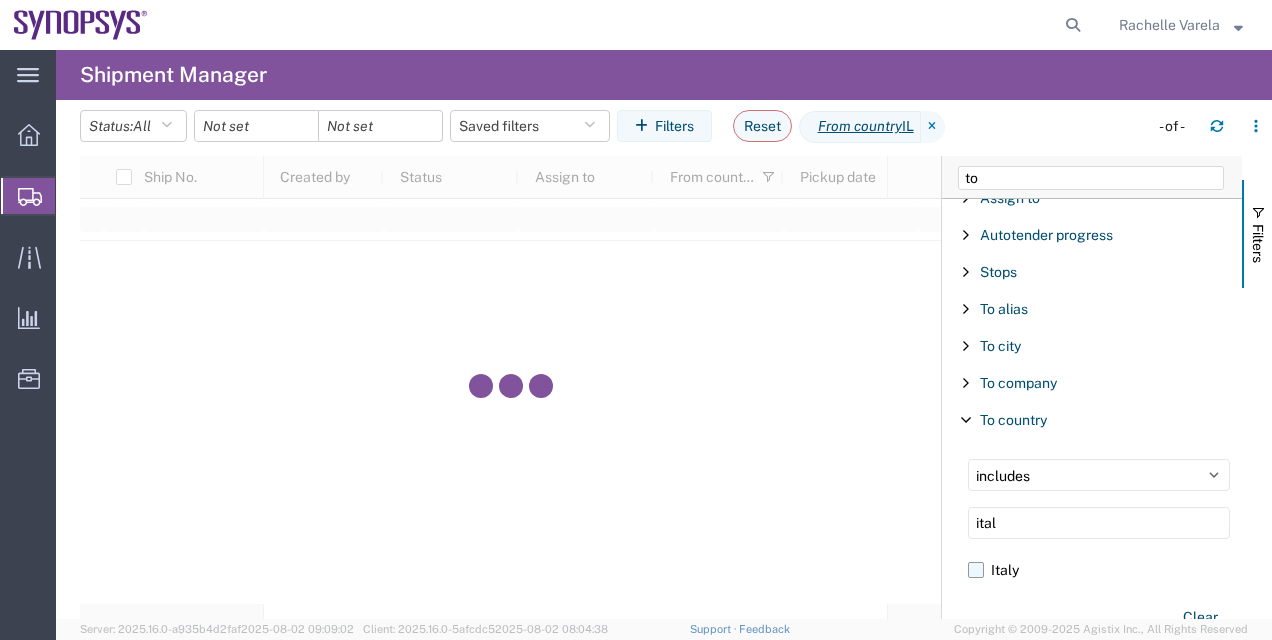 click on "Italy" at bounding box center [1099, 570] 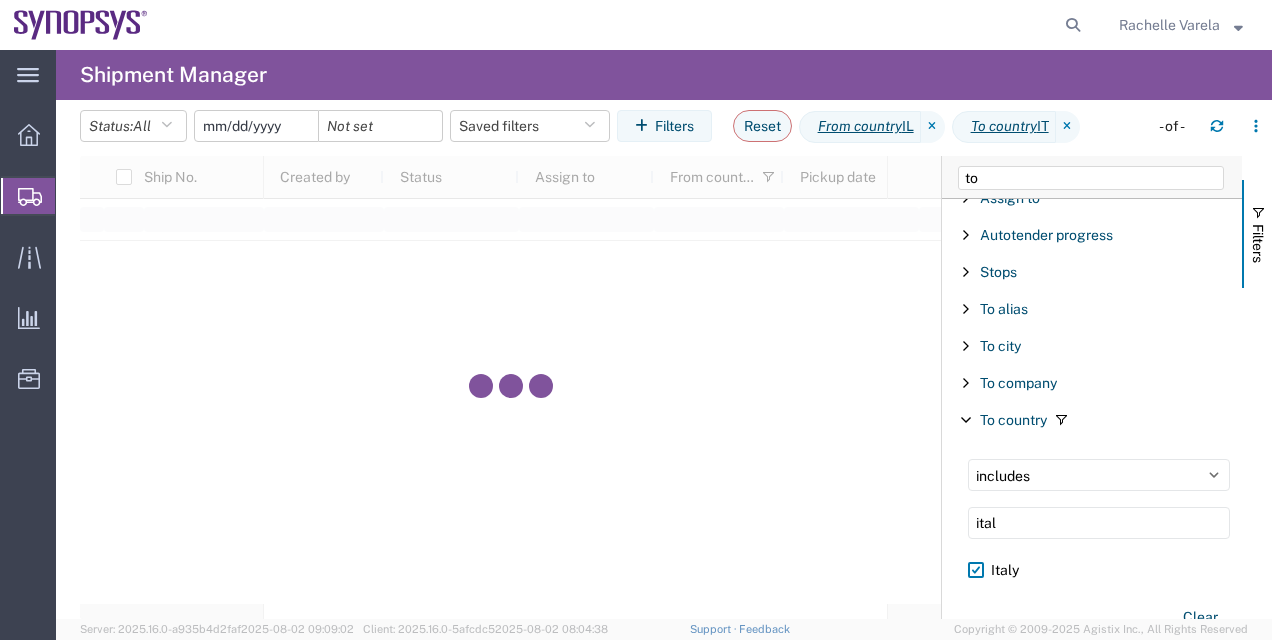 click 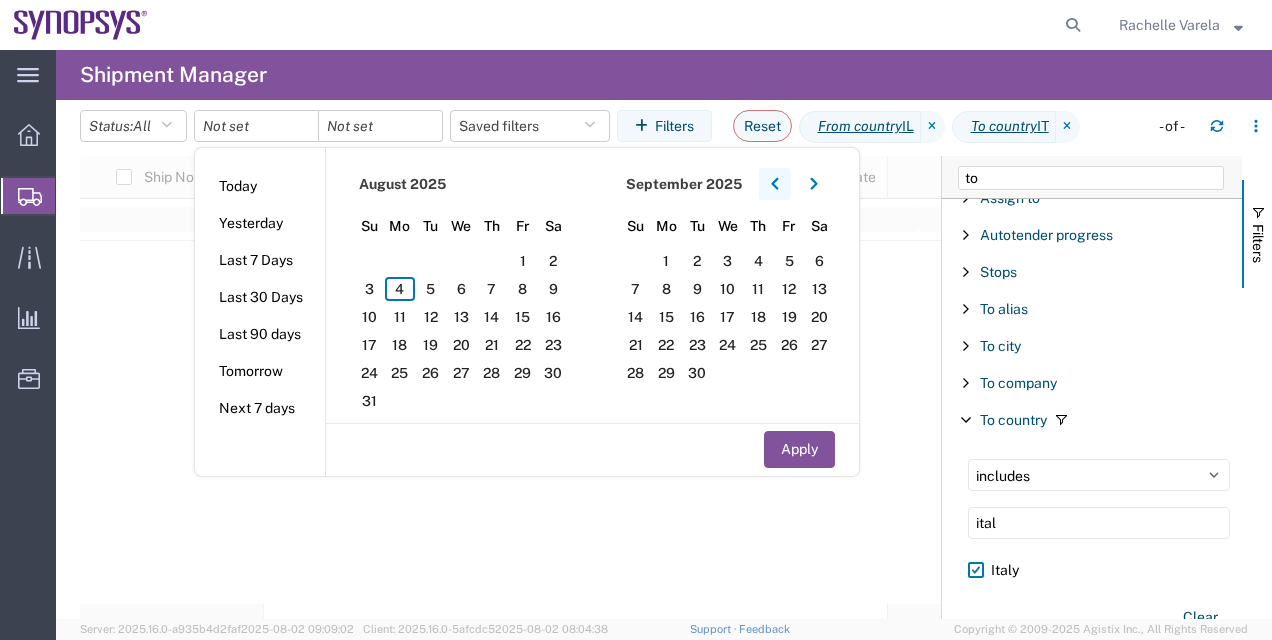 click 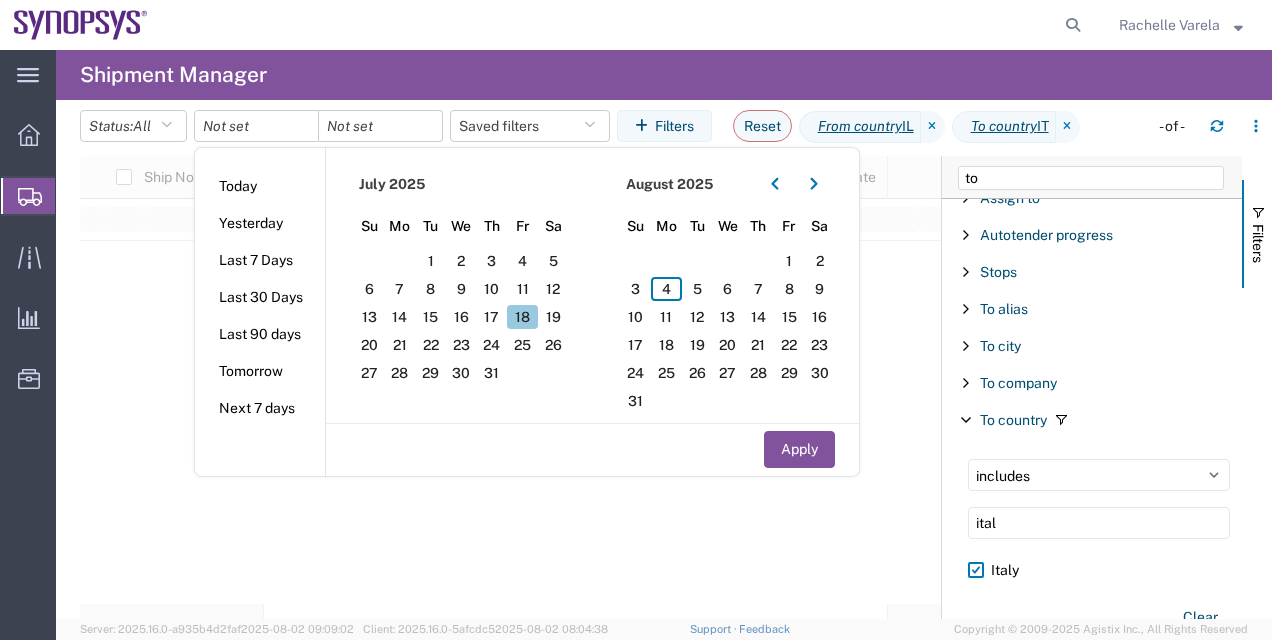 click on "18" 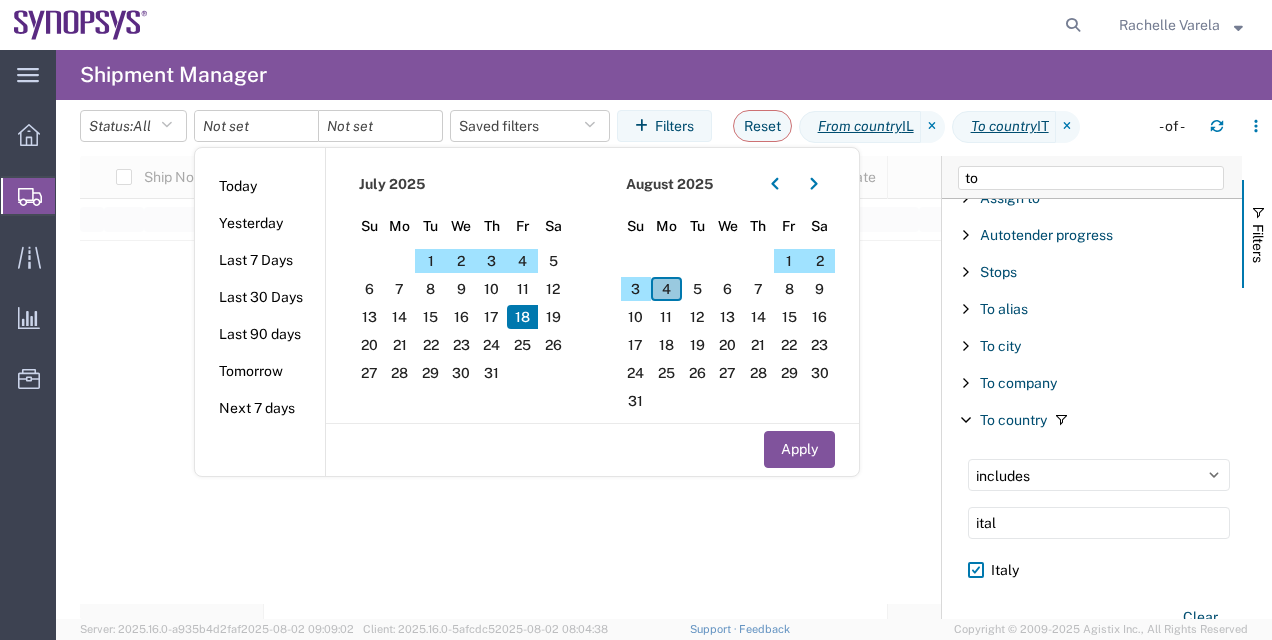 click on "4" 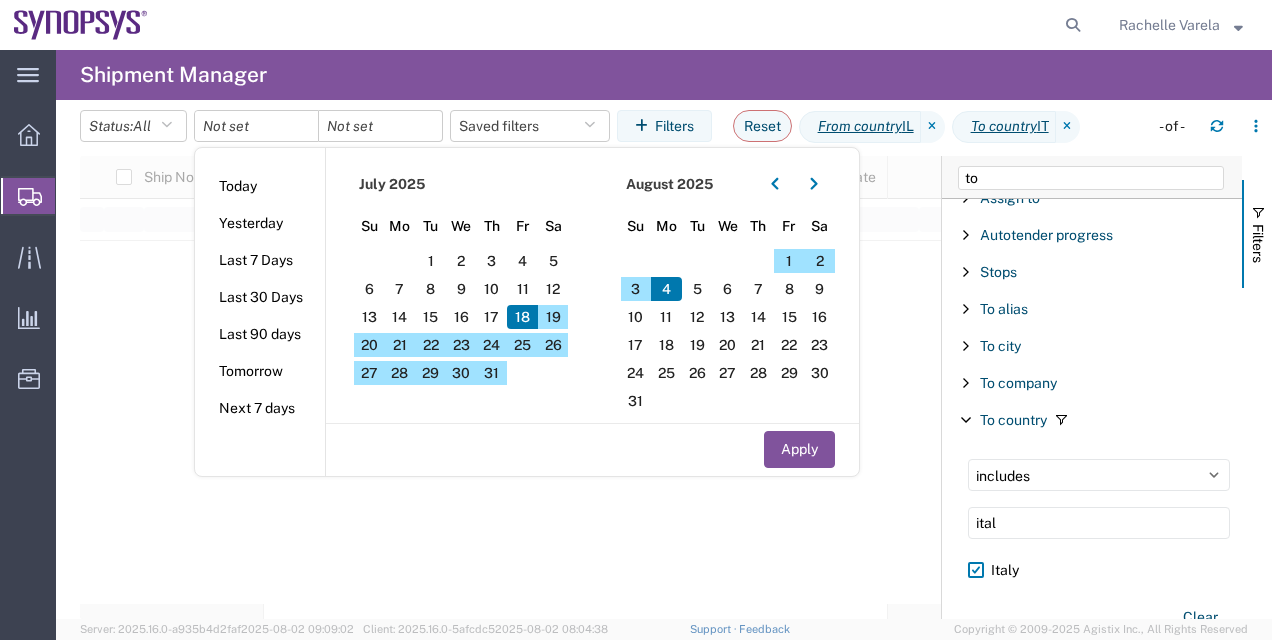 click 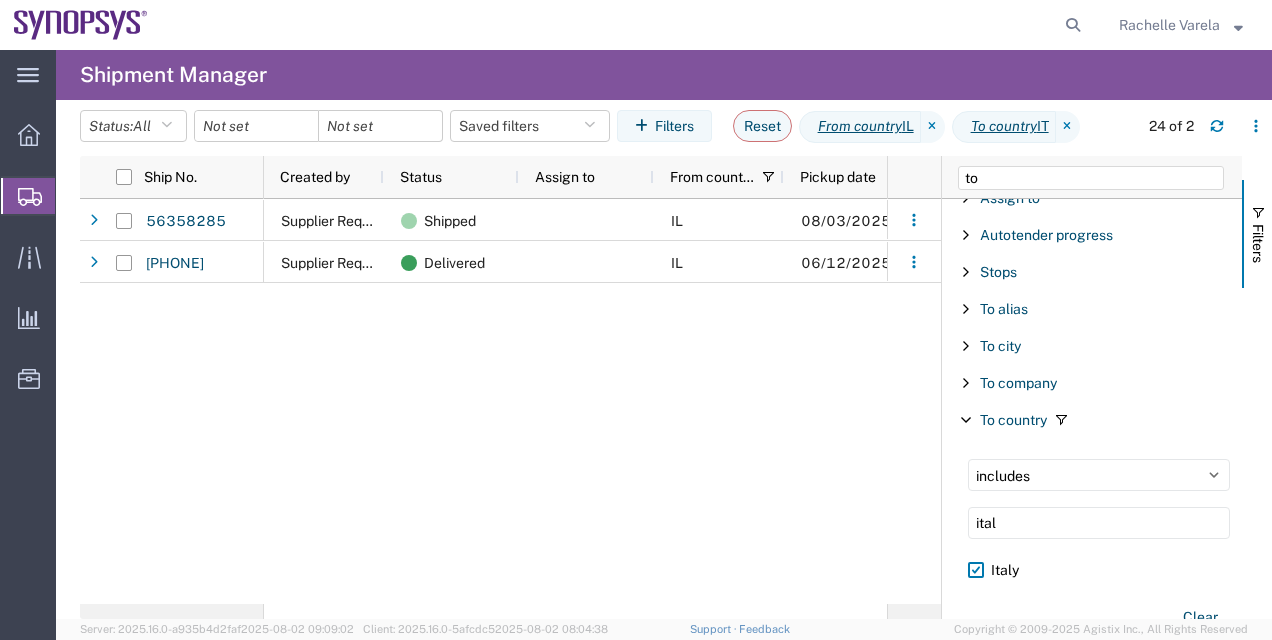 scroll, scrollTop: 0, scrollLeft: 104, axis: horizontal 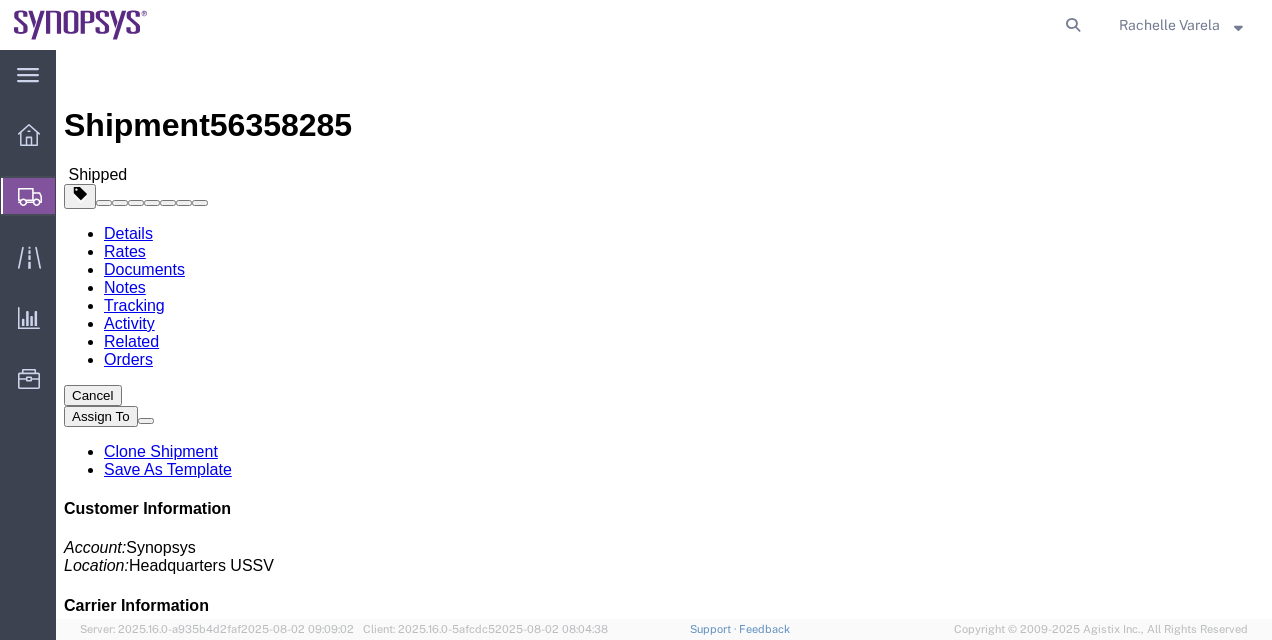 click on "Activity" 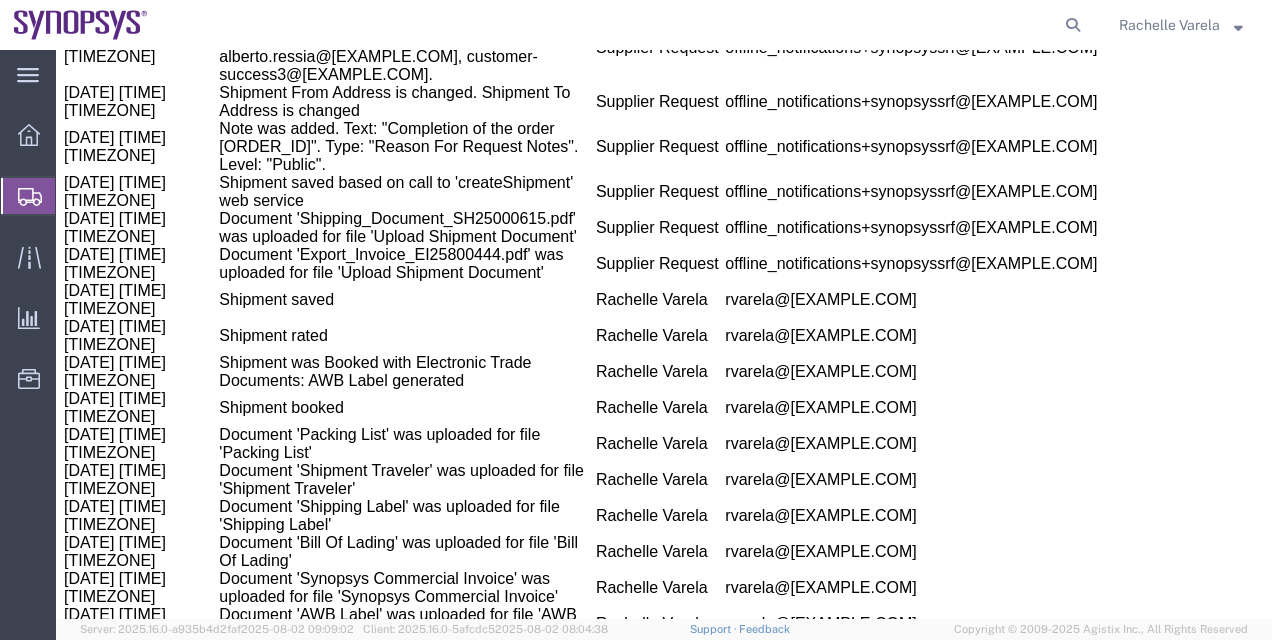 scroll, scrollTop: 1538, scrollLeft: 0, axis: vertical 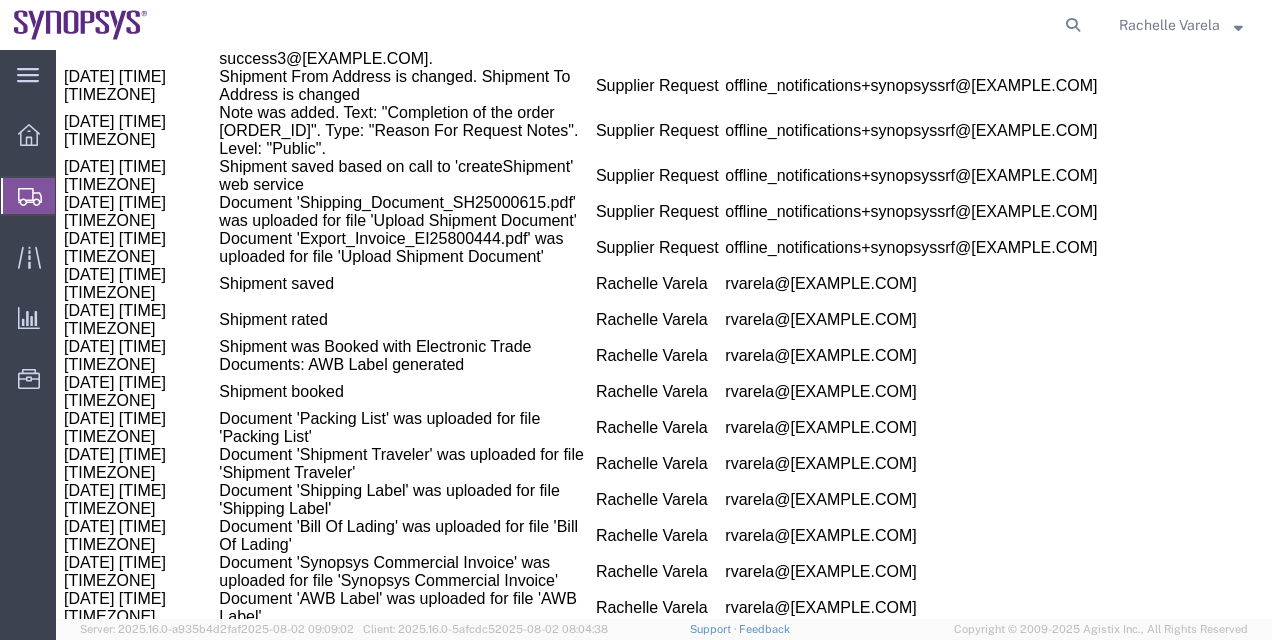 click on "rvarela@[EXAMPLE.COM]" at bounding box center [915, 815] 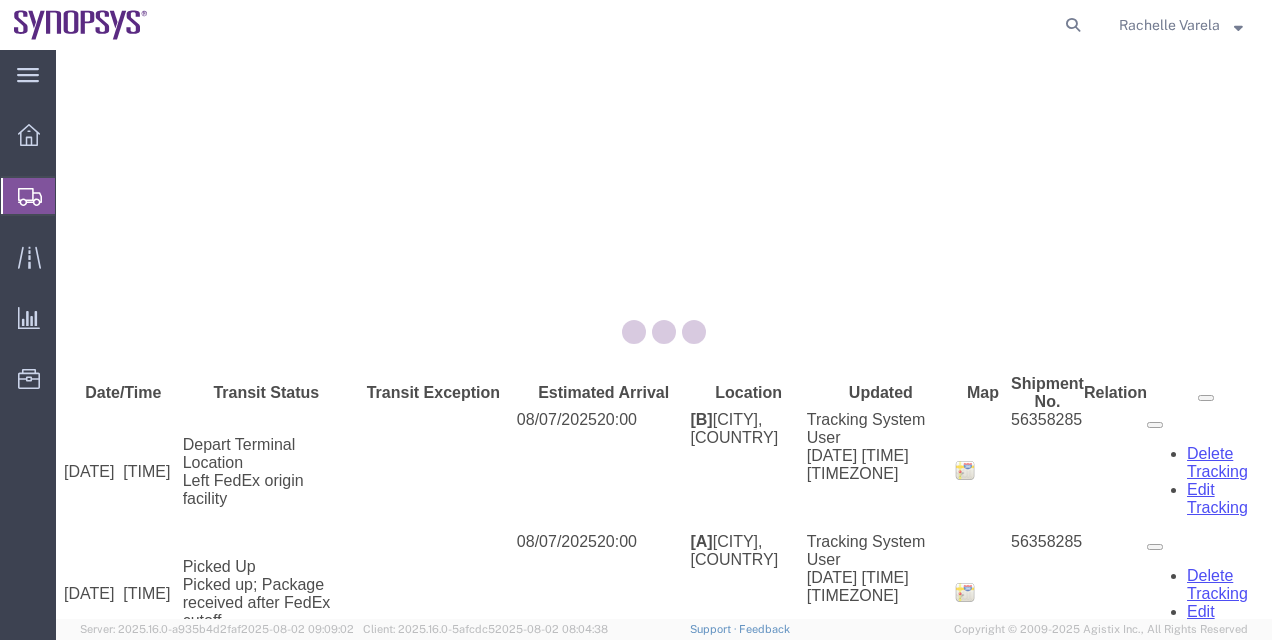 scroll, scrollTop: 0, scrollLeft: 0, axis: both 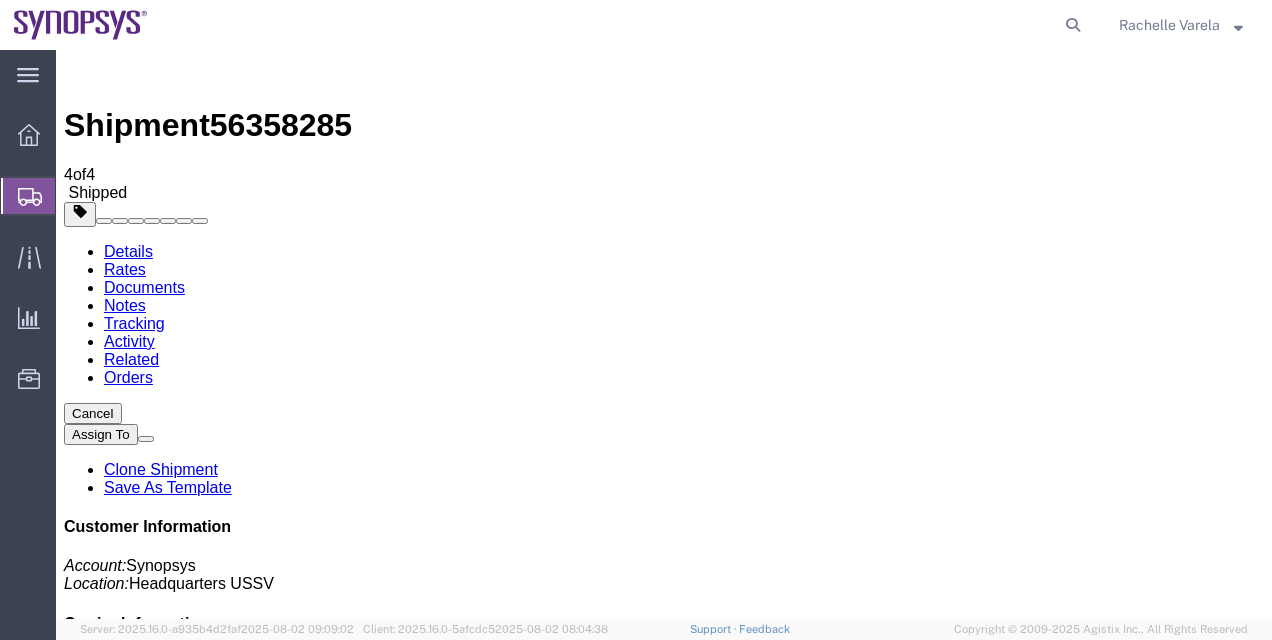click on "Details" at bounding box center (128, 251) 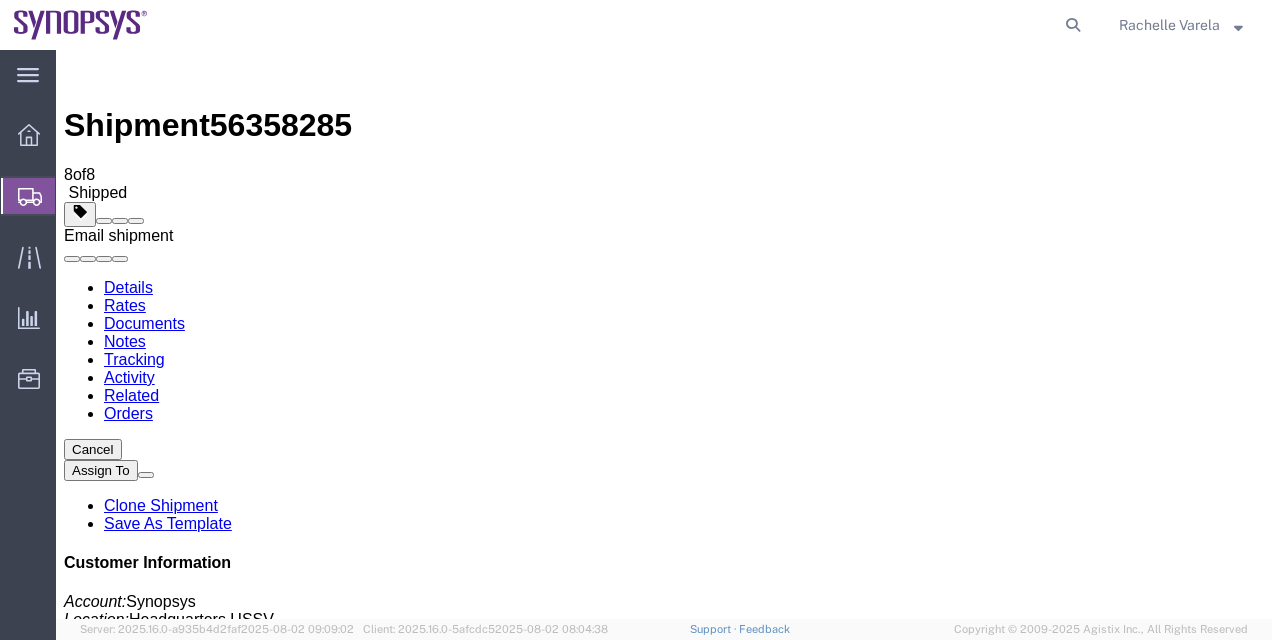 click at bounding box center [136, 221] 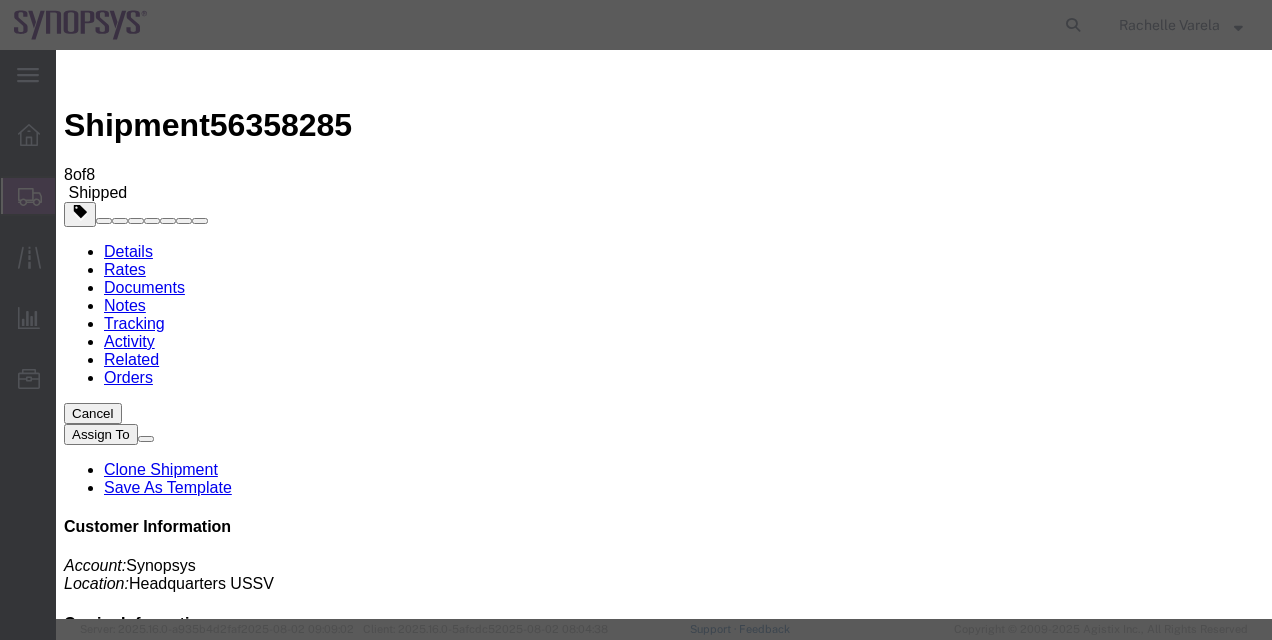 click on "Export_Invoice_EI25800444.pdf" at bounding box center [114, 3820] 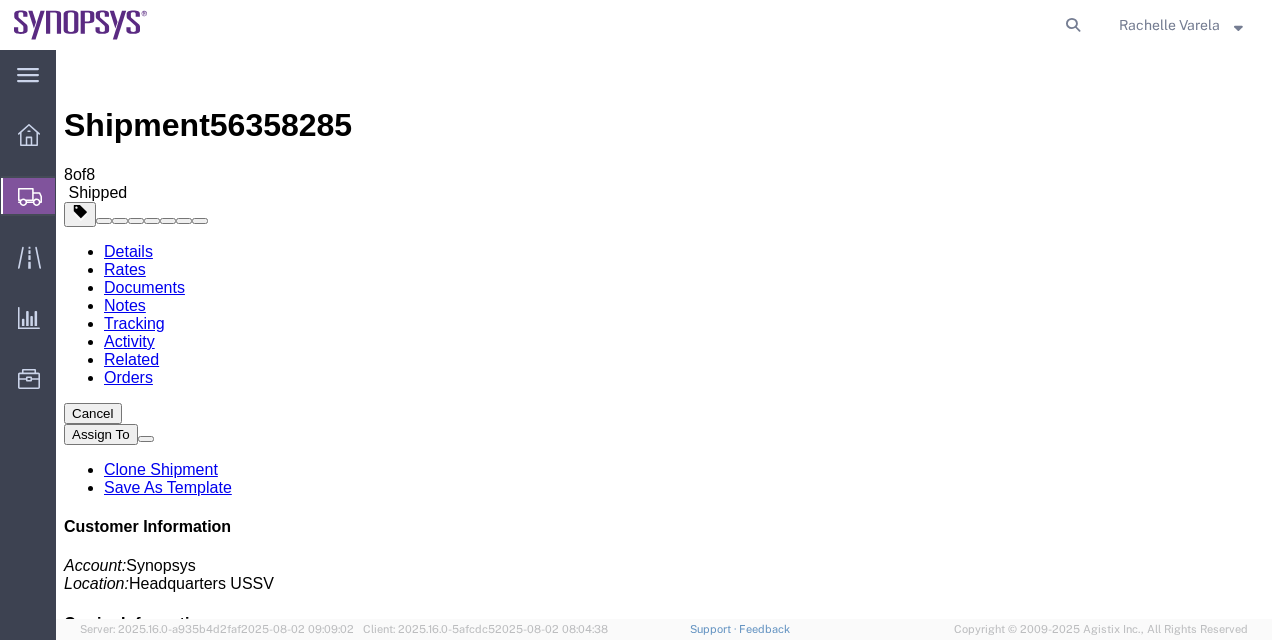 click on "Details" at bounding box center [128, 251] 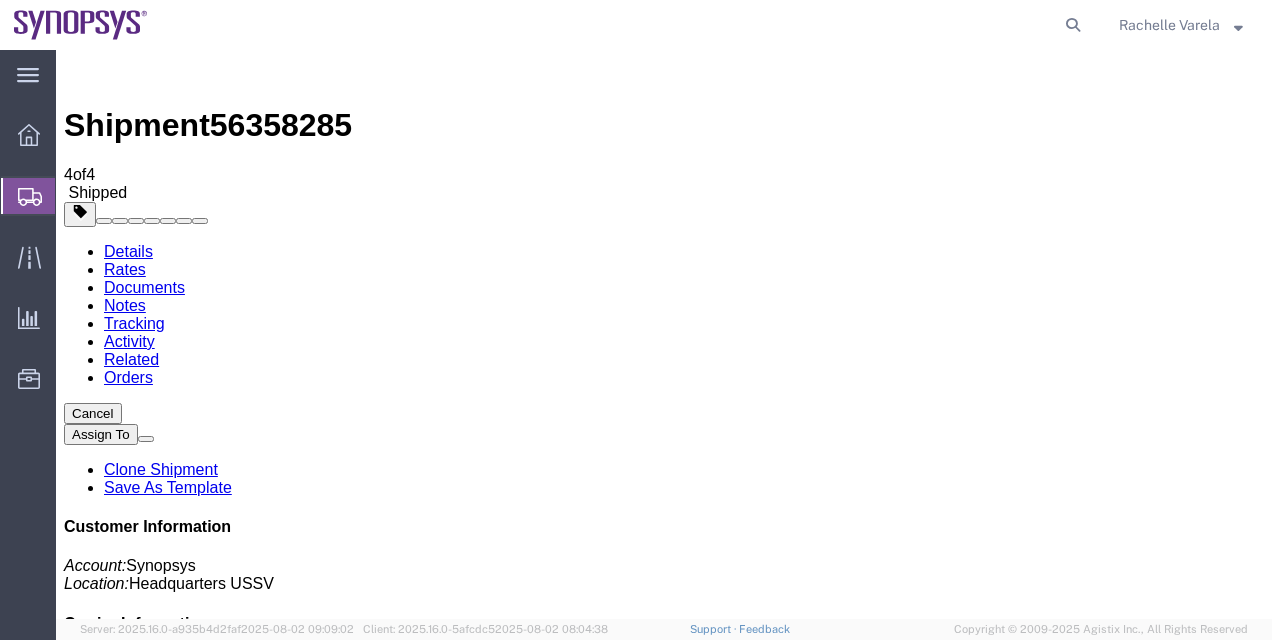 click on "Details" at bounding box center [128, 251] 